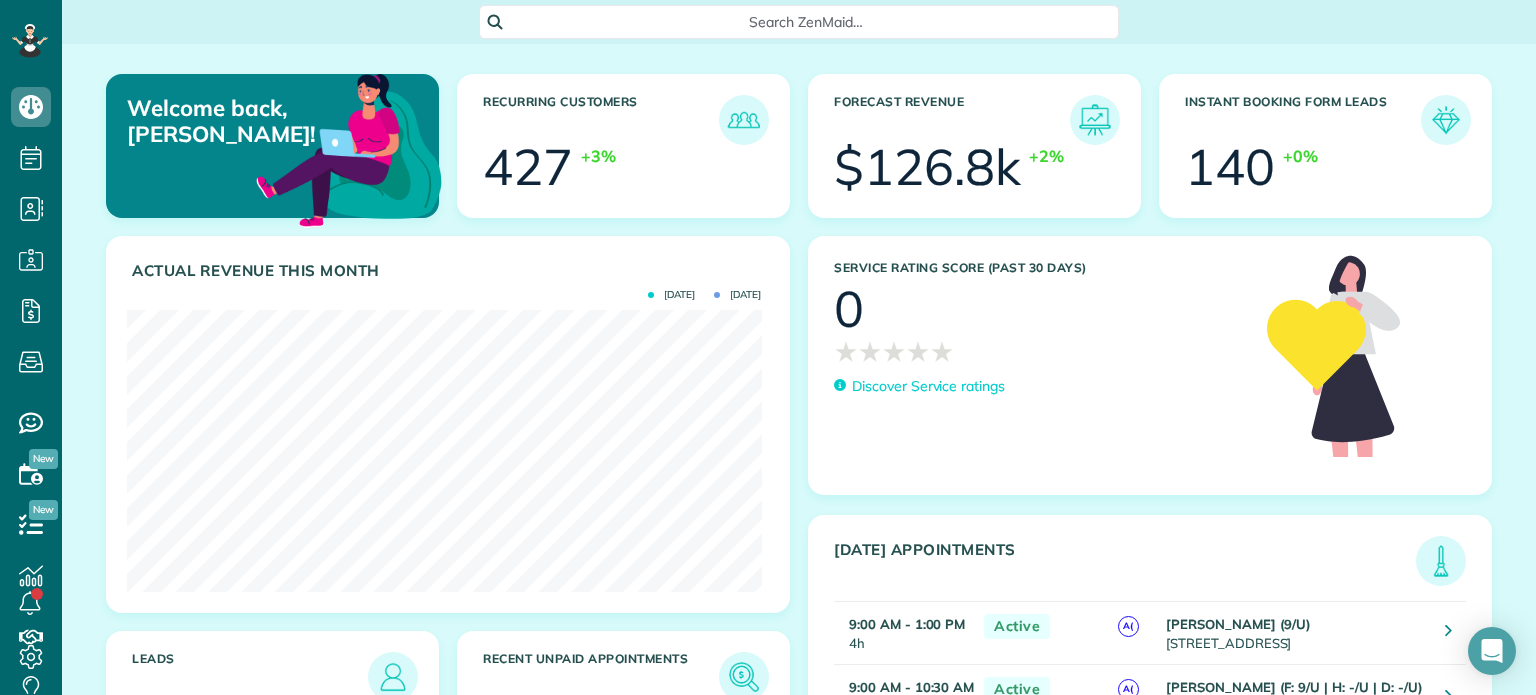 scroll, scrollTop: 0, scrollLeft: 0, axis: both 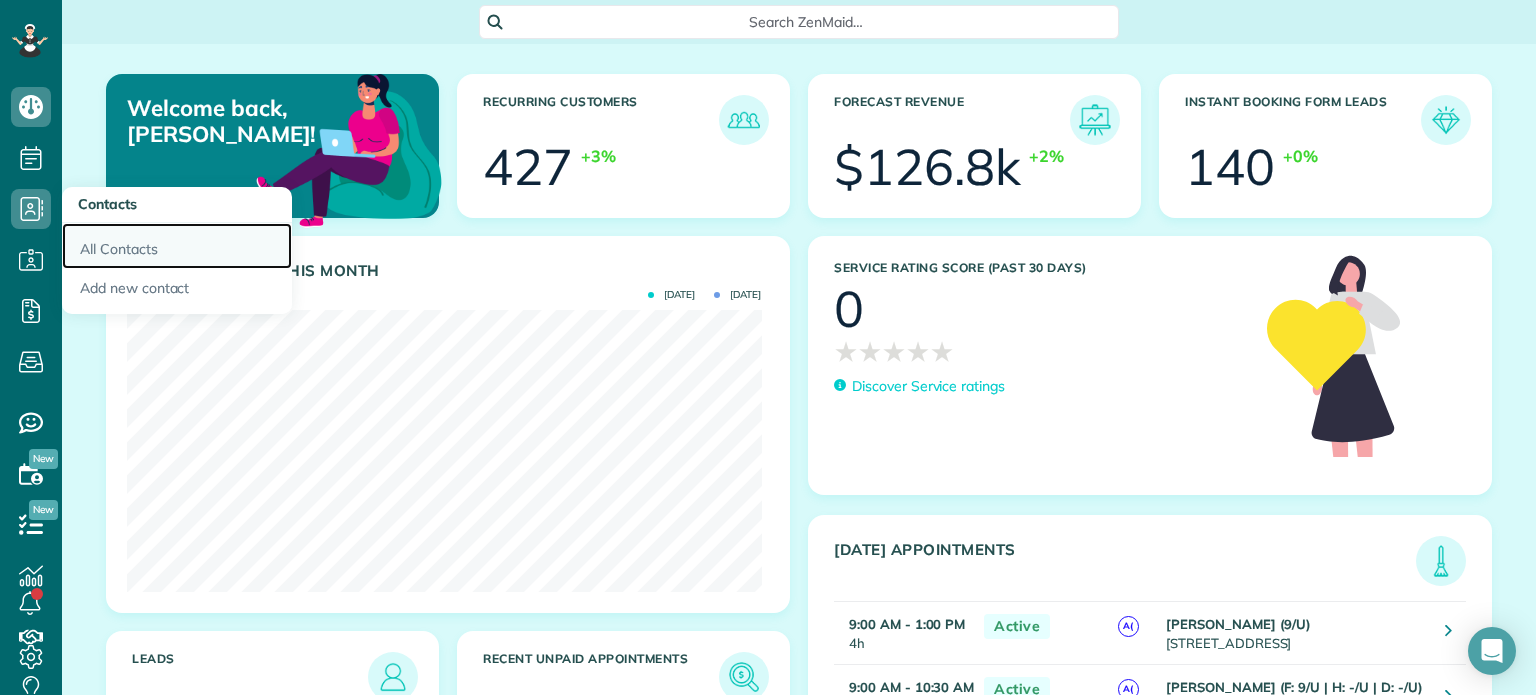 click on "All Contacts" at bounding box center (177, 246) 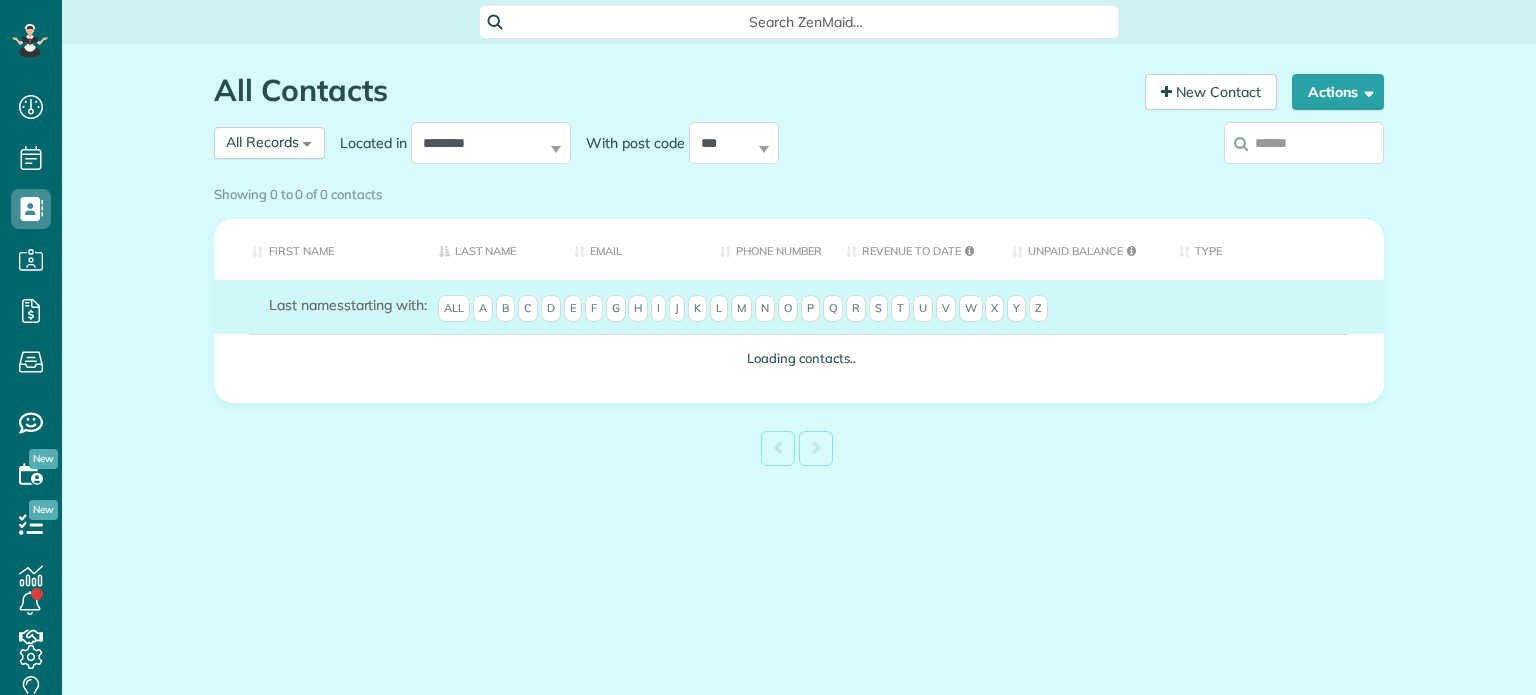 scroll, scrollTop: 0, scrollLeft: 0, axis: both 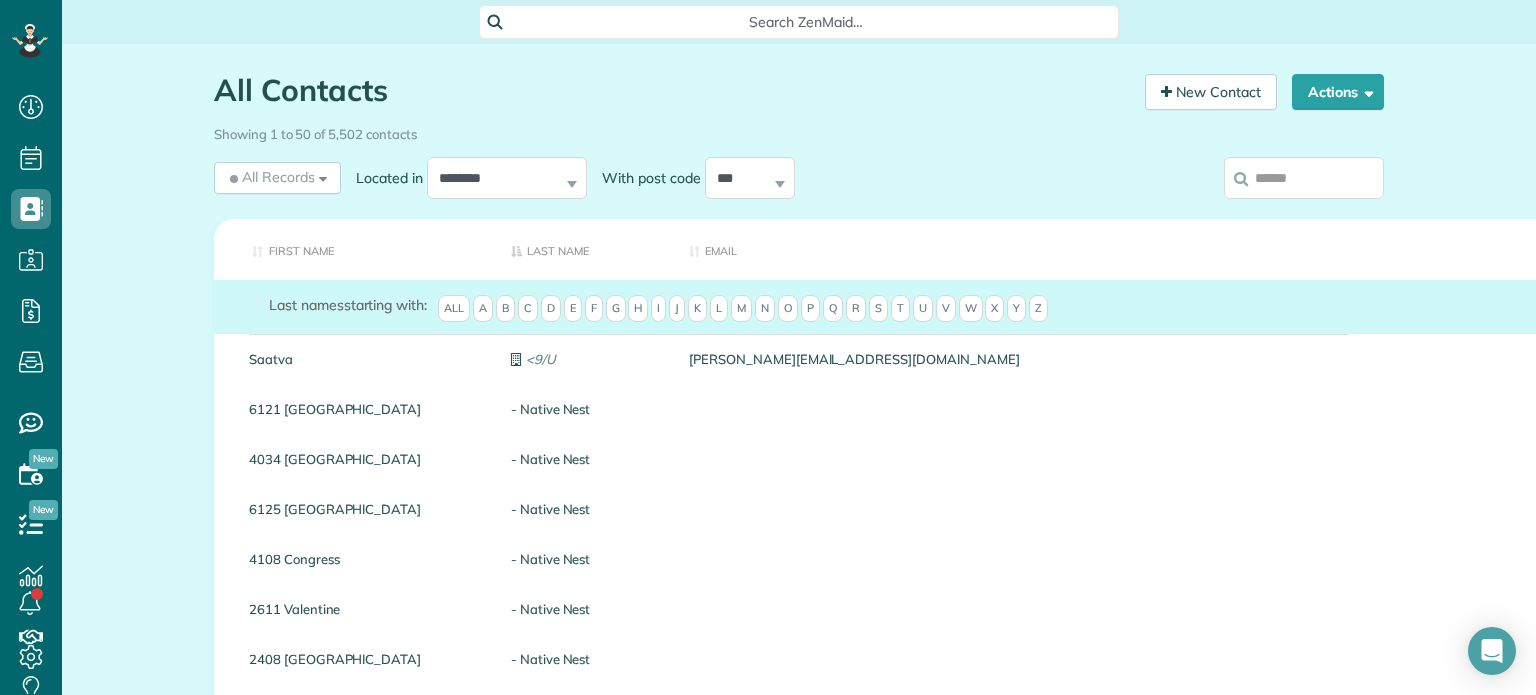 click at bounding box center [1304, 178] 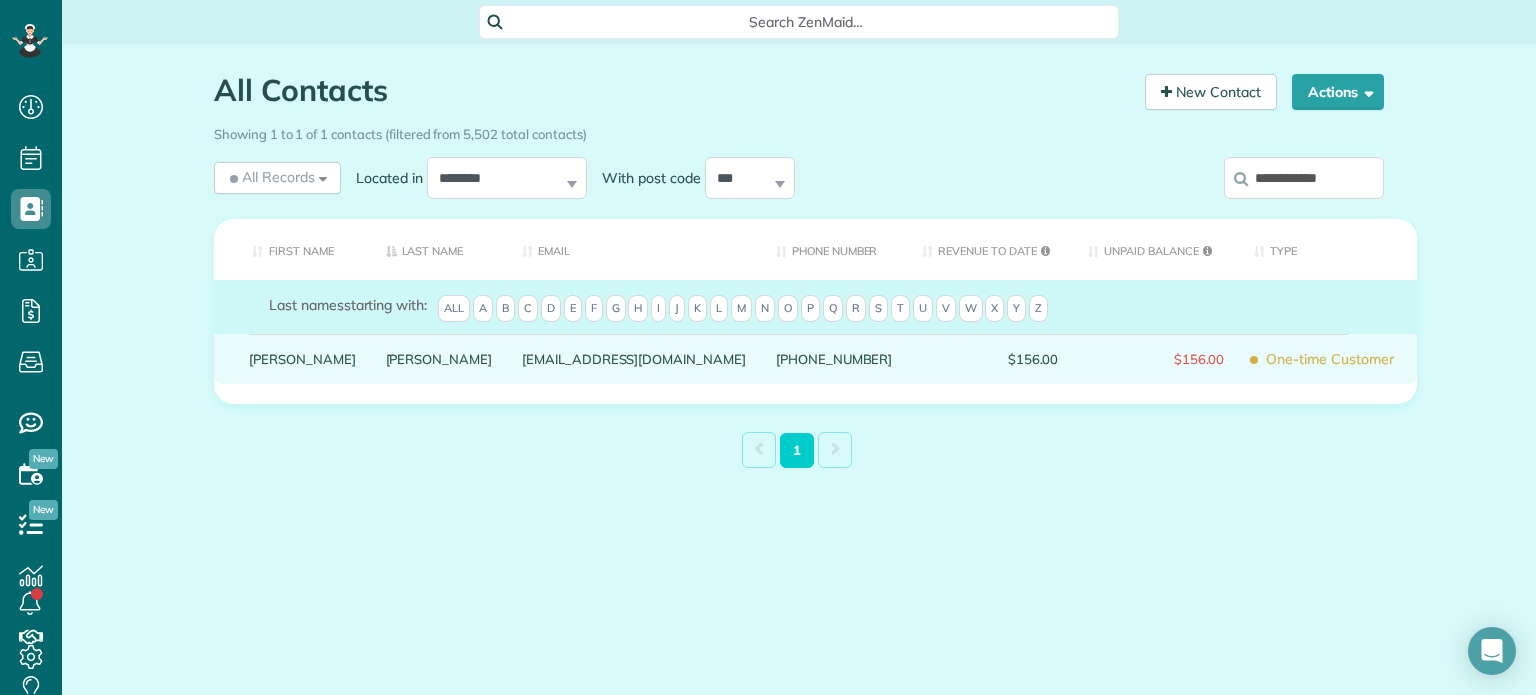 type on "**********" 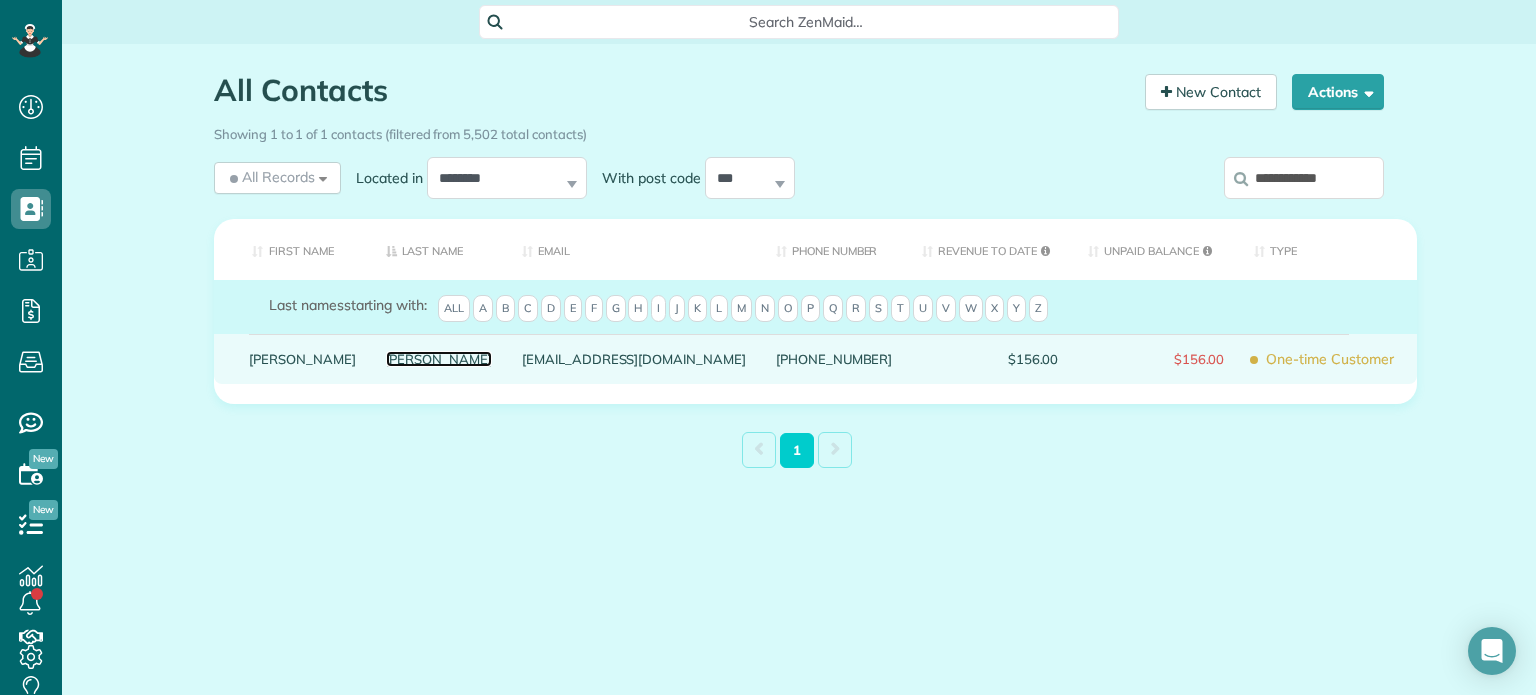 click on "Ghering" at bounding box center [439, 359] 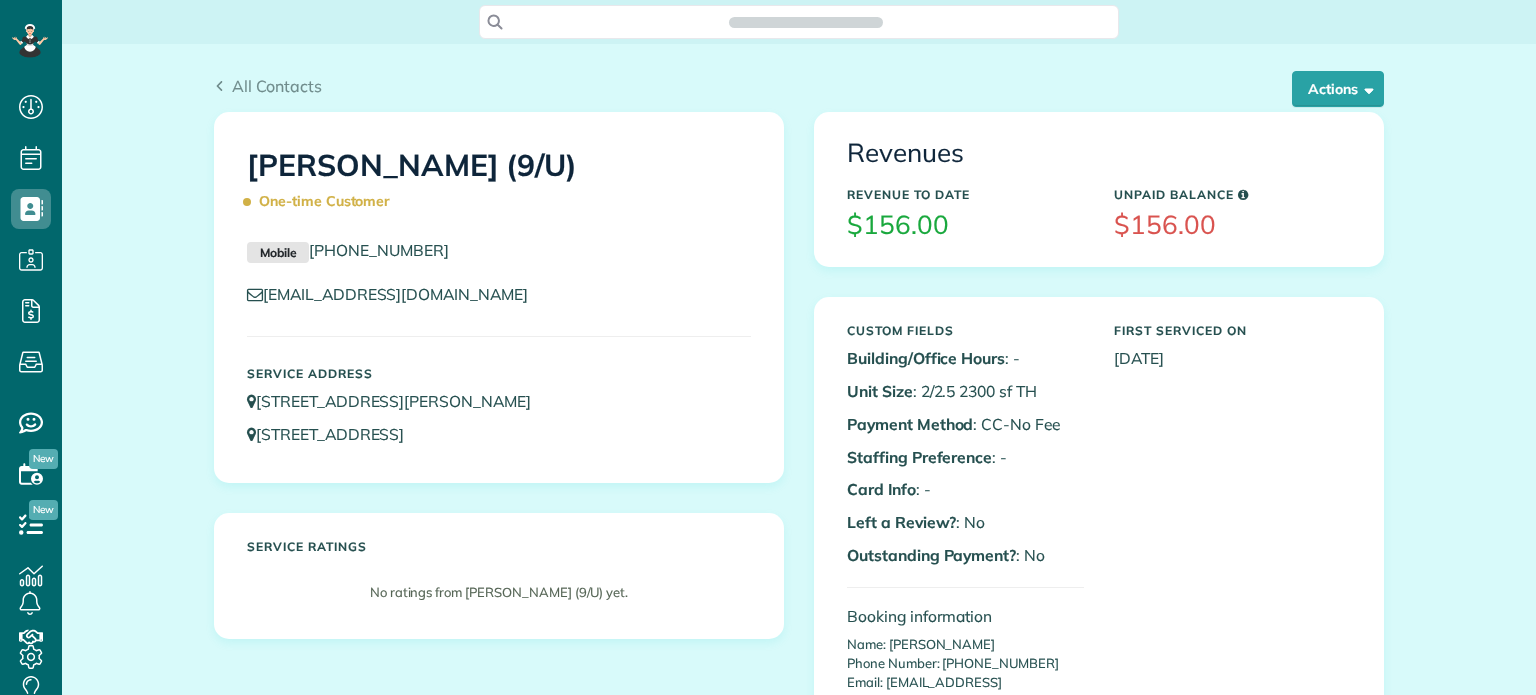 scroll, scrollTop: 0, scrollLeft: 0, axis: both 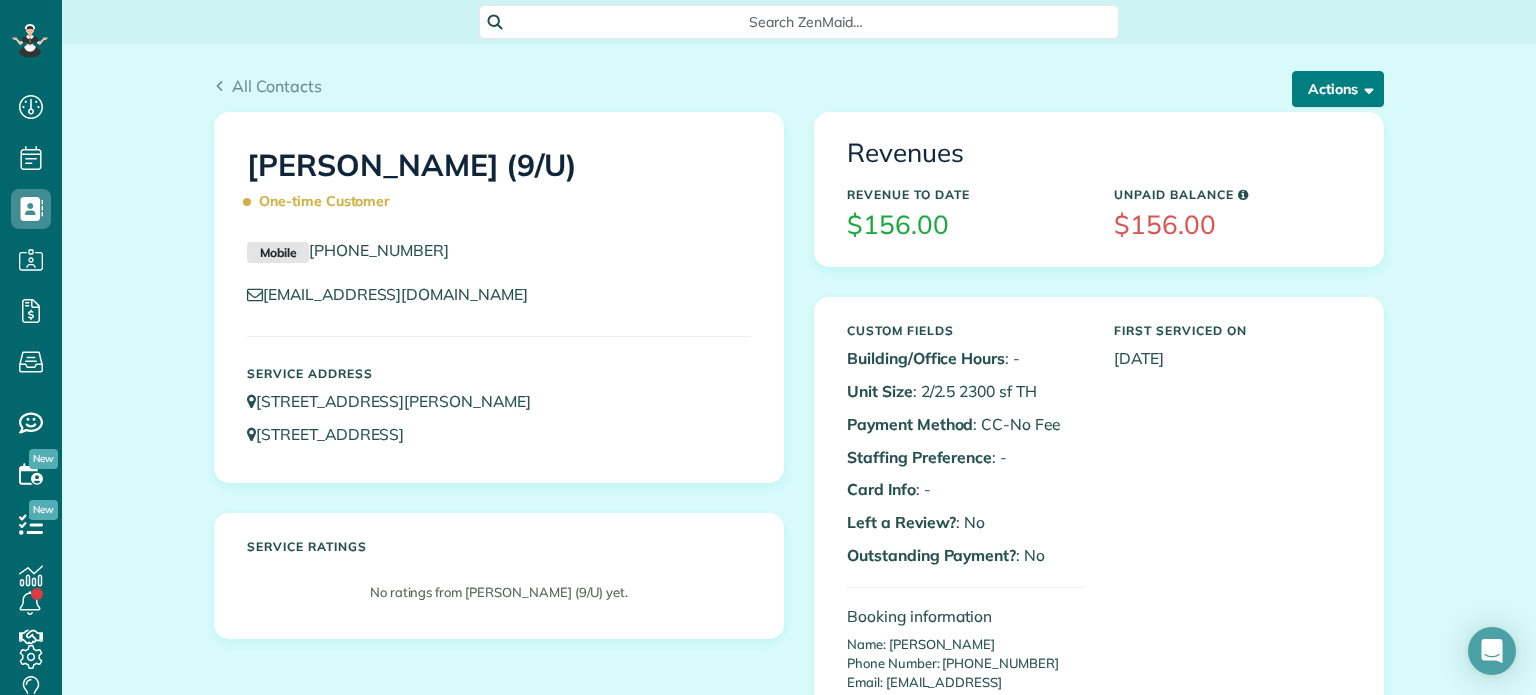 click on "Actions" at bounding box center (1338, 89) 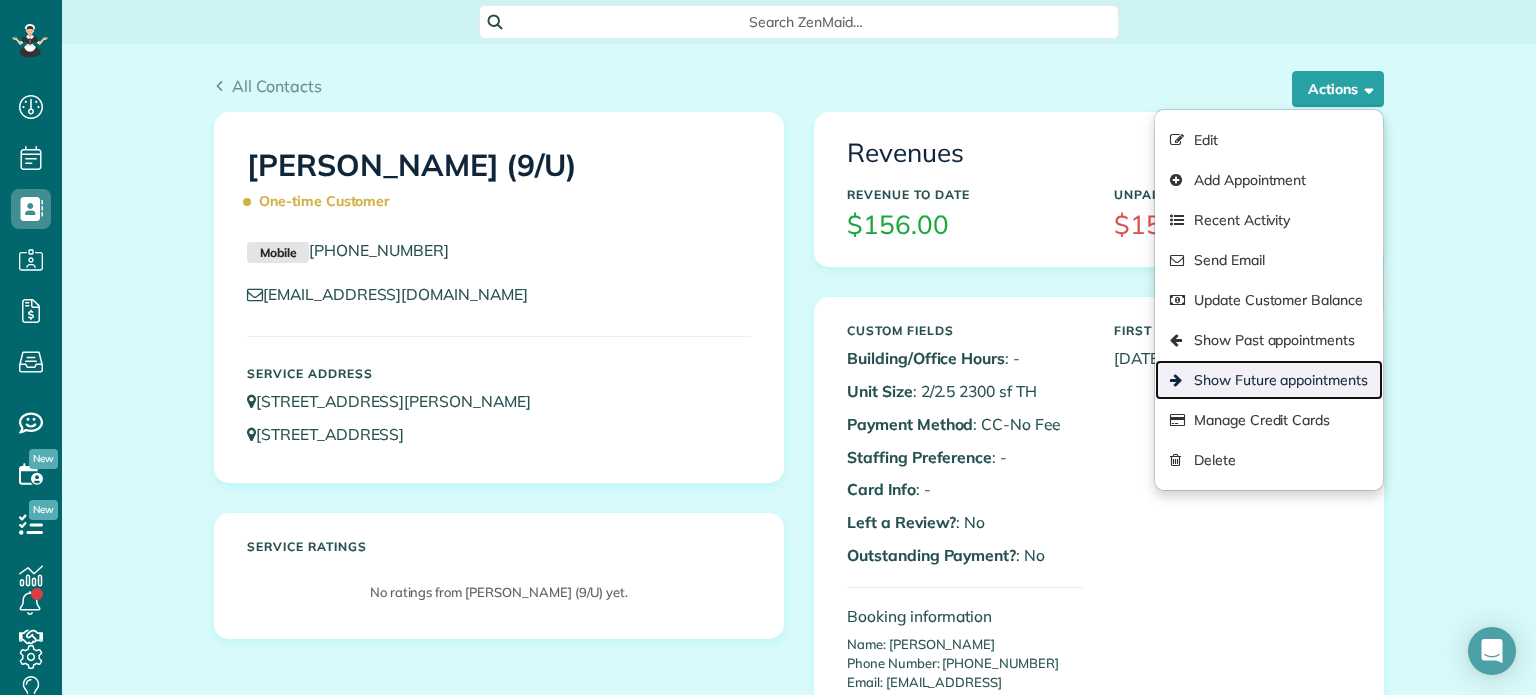 click on "Show Future appointments" at bounding box center (1269, 380) 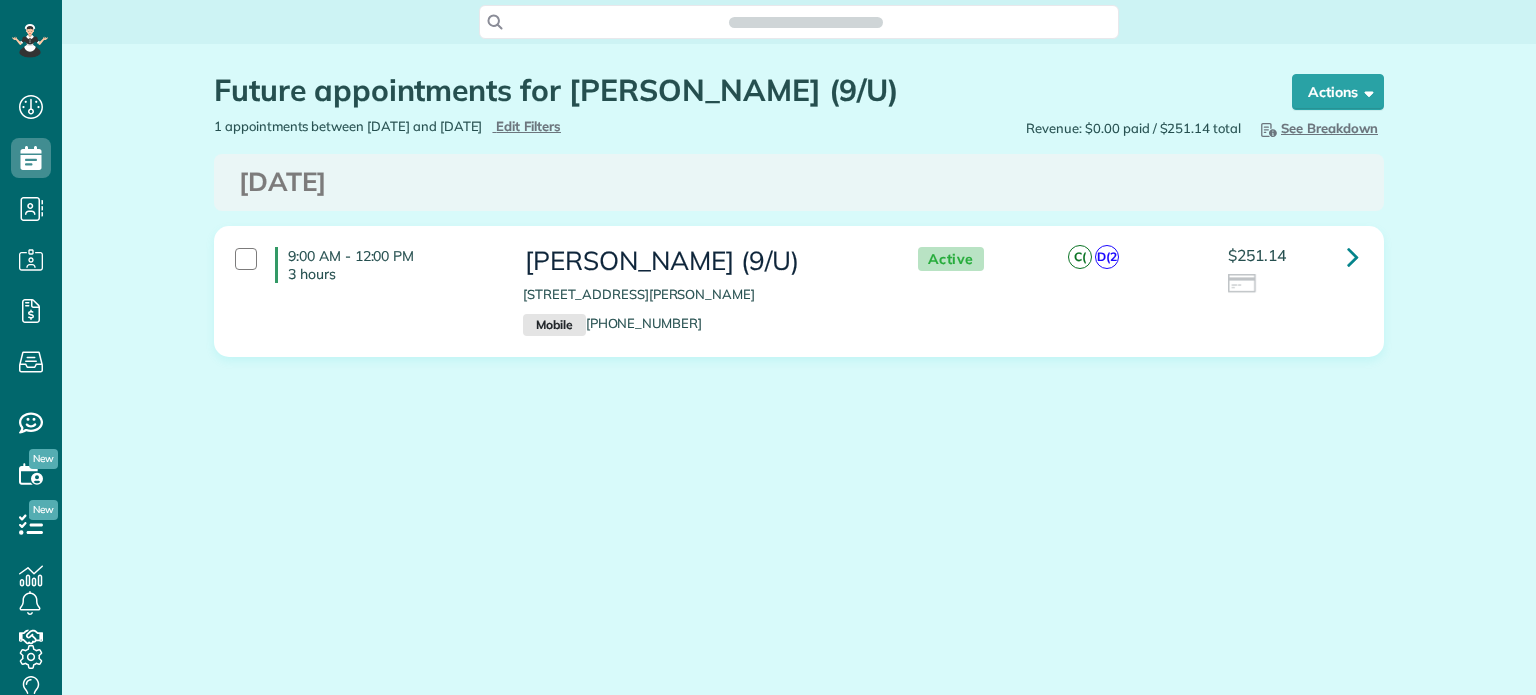 scroll, scrollTop: 0, scrollLeft: 0, axis: both 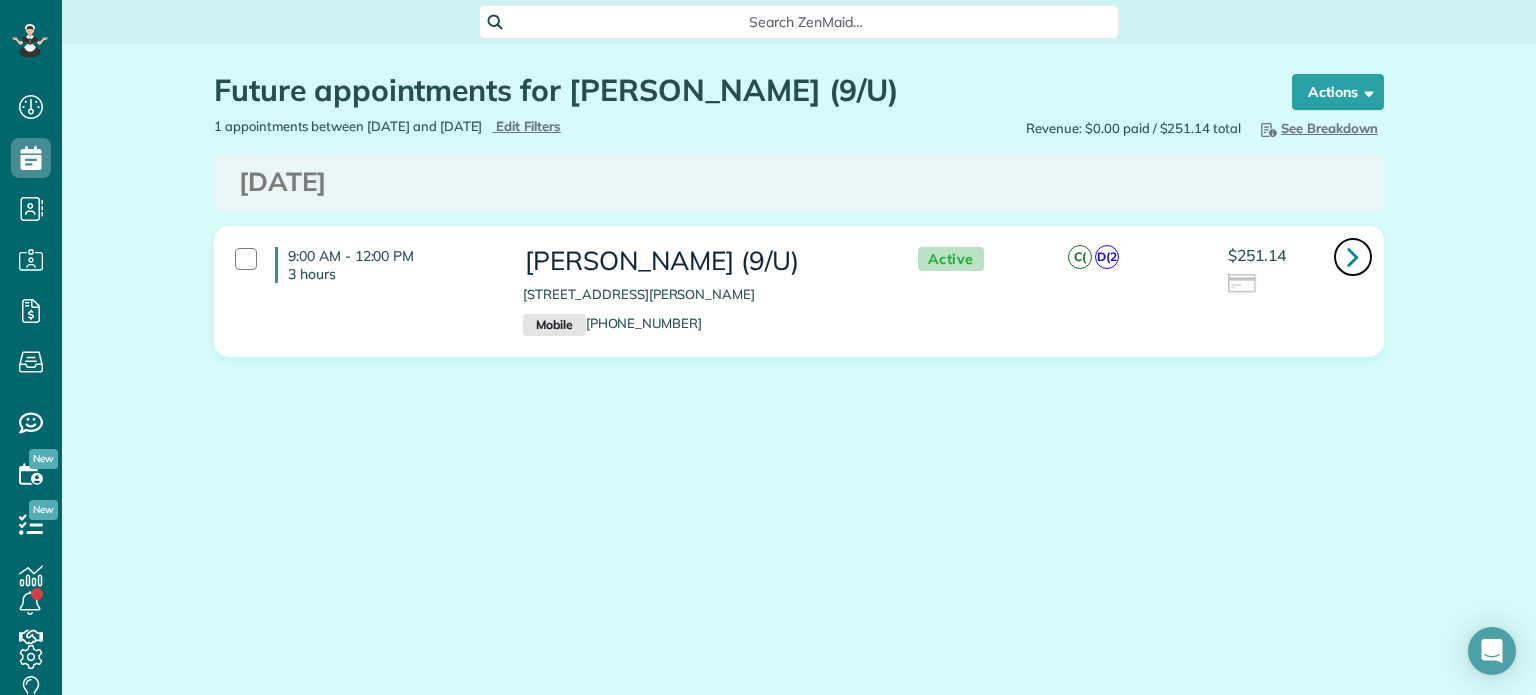 click at bounding box center (1353, 256) 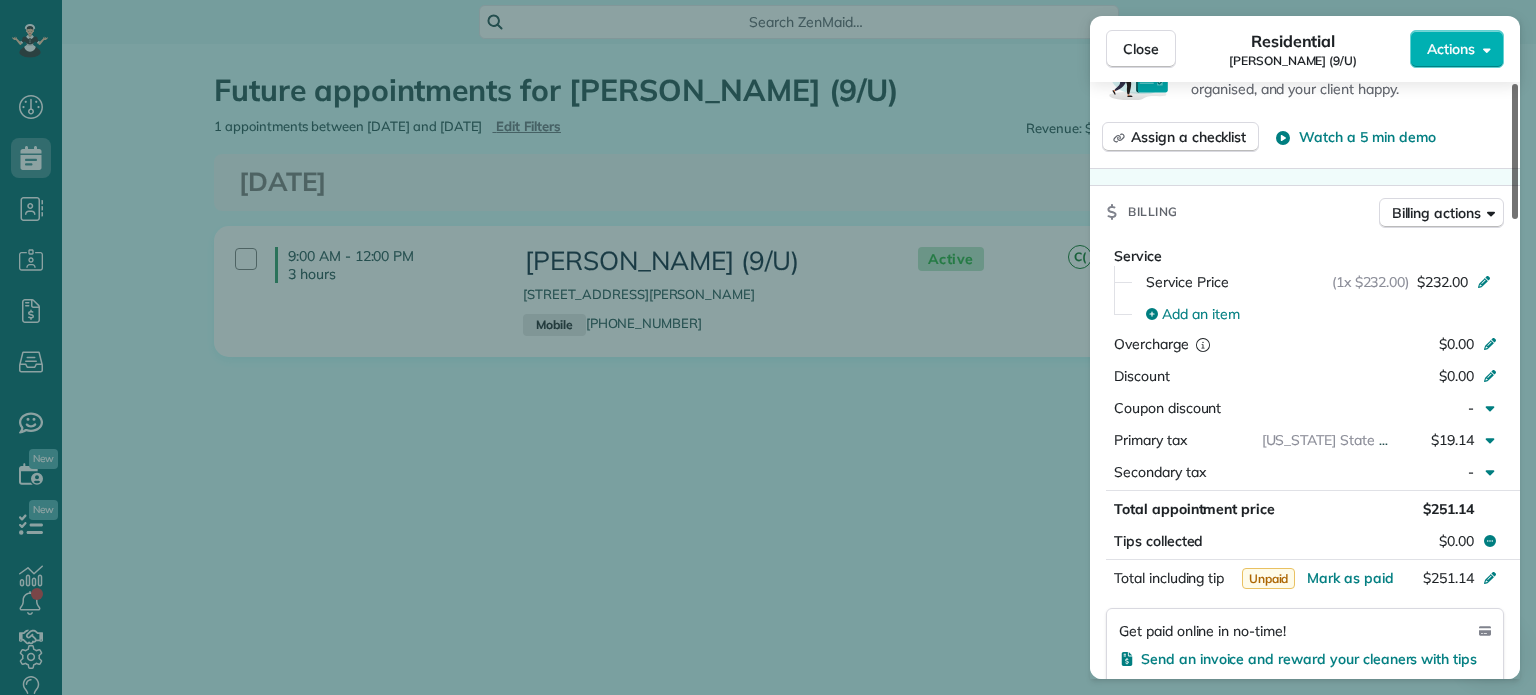 scroll, scrollTop: 828, scrollLeft: 0, axis: vertical 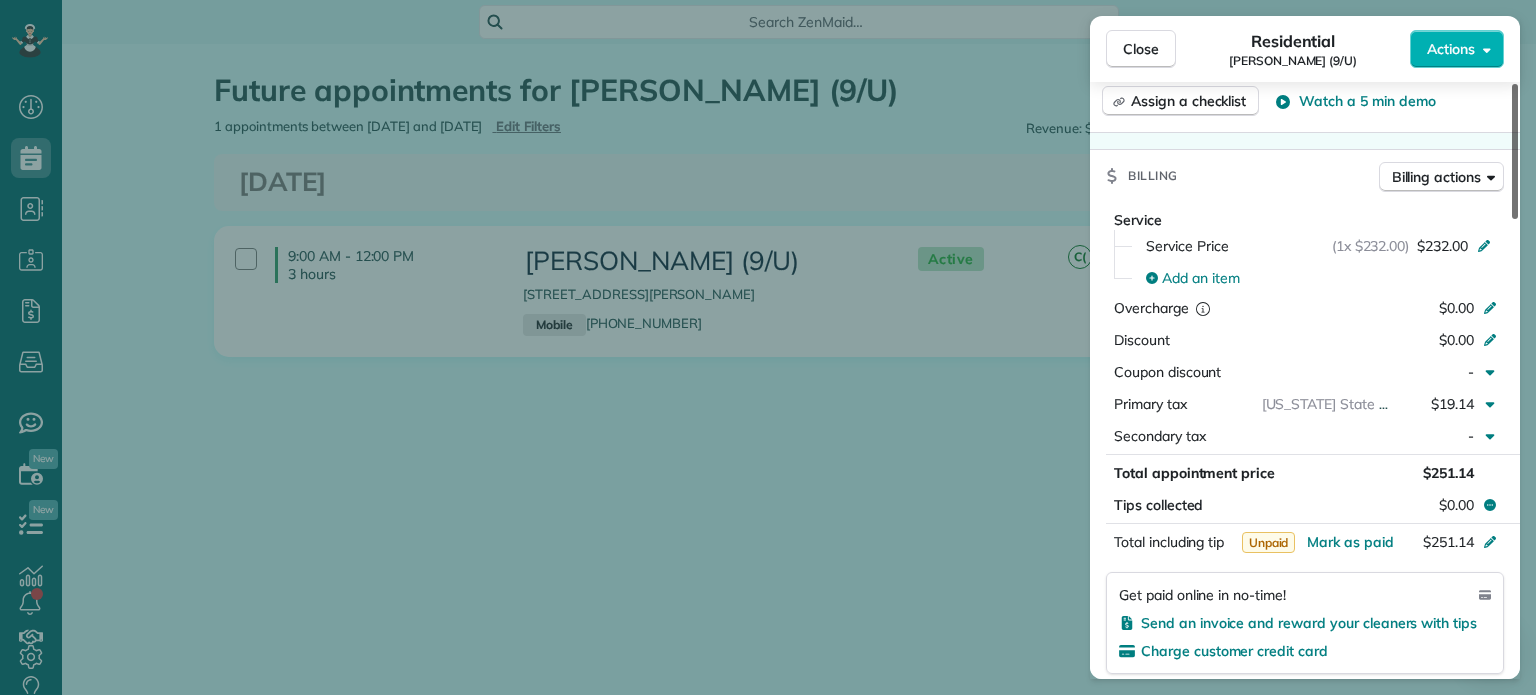 drag, startPoint x: 1516, startPoint y: 179, endPoint x: 1490, endPoint y: 367, distance: 189.78935 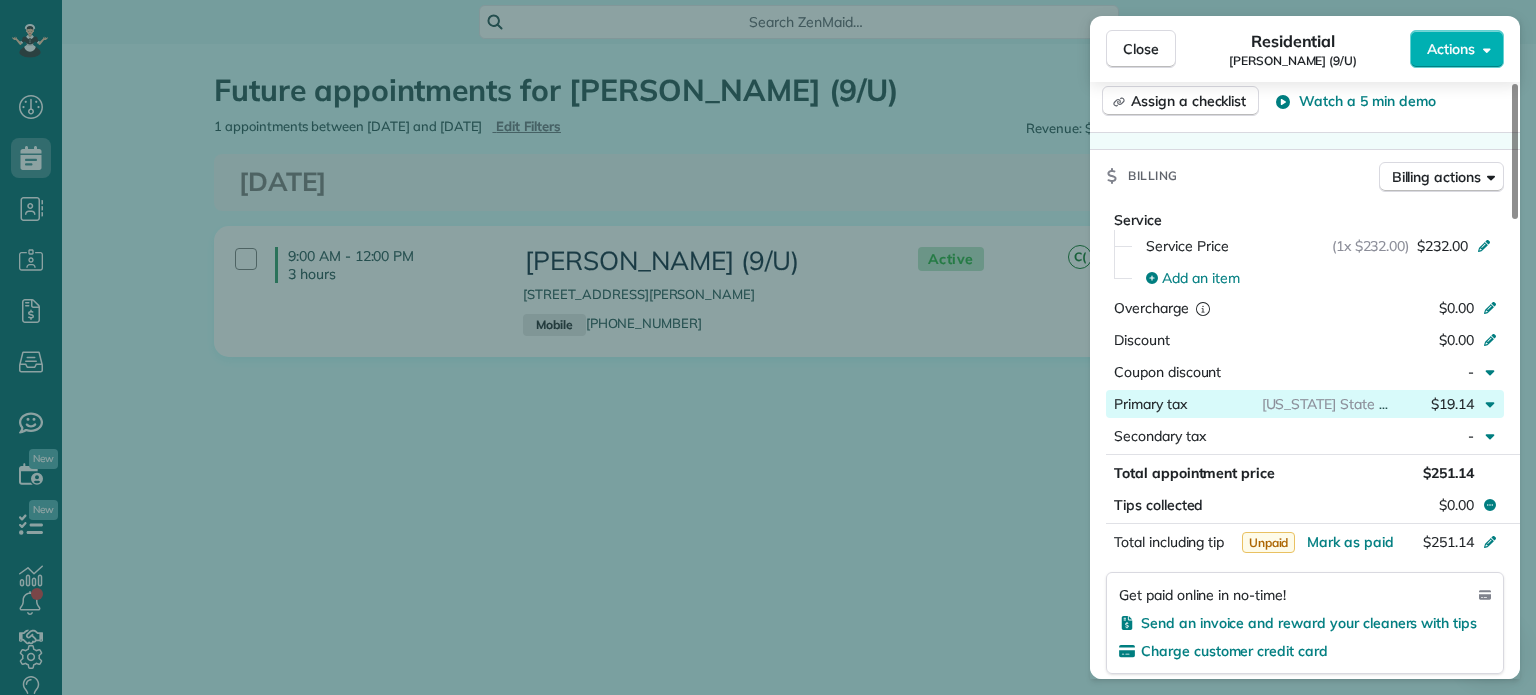 click on "Texas State &amp; Local Sales &amp; Use Tax (8.25%)" at bounding box center [1454, 404] 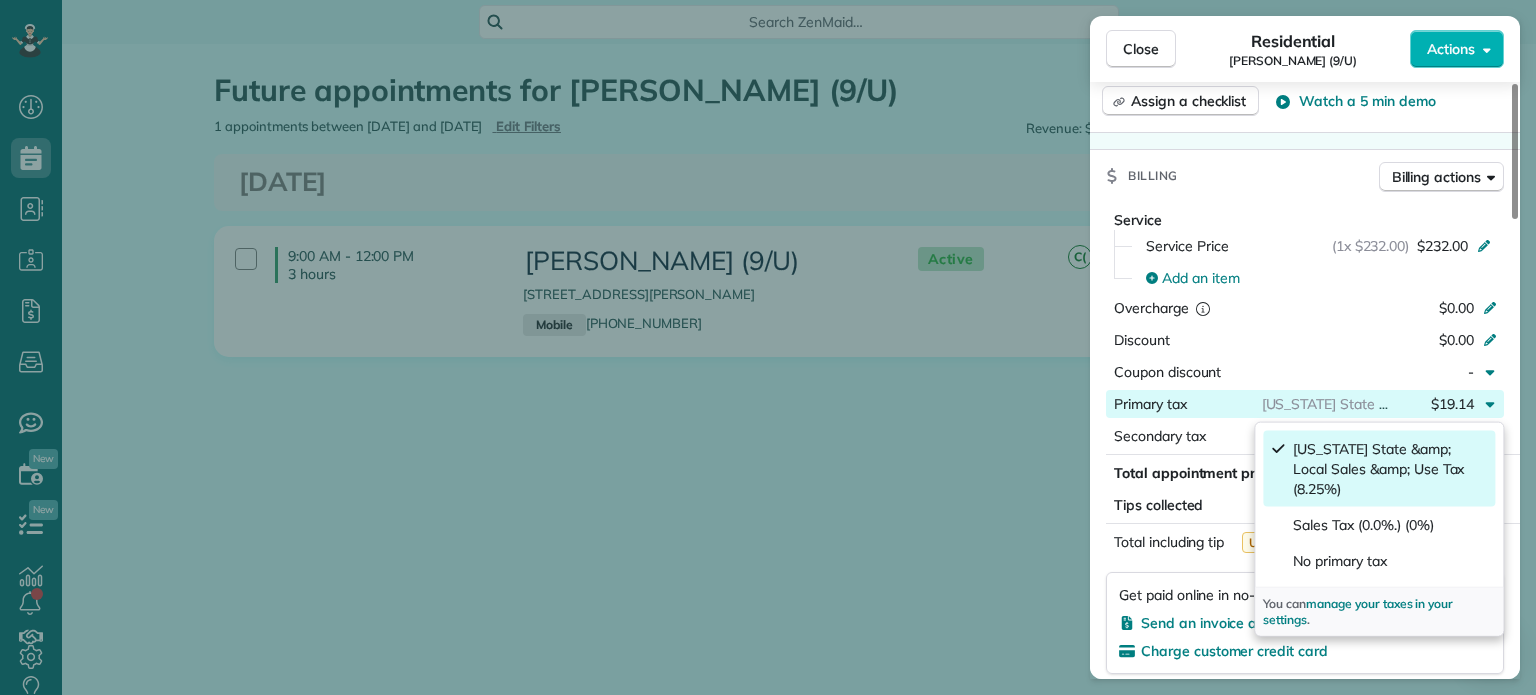 click on "Close Residential Sara Ghering (9/U) Actions Status Active Sara Ghering (9/U) · Open profile MOBILE (404) 630-9729 Copy saraghering@yahoo.com Copy View Details Residential Monday, August 11, 2025 9:00 AM 12:00 PM 3 hours and 0 minutes One time 4019 cole ave Dallas TX 75204 Open access information Service was not rated yet Setup ratings Cleaners Time in and out Assign Invite Cleaners Celia   Garcia. (SW) 9:00 AM 12:00 PM Deisi   Montelongo. (E) 9:00 AM 12:00 PM Checklist Try Now Keep this appointment up to your standards. Stay on top of every detail, keep your cleaners organised, and your client happy. Assign a checklist Watch a 5 min demo Billing Billing actions Service Service Price (1x $232.00) $232.00 Add an item Overcharge $0.00 Discount $0.00 Coupon discount - Primary tax Texas State &amp; Local Sales &amp; Use Tax (8.25%) $19.14 Secondary tax - Total appointment price $251.14 Tips collected $0.00 Unpaid Mark as paid Total including tip $251.14 Get paid online in no-time! Charge customer credit card 1 0" at bounding box center (768, 347) 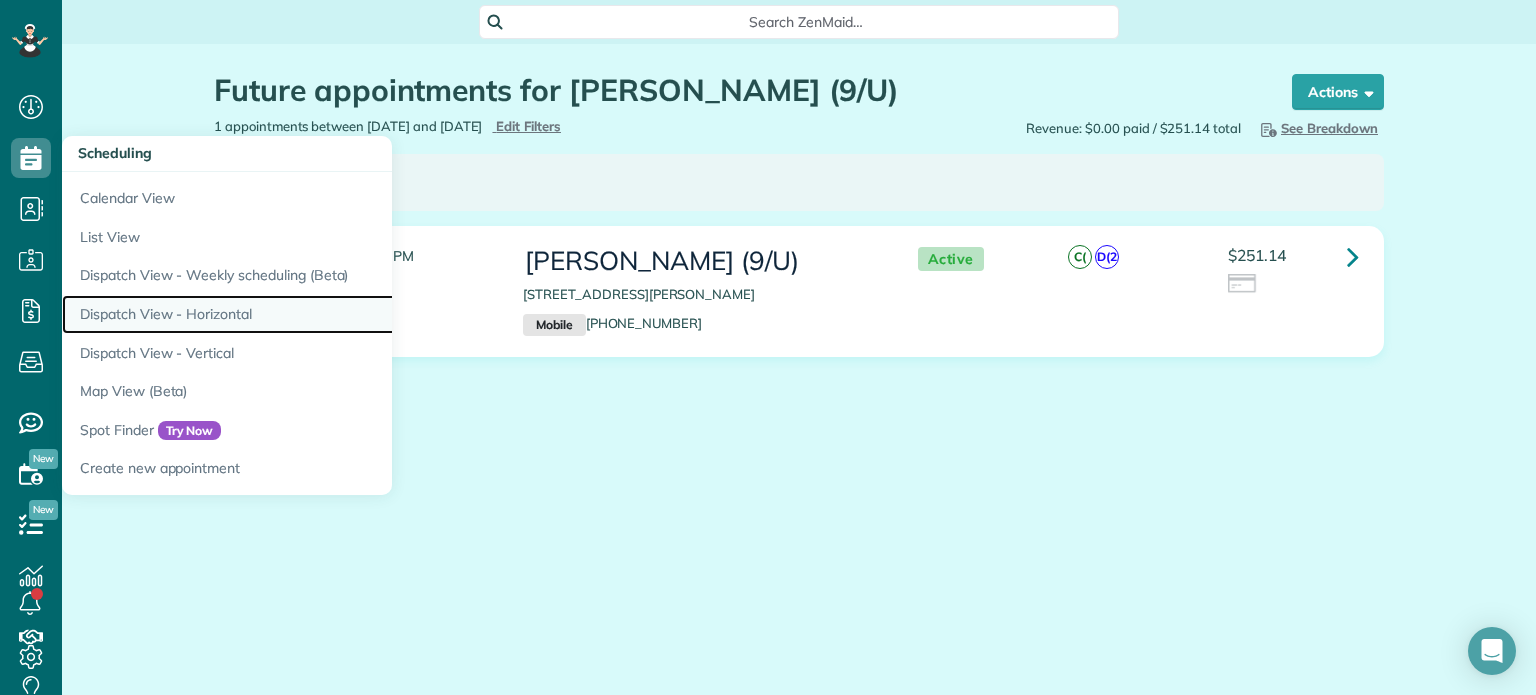 click on "Dispatch View - Horizontal" at bounding box center [312, 314] 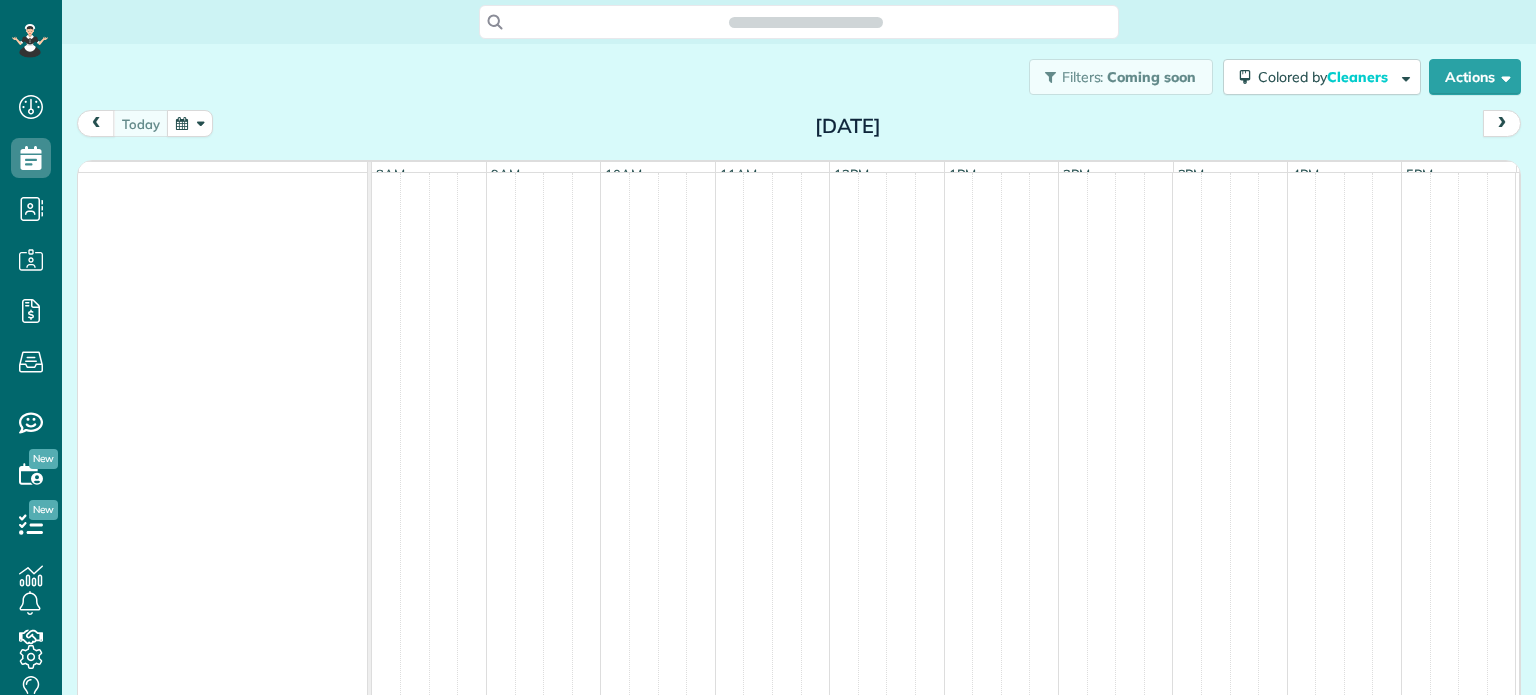 scroll, scrollTop: 0, scrollLeft: 0, axis: both 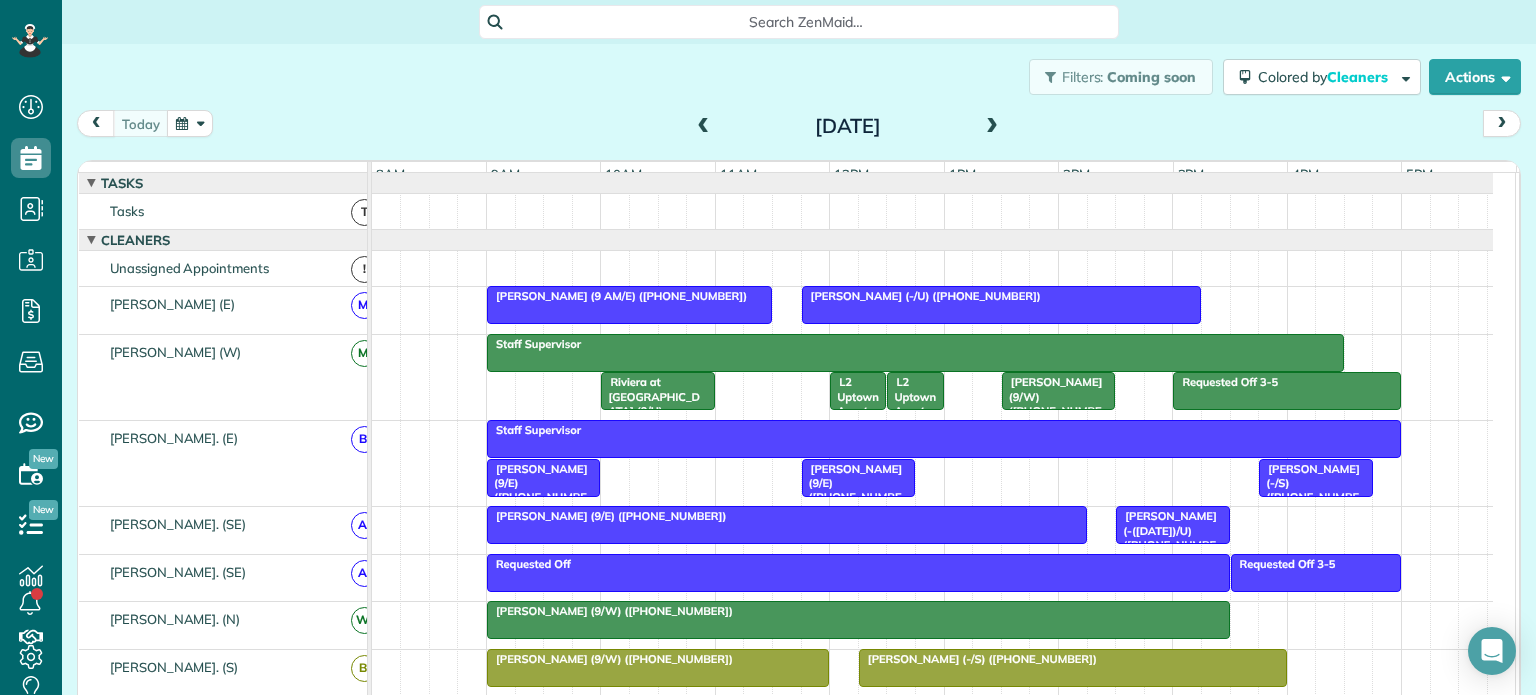 click at bounding box center (992, 127) 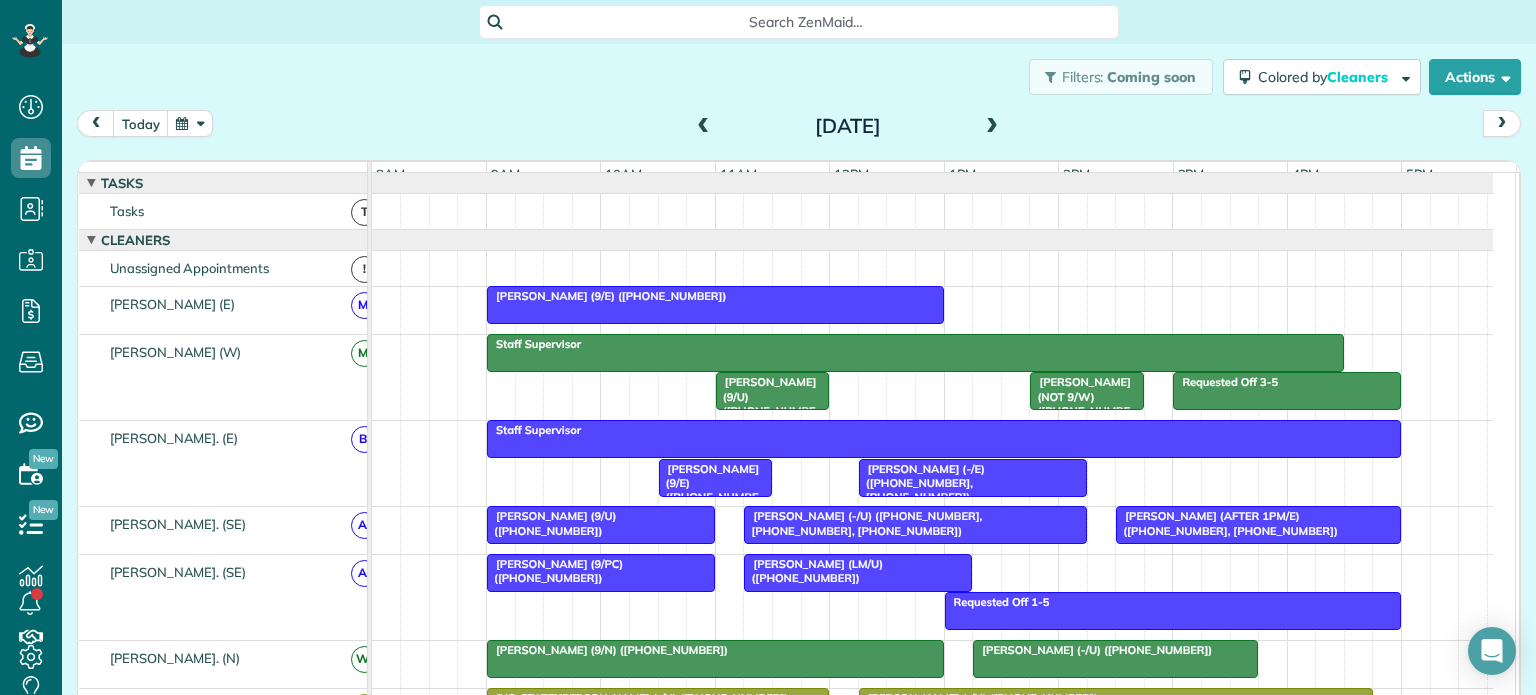scroll, scrollTop: 116, scrollLeft: 0, axis: vertical 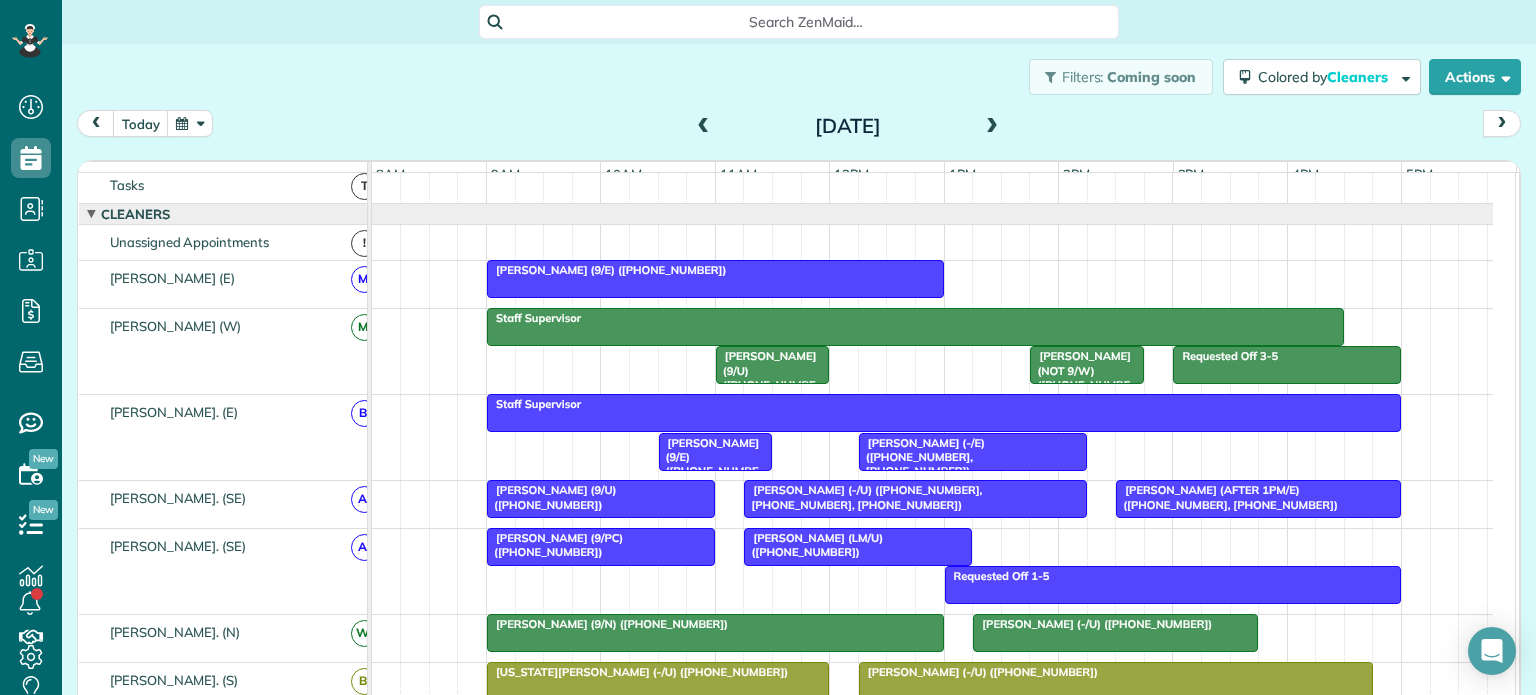 click at bounding box center [704, 127] 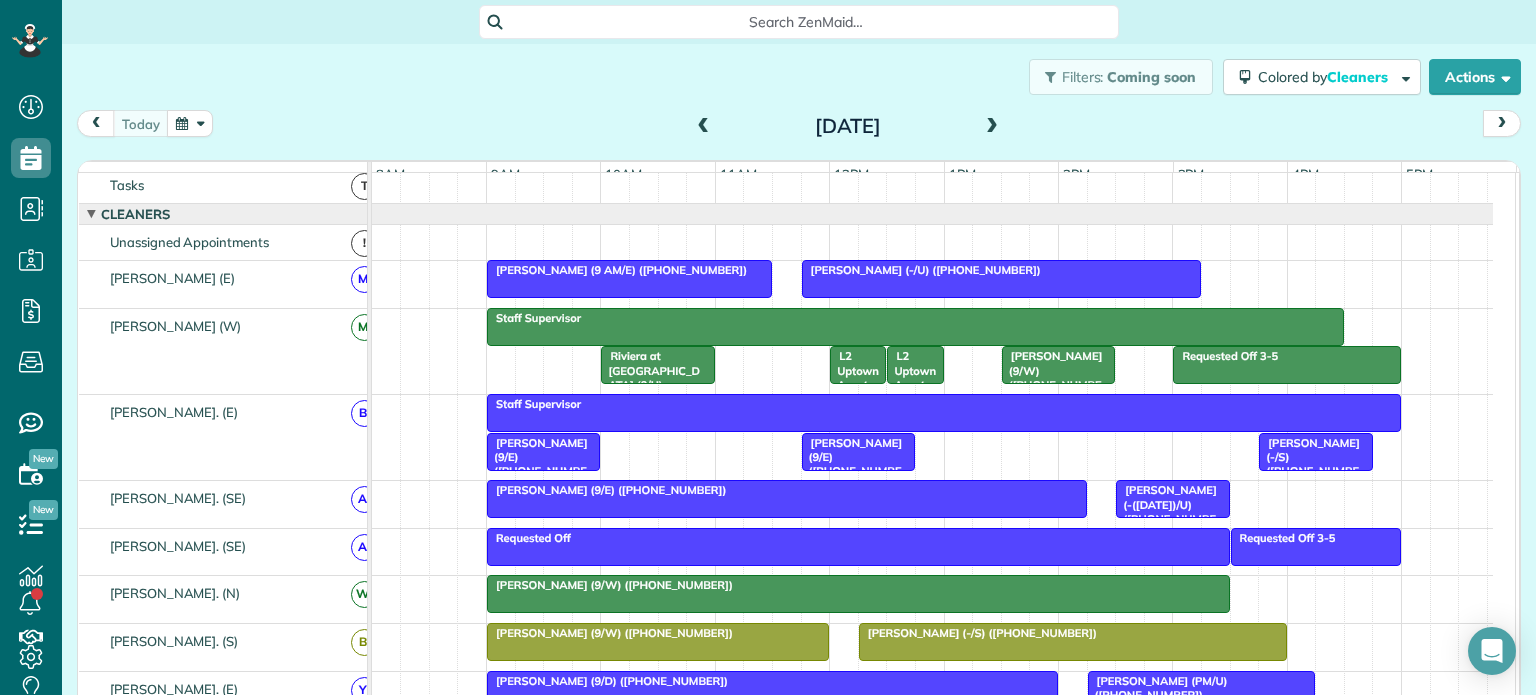click at bounding box center [992, 127] 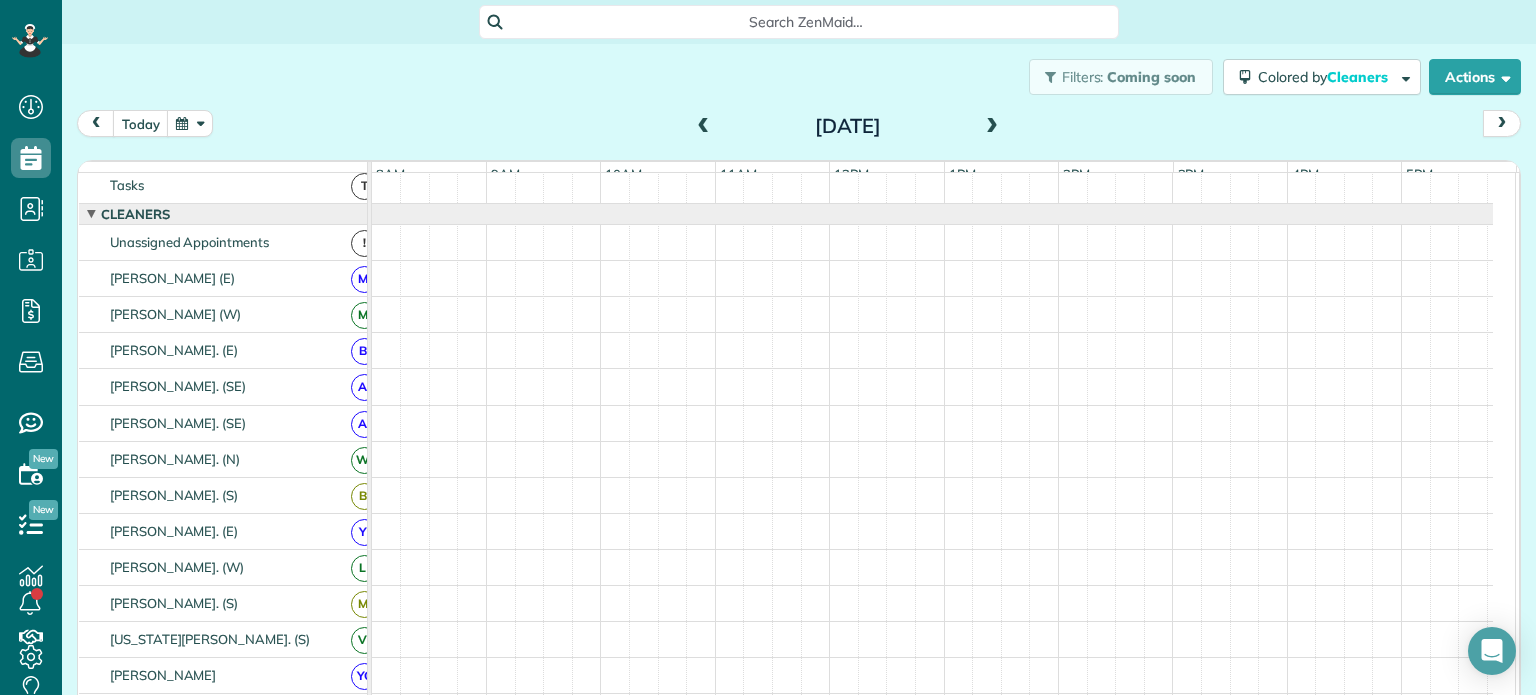 click at bounding box center (992, 127) 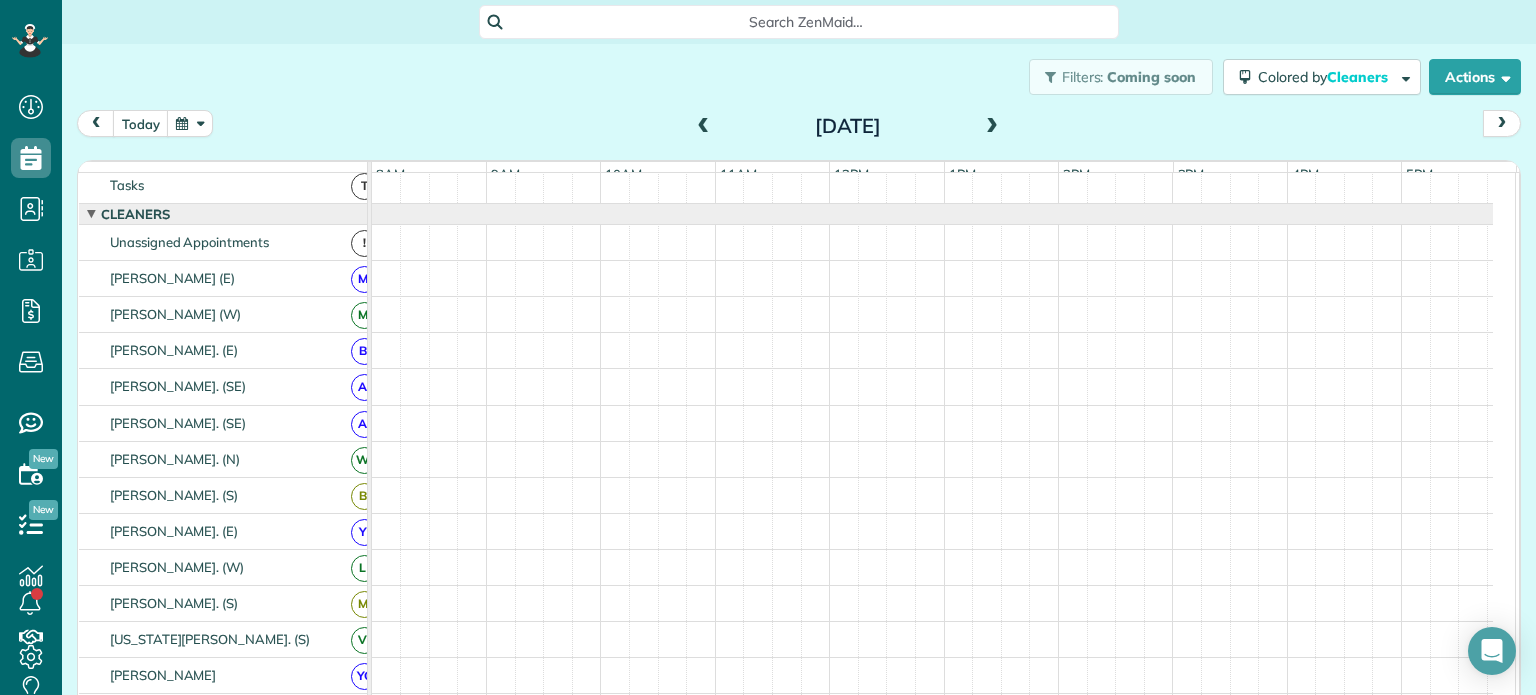 click at bounding box center (992, 127) 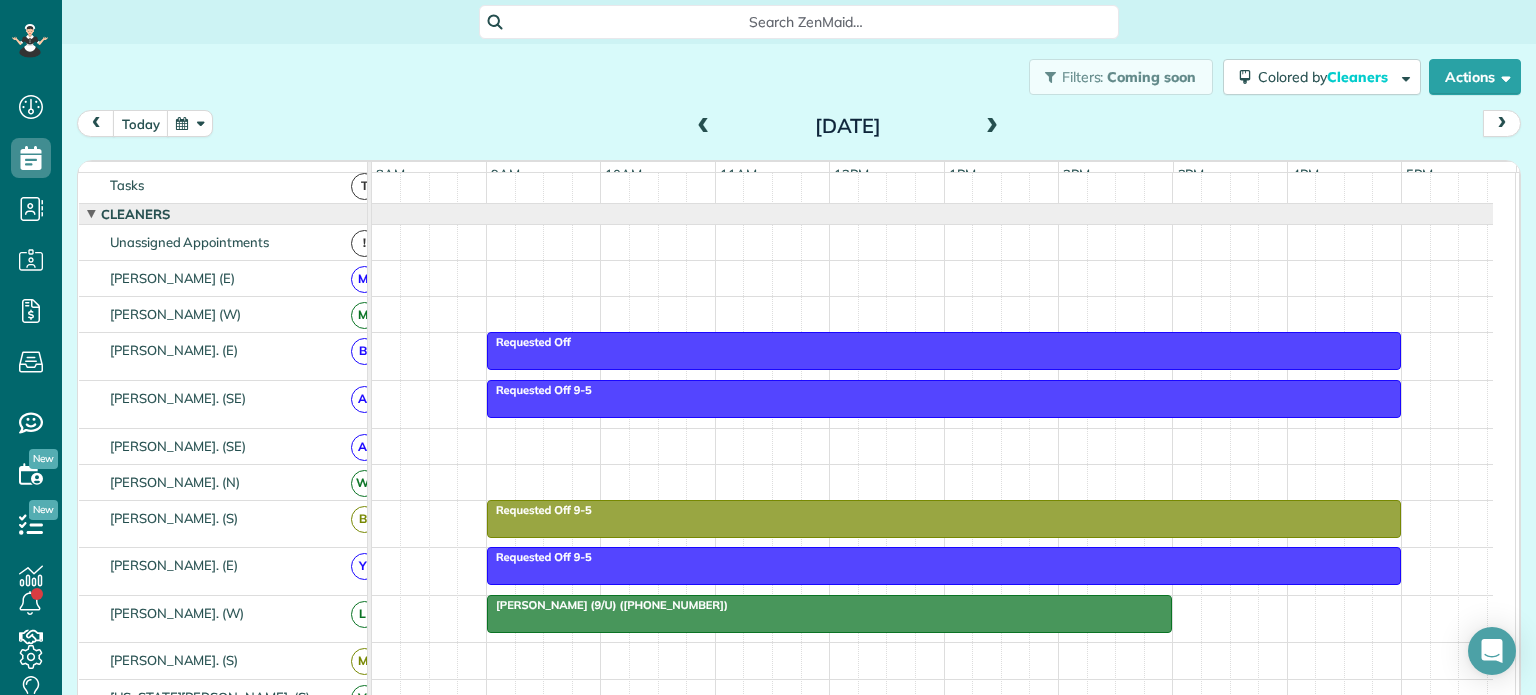 click at bounding box center (992, 127) 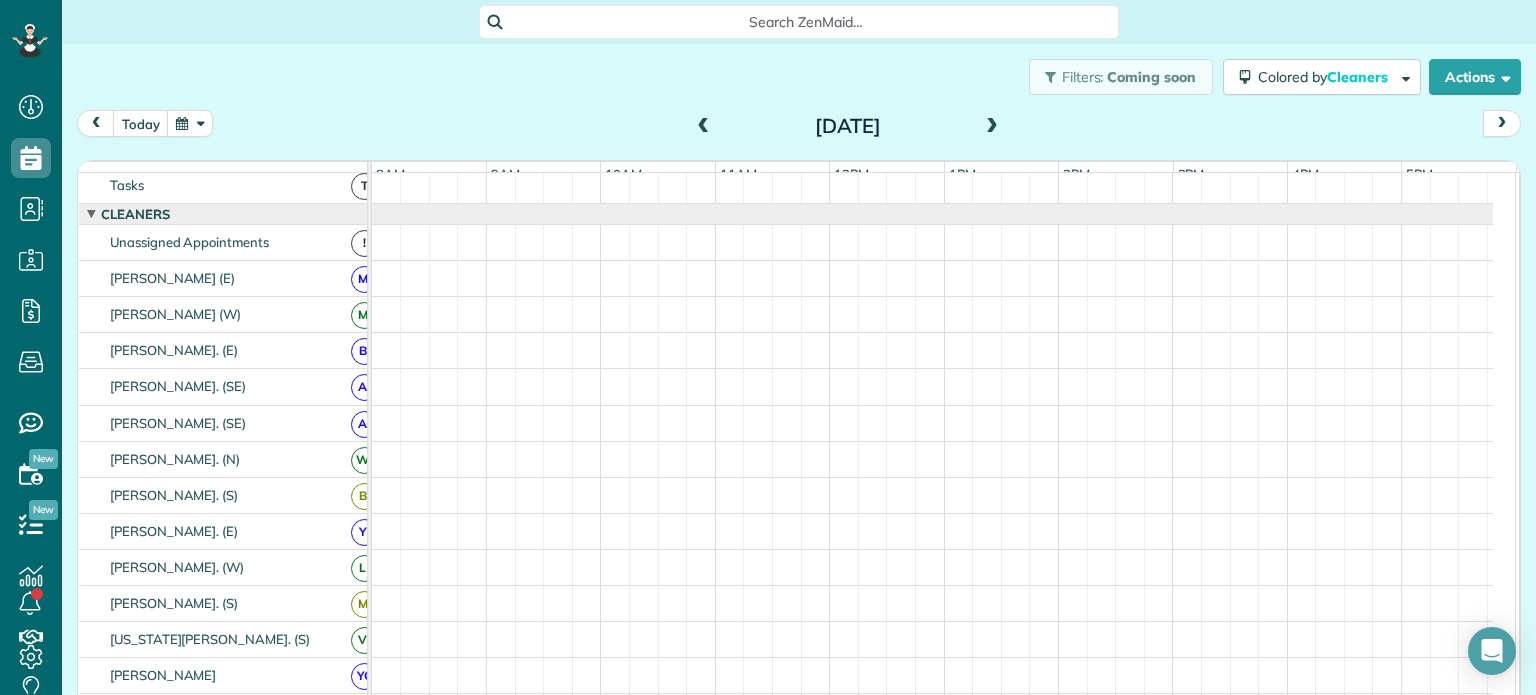 click at bounding box center (992, 127) 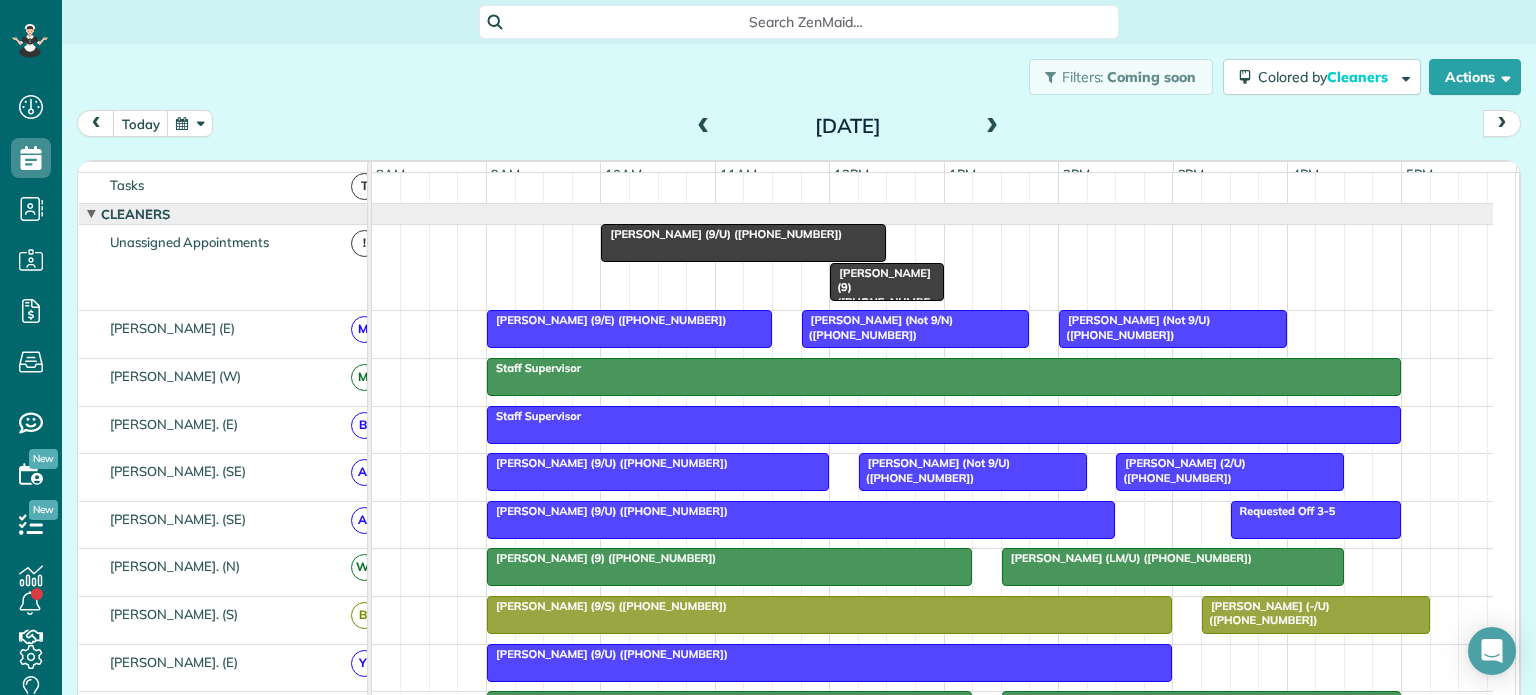 click at bounding box center (992, 127) 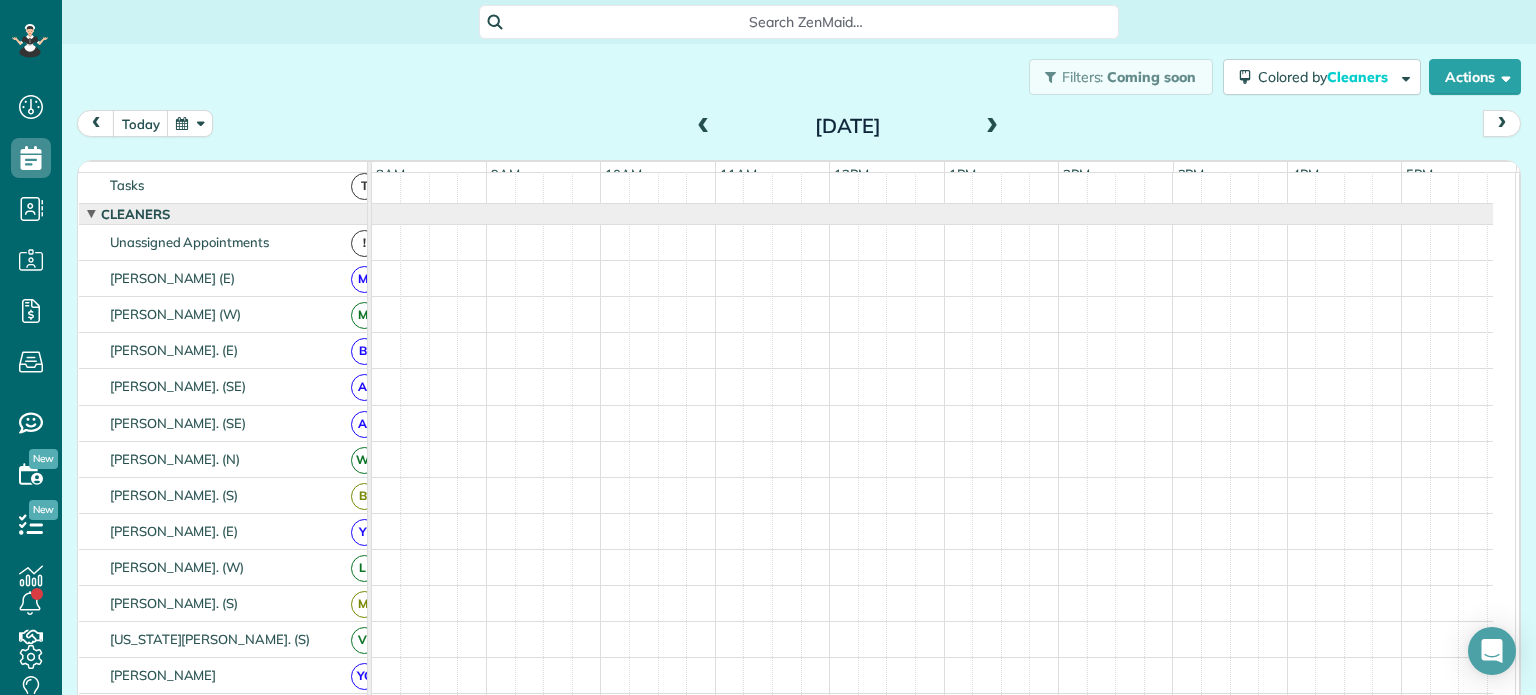 click at bounding box center (992, 127) 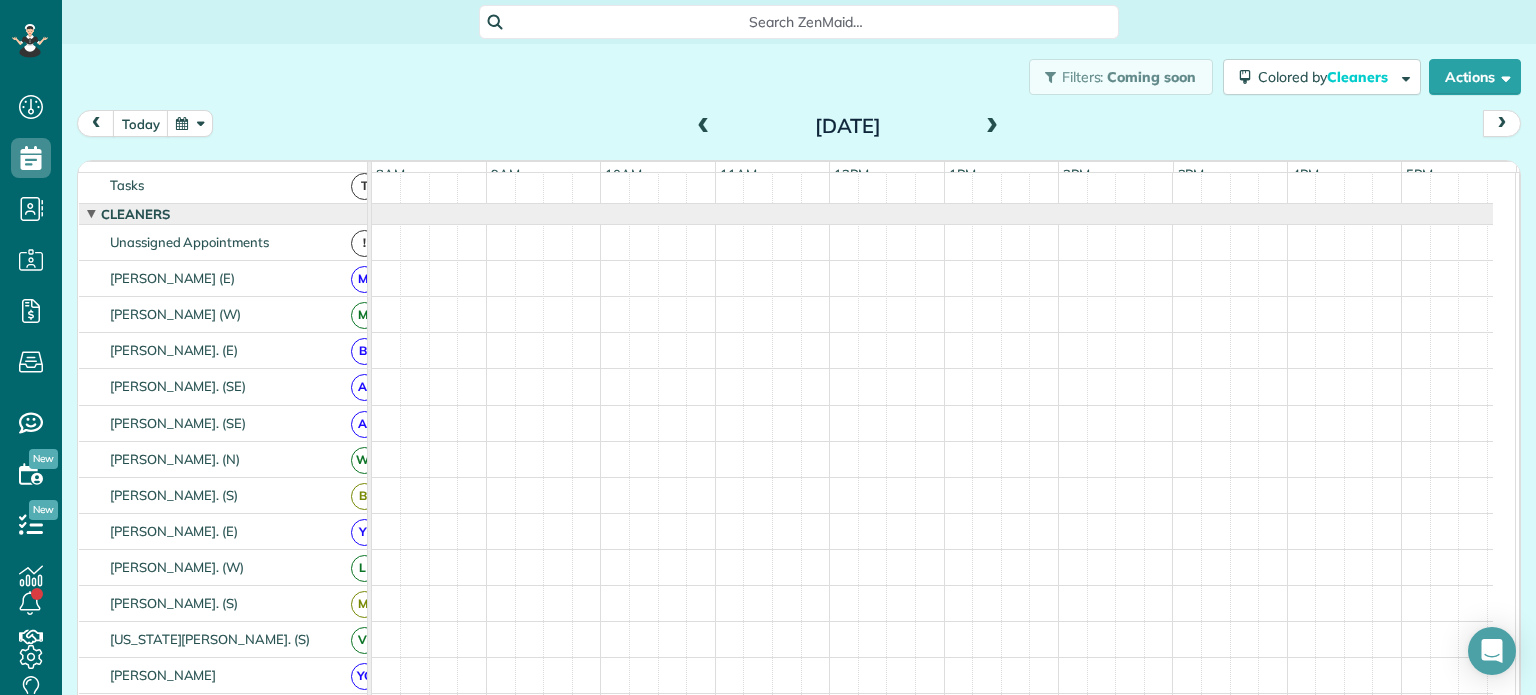 scroll, scrollTop: 0, scrollLeft: 0, axis: both 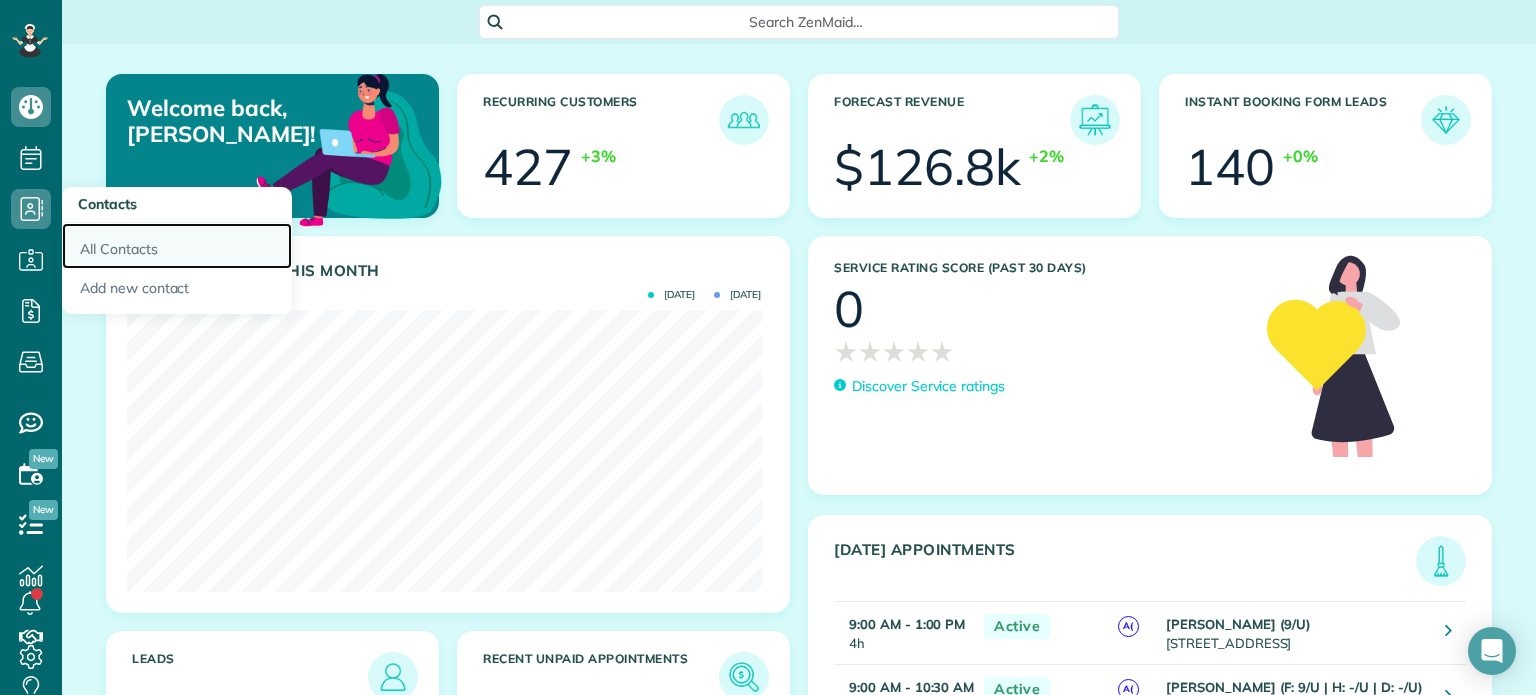 click on "All Contacts" at bounding box center [177, 246] 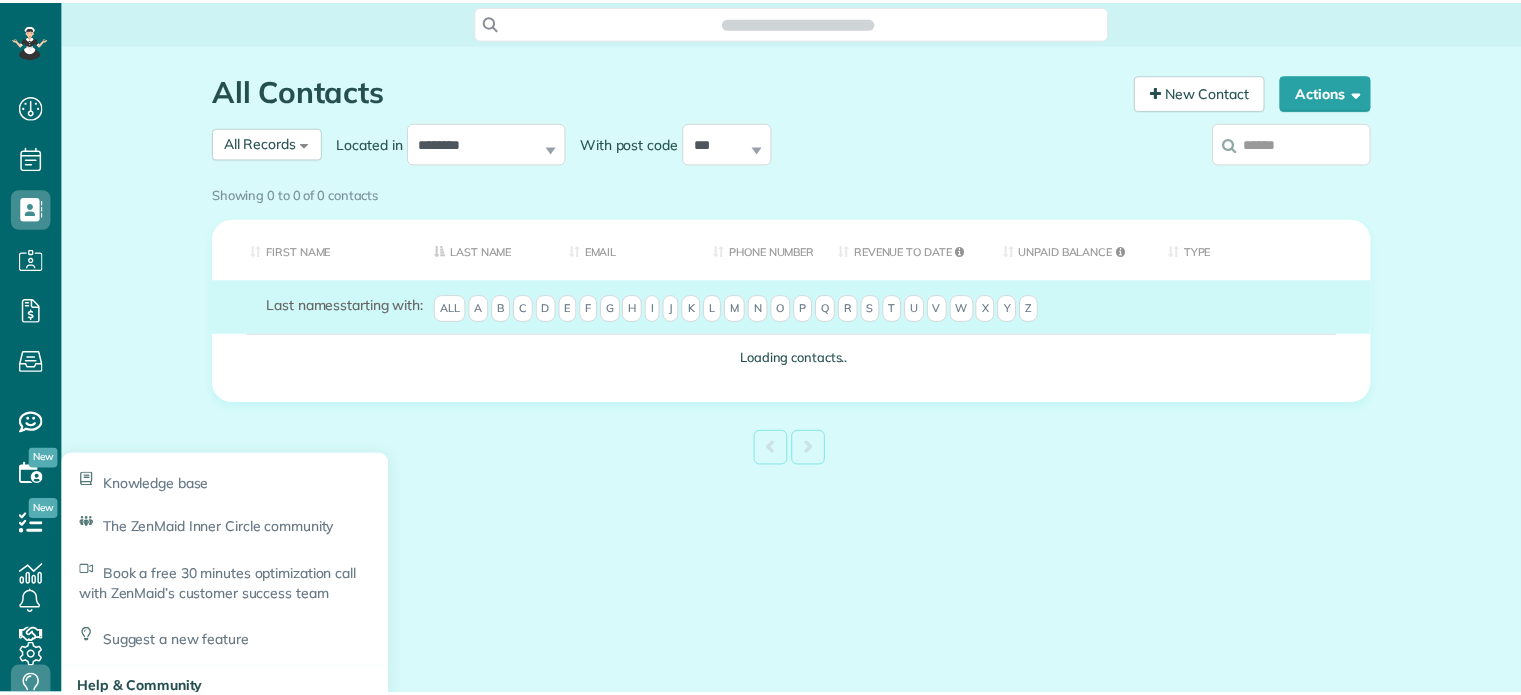 scroll, scrollTop: 0, scrollLeft: 0, axis: both 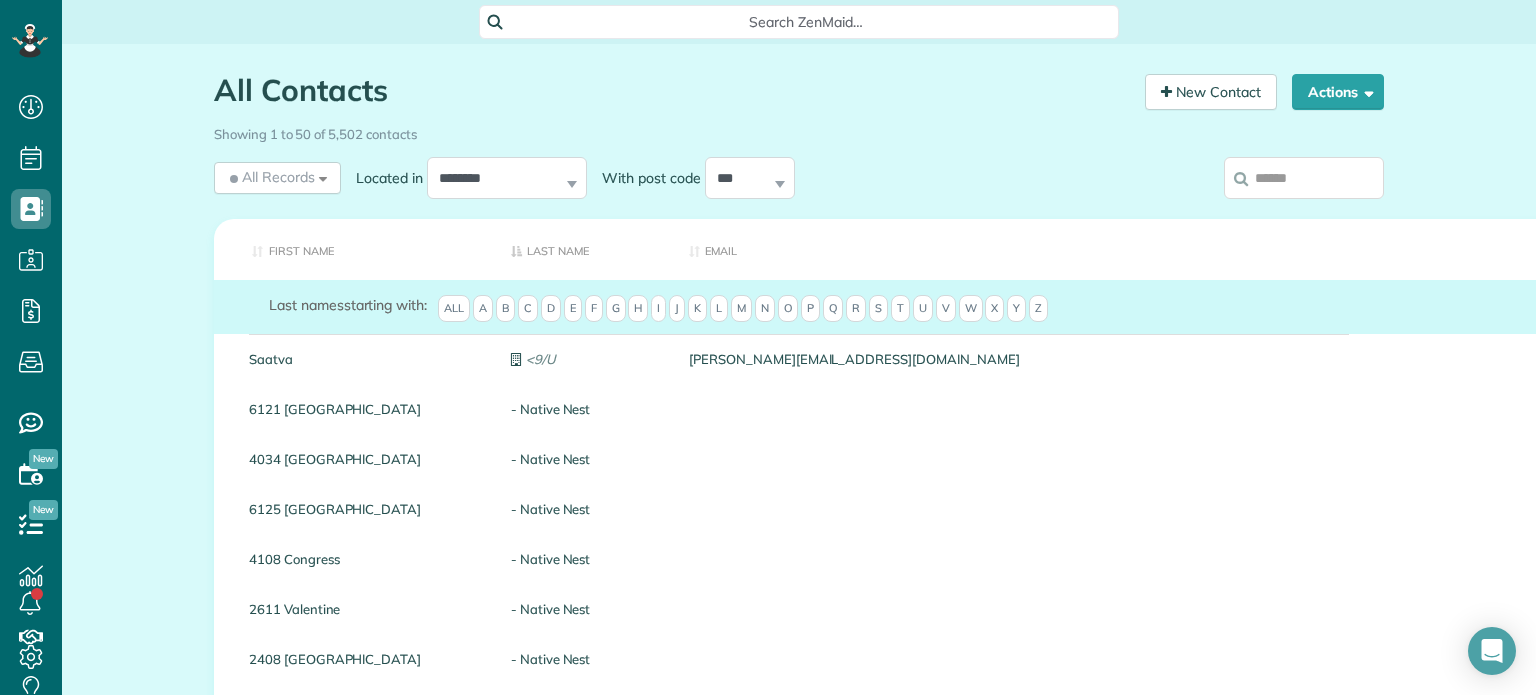 click at bounding box center (1304, 178) 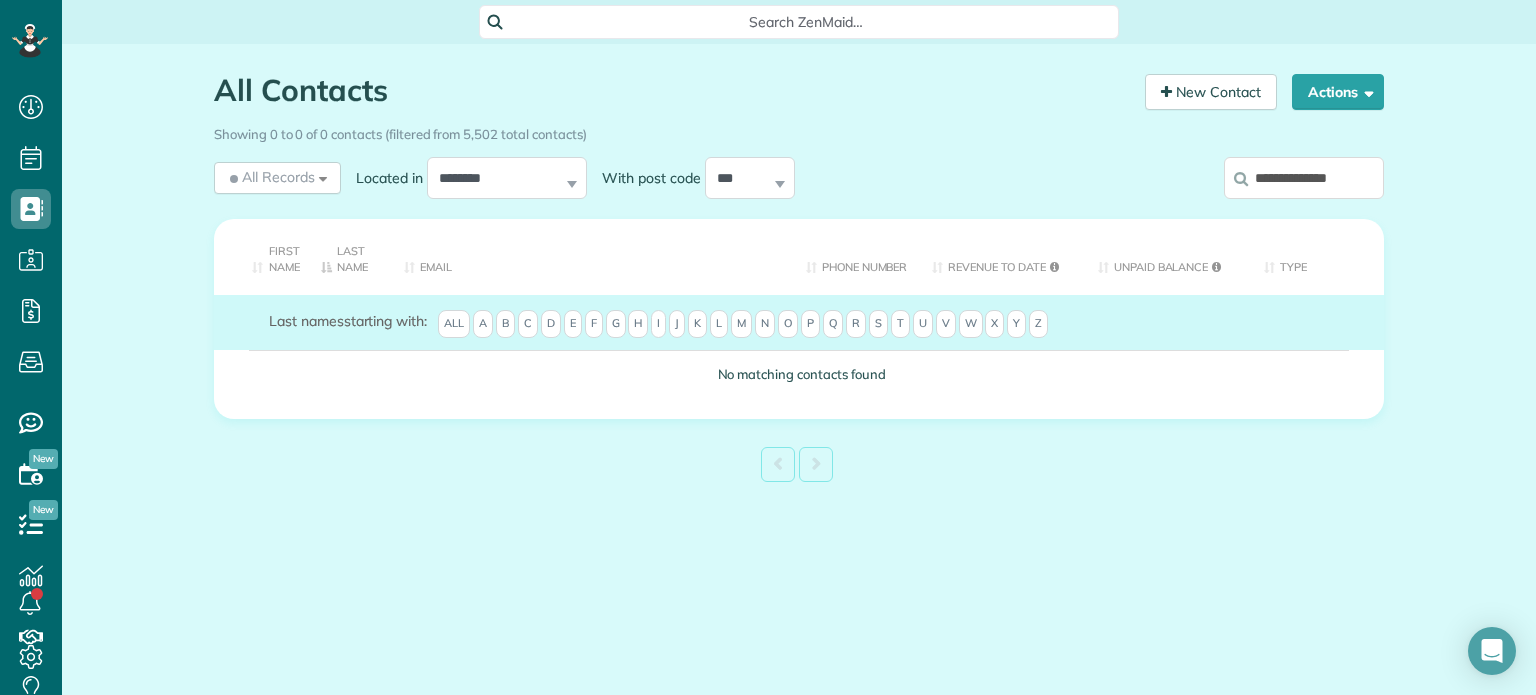 click on "**********" at bounding box center [1304, 178] 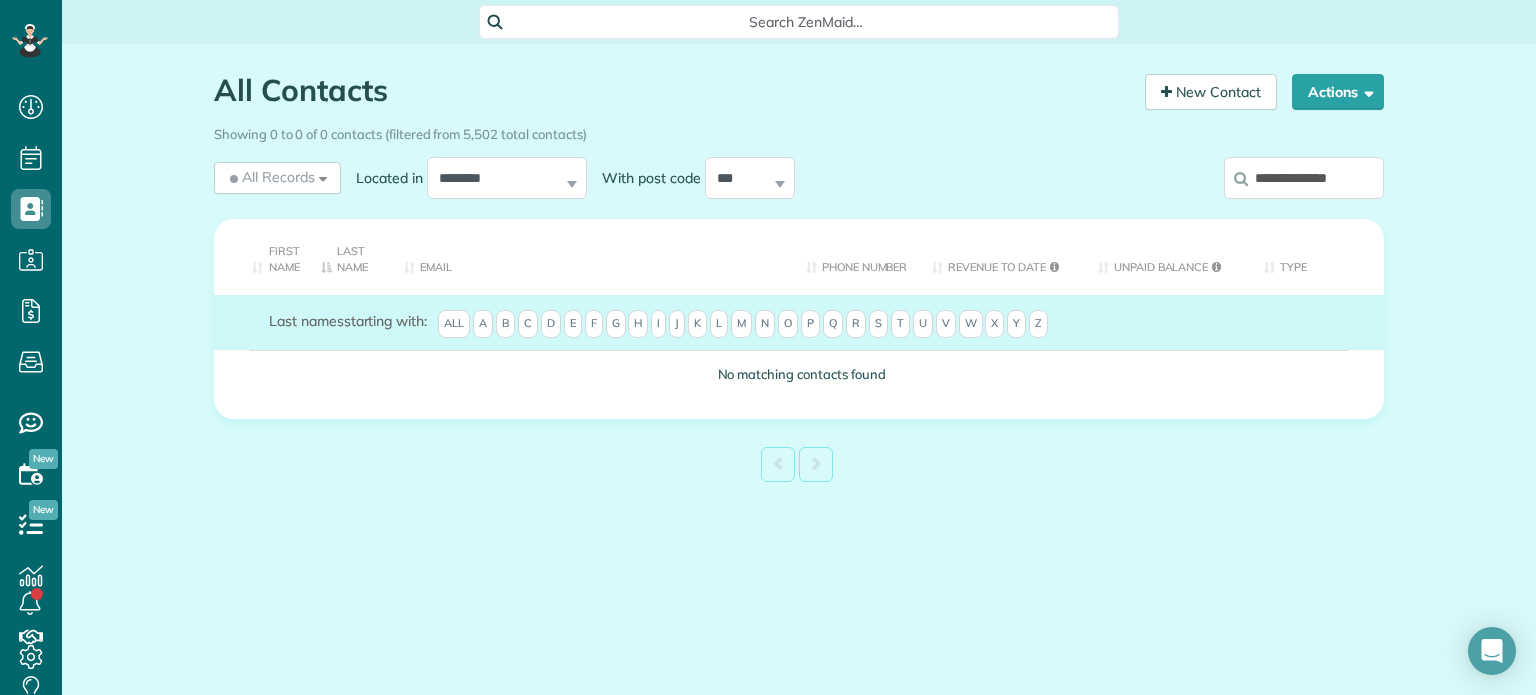 type on "**********" 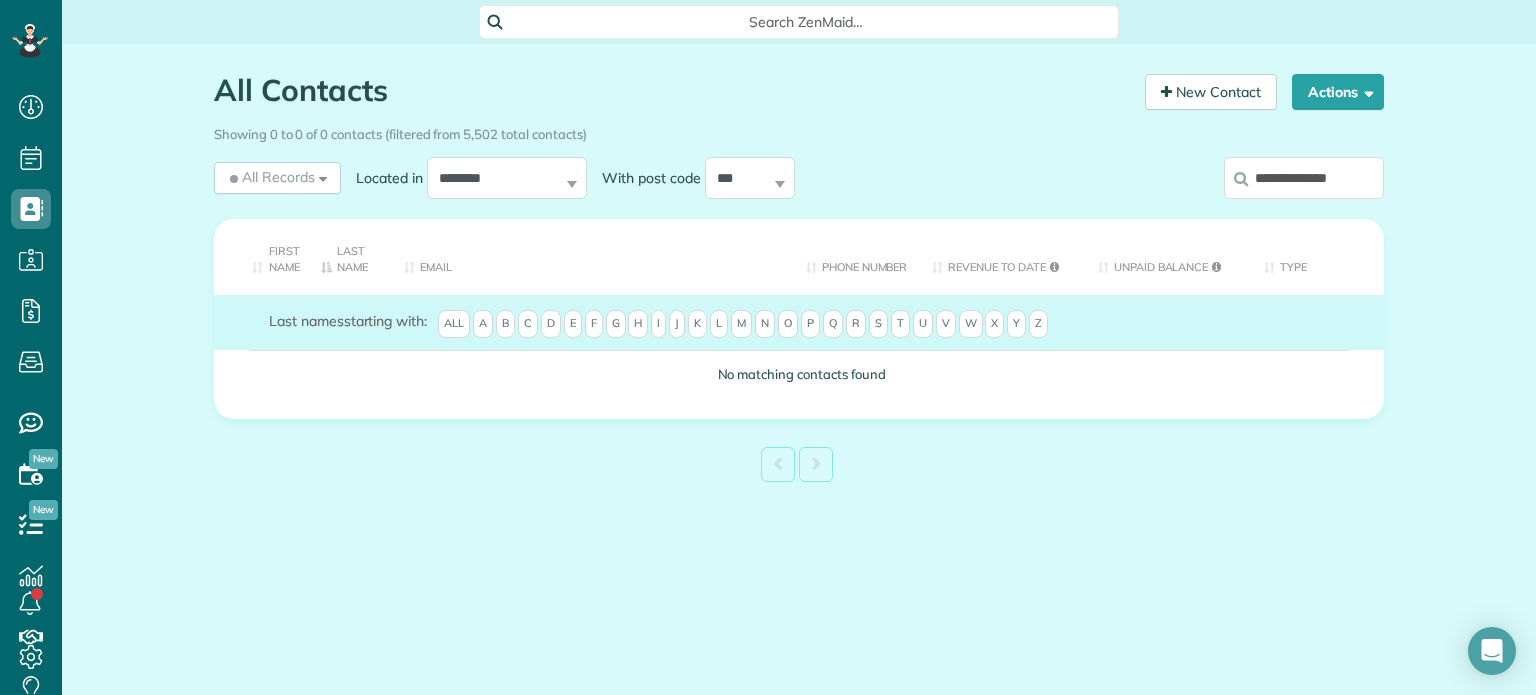 click on "**********" at bounding box center [1304, 178] 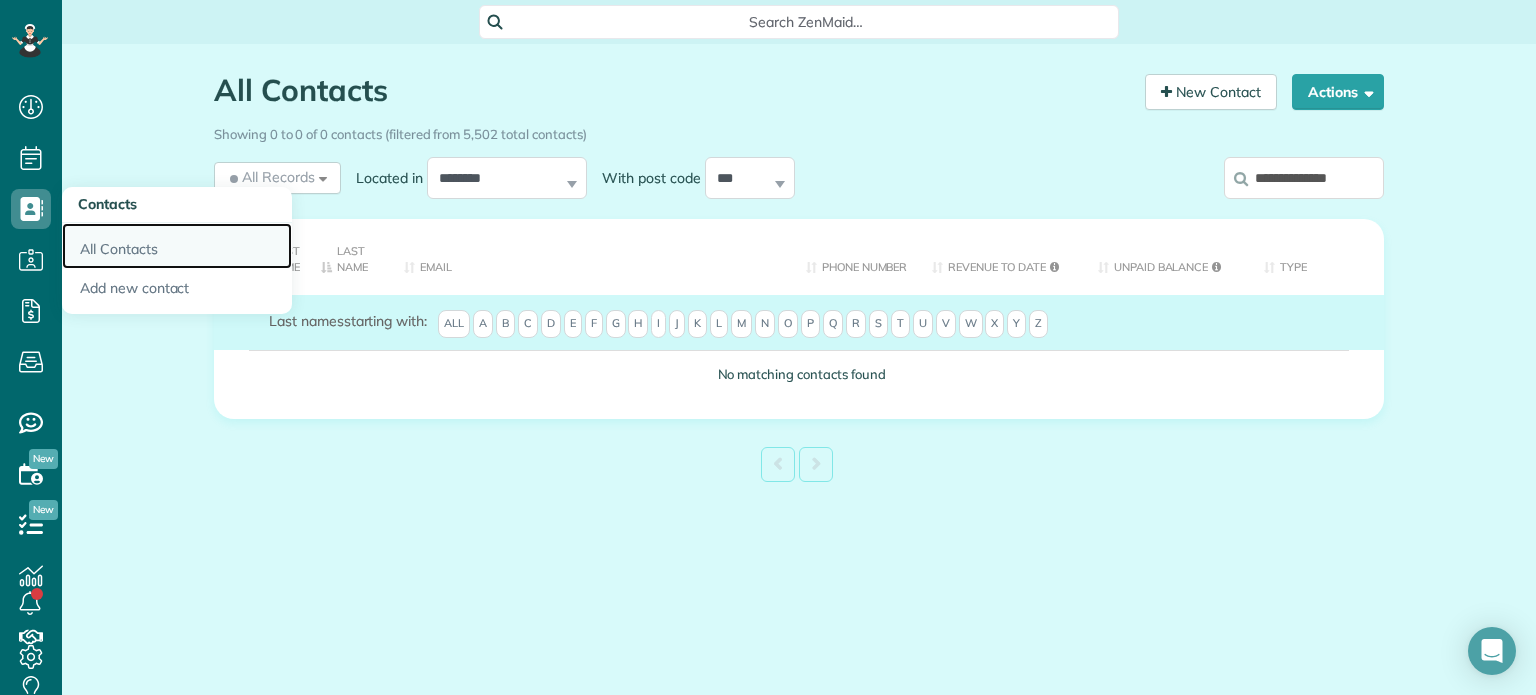click on "All Contacts" at bounding box center (177, 246) 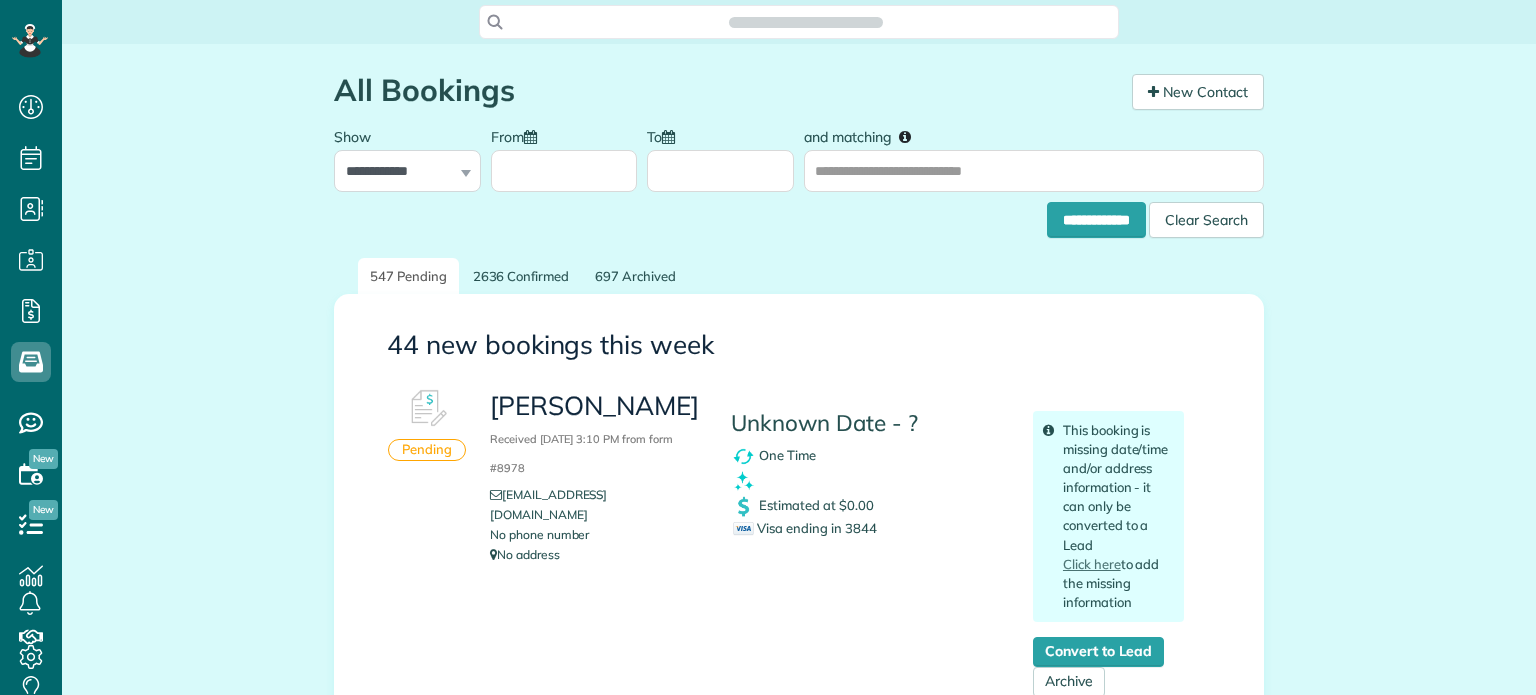 scroll, scrollTop: 0, scrollLeft: 0, axis: both 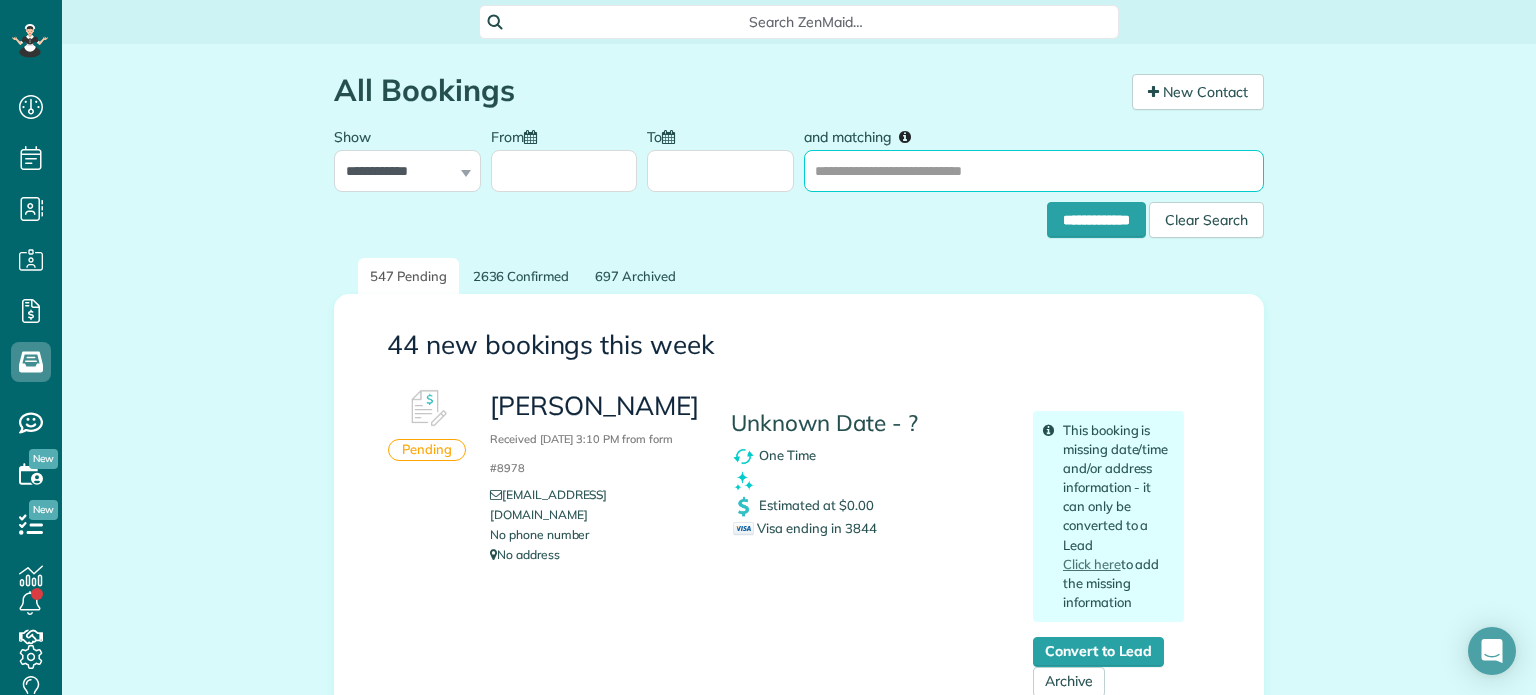 click on "and matching" at bounding box center (1034, 171) 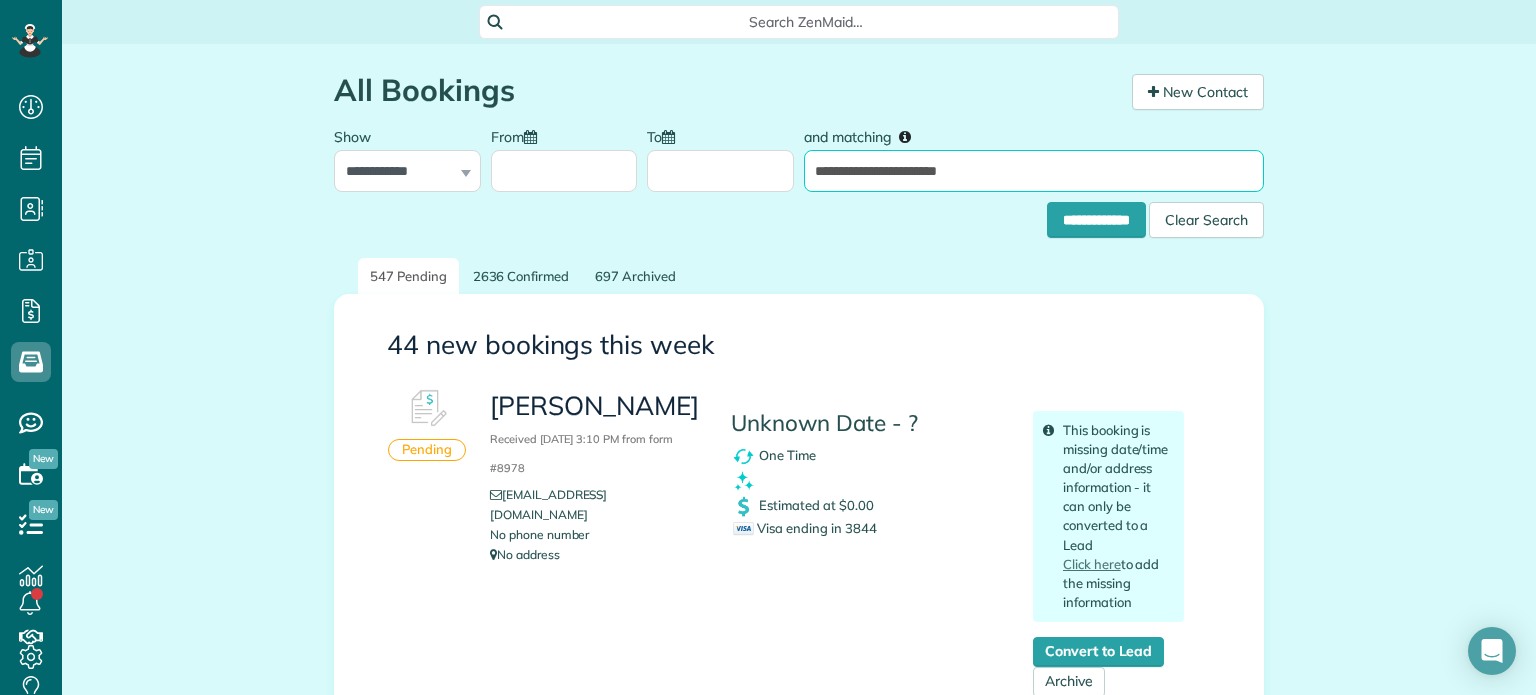 type on "**********" 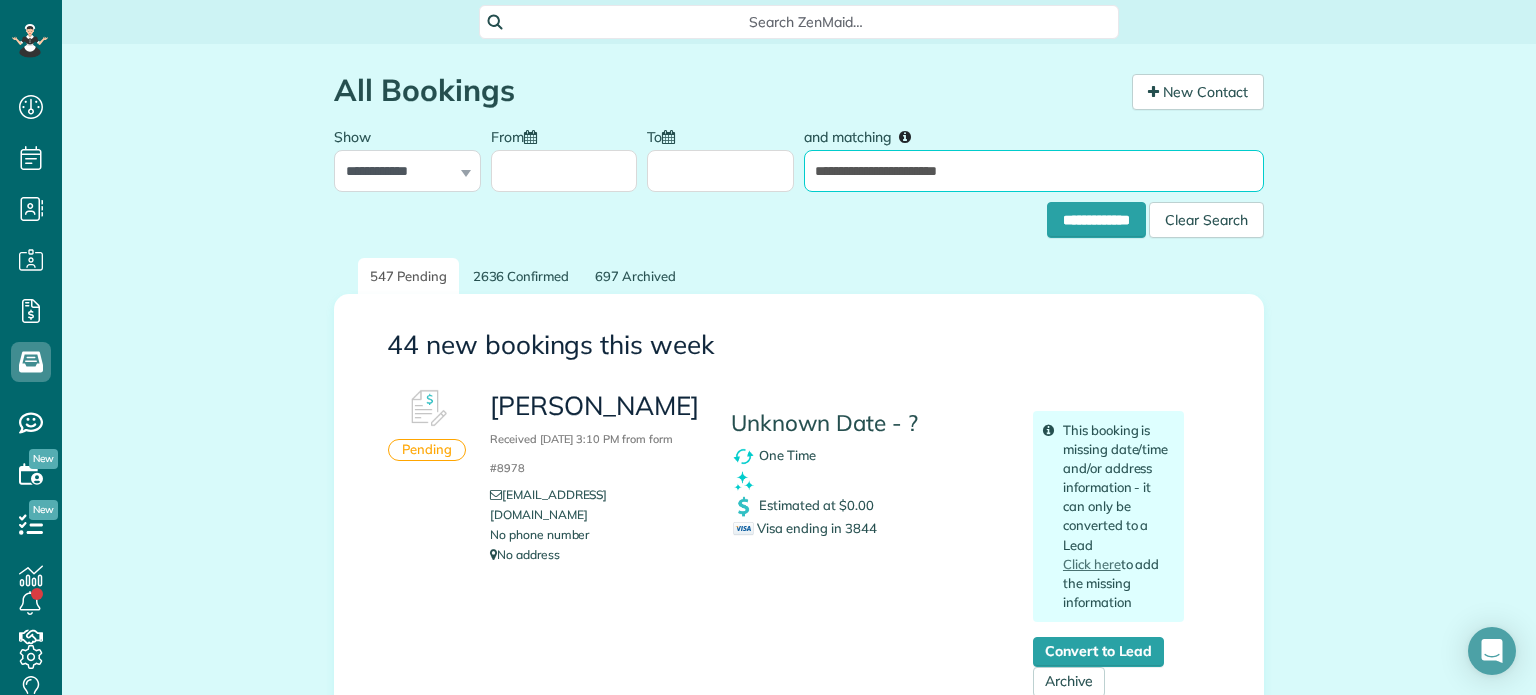 click on "**********" at bounding box center (1096, 220) 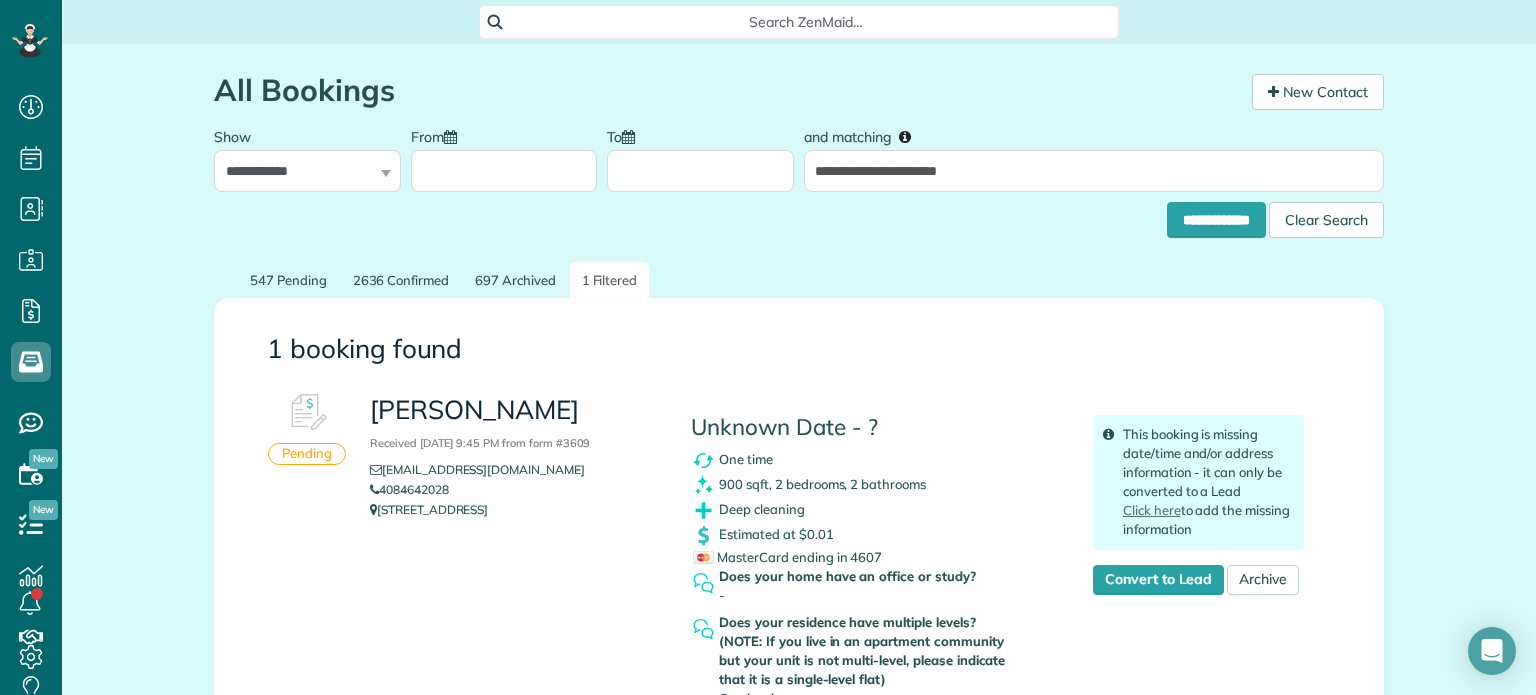 scroll, scrollTop: 0, scrollLeft: 0, axis: both 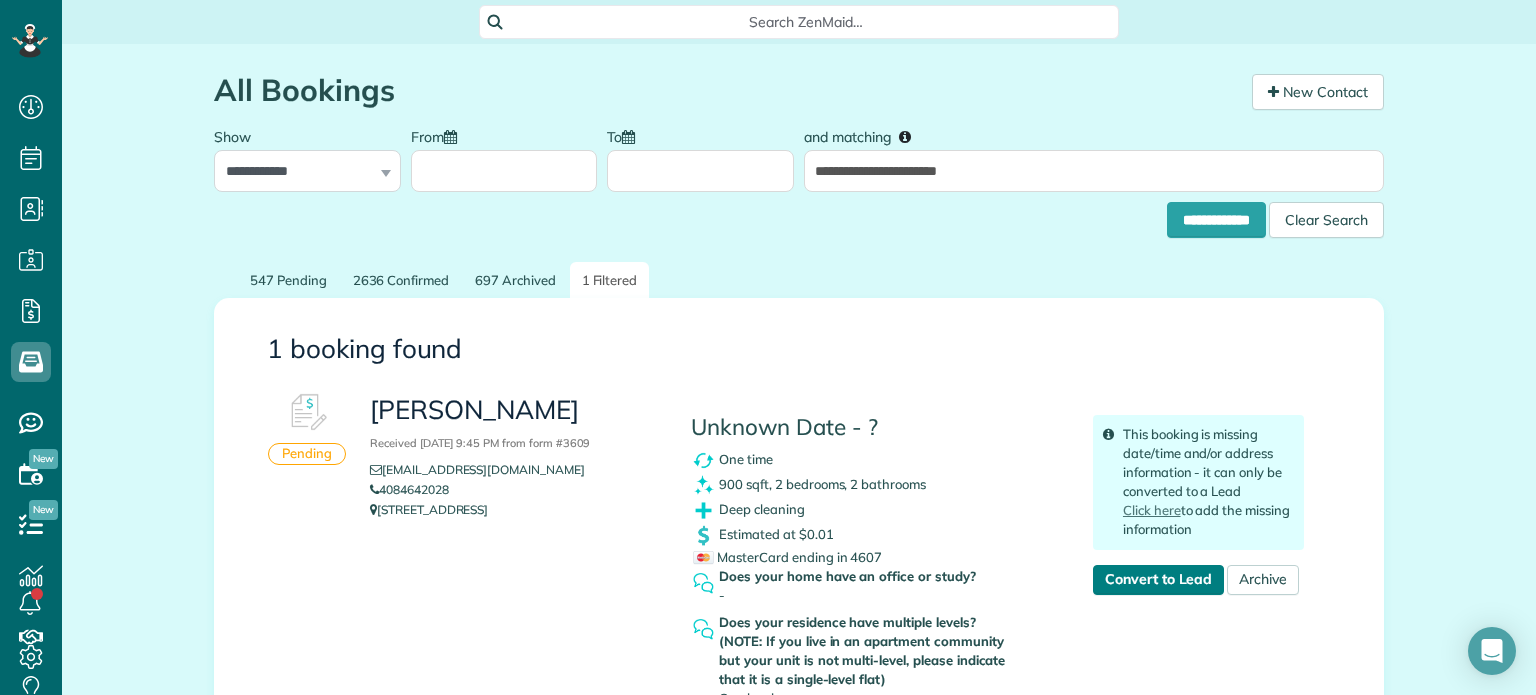 click on "Convert to Lead" at bounding box center (1158, 580) 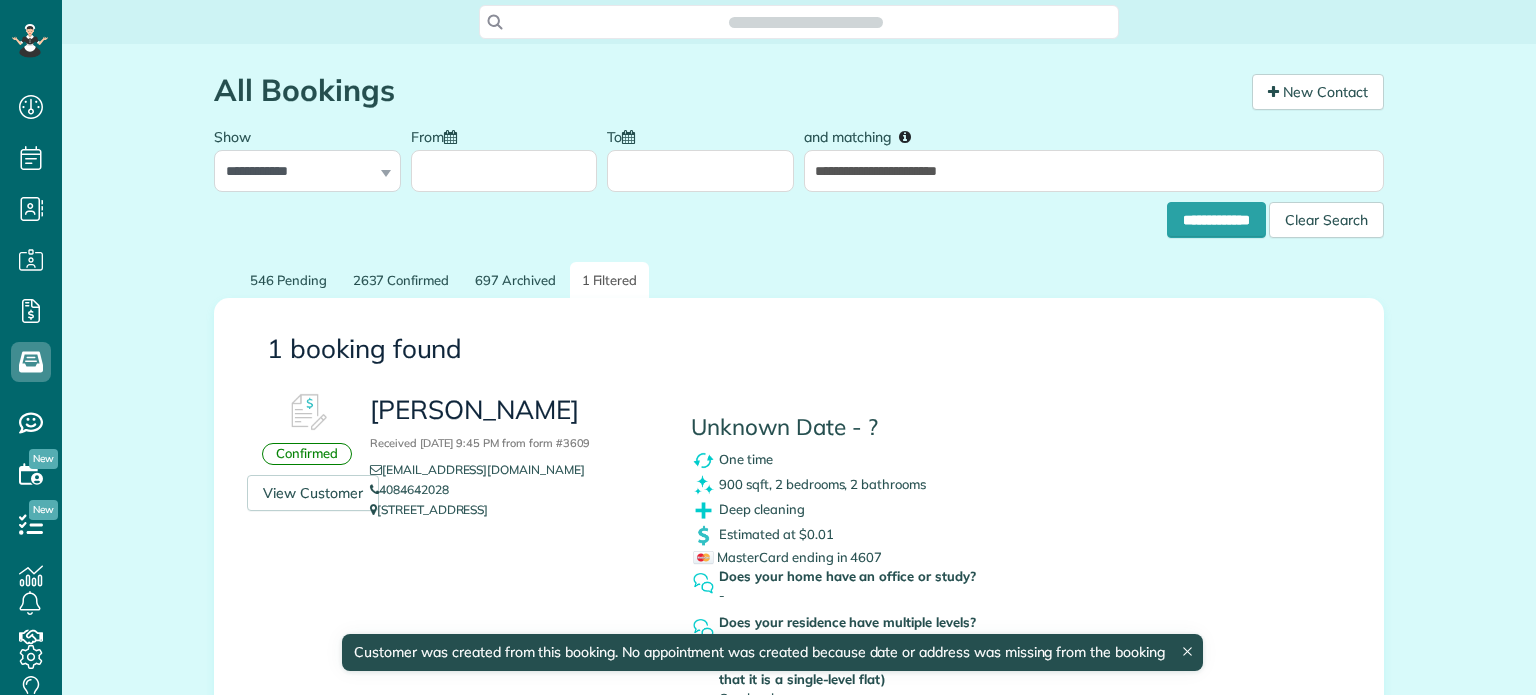 scroll, scrollTop: 0, scrollLeft: 0, axis: both 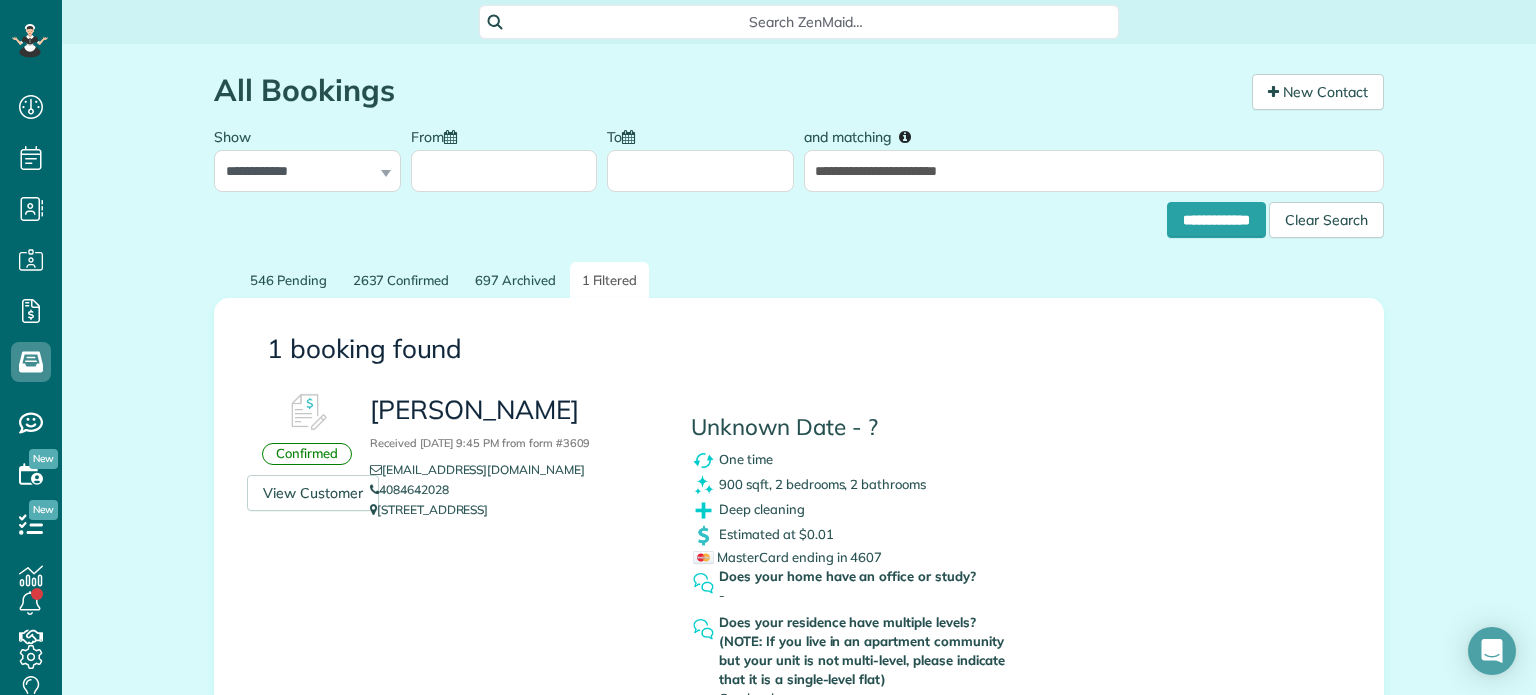 drag, startPoint x: 539, startPoint y: 419, endPoint x: 368, endPoint y: 413, distance: 171.10522 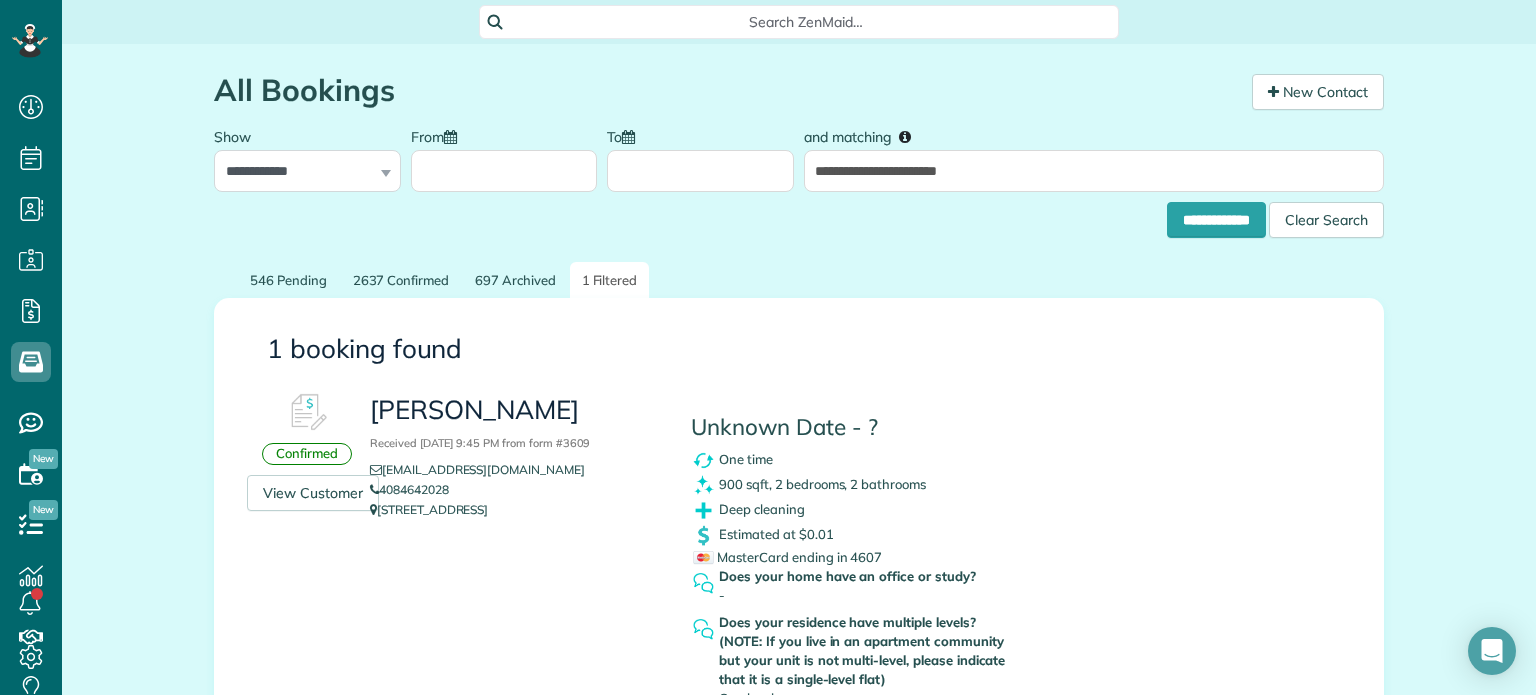 click on "[PERSON_NAME]  Received [DATE]  9:45 PM from form #3609" at bounding box center [515, 424] 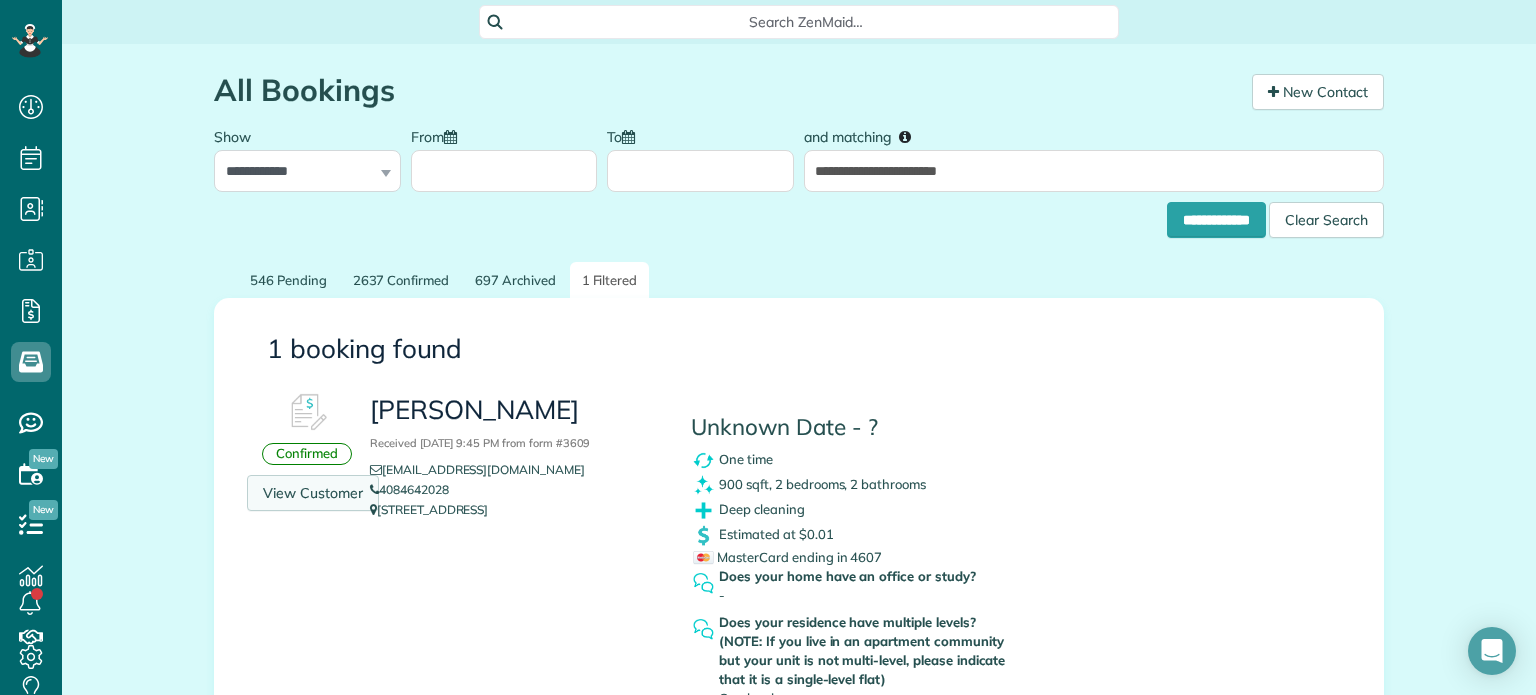 click on "View Customer" at bounding box center (313, 493) 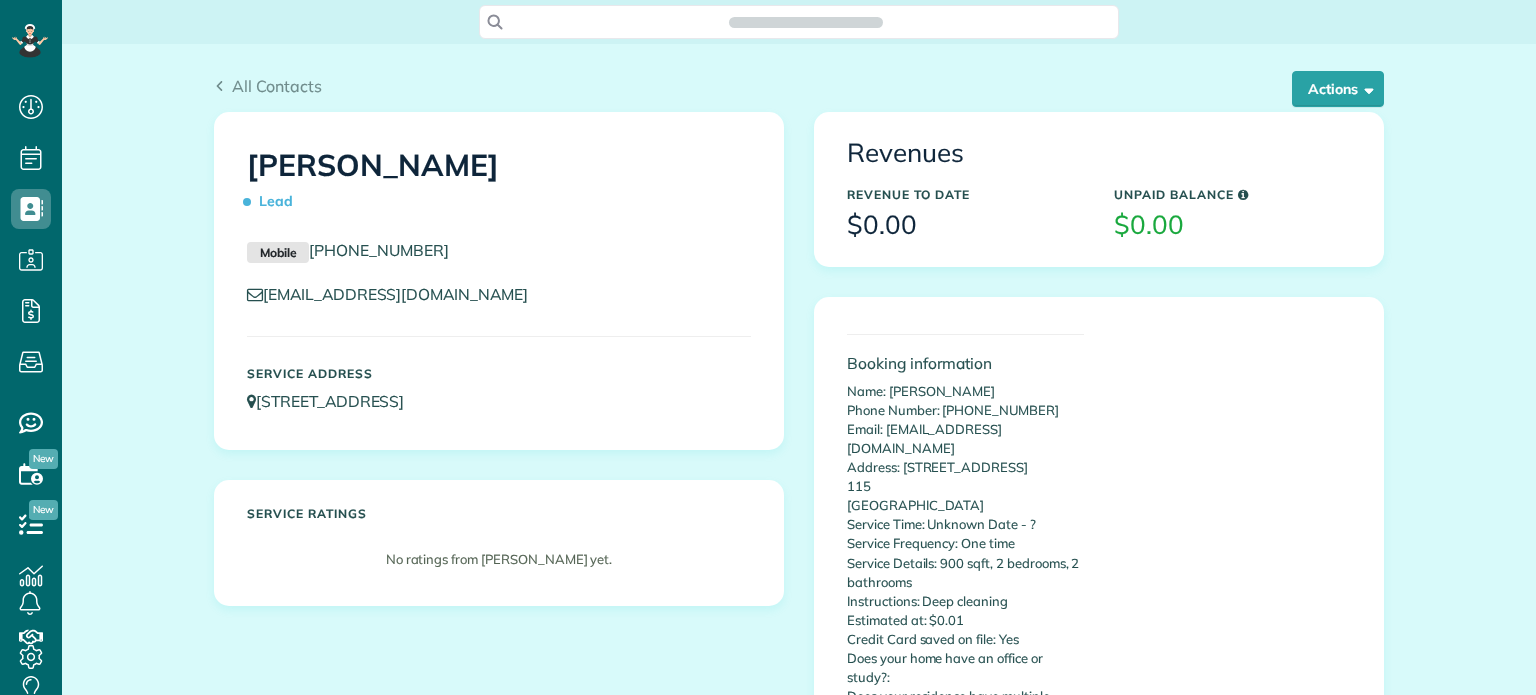 scroll, scrollTop: 0, scrollLeft: 0, axis: both 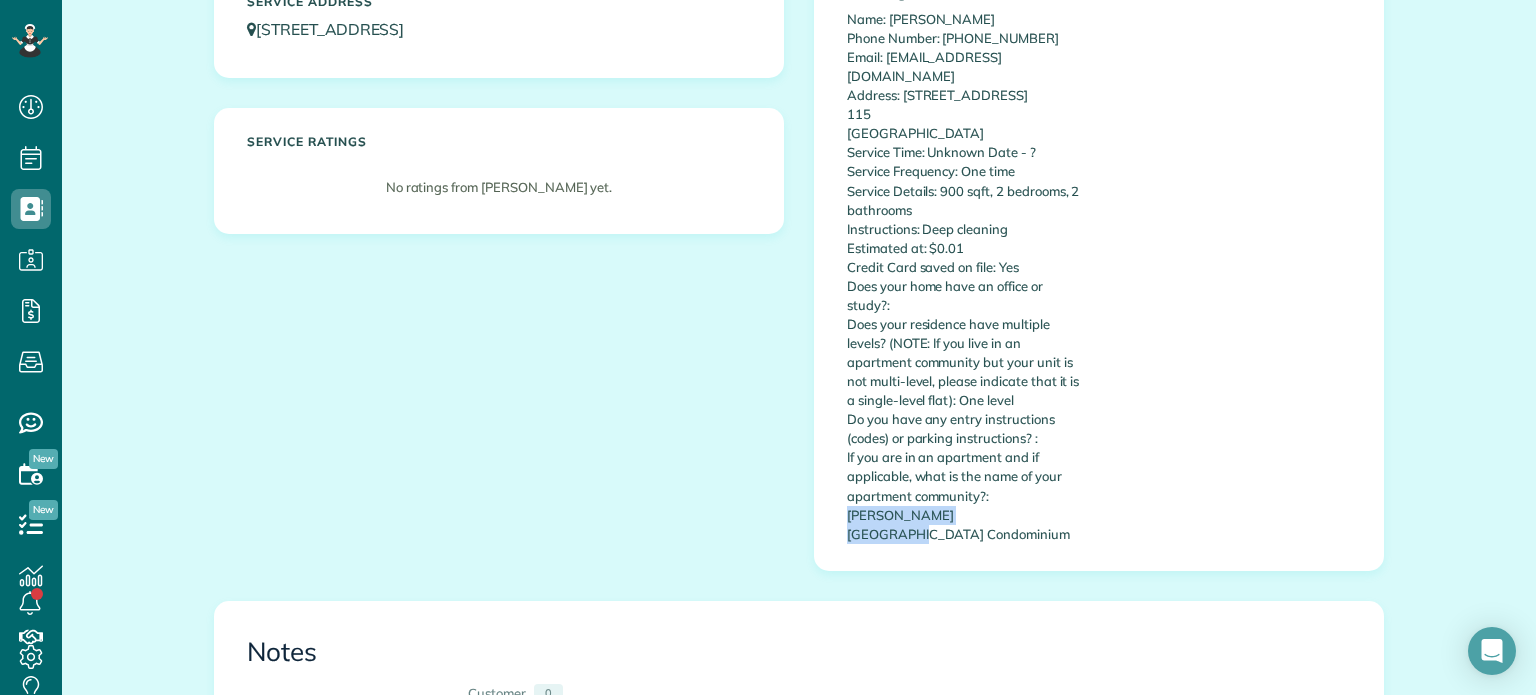 drag, startPoint x: 980, startPoint y: 479, endPoint x: 1014, endPoint y: 496, distance: 38.013157 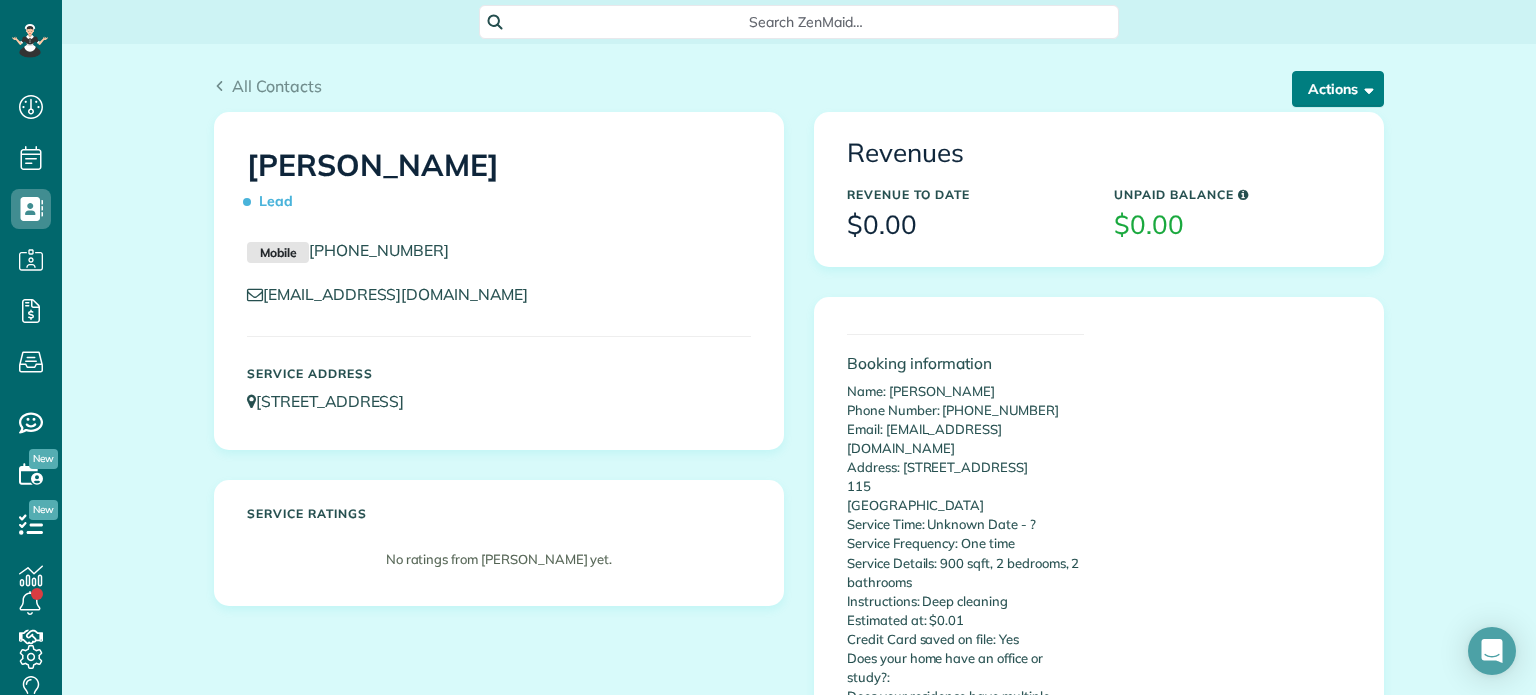 click on "Actions" at bounding box center (1338, 89) 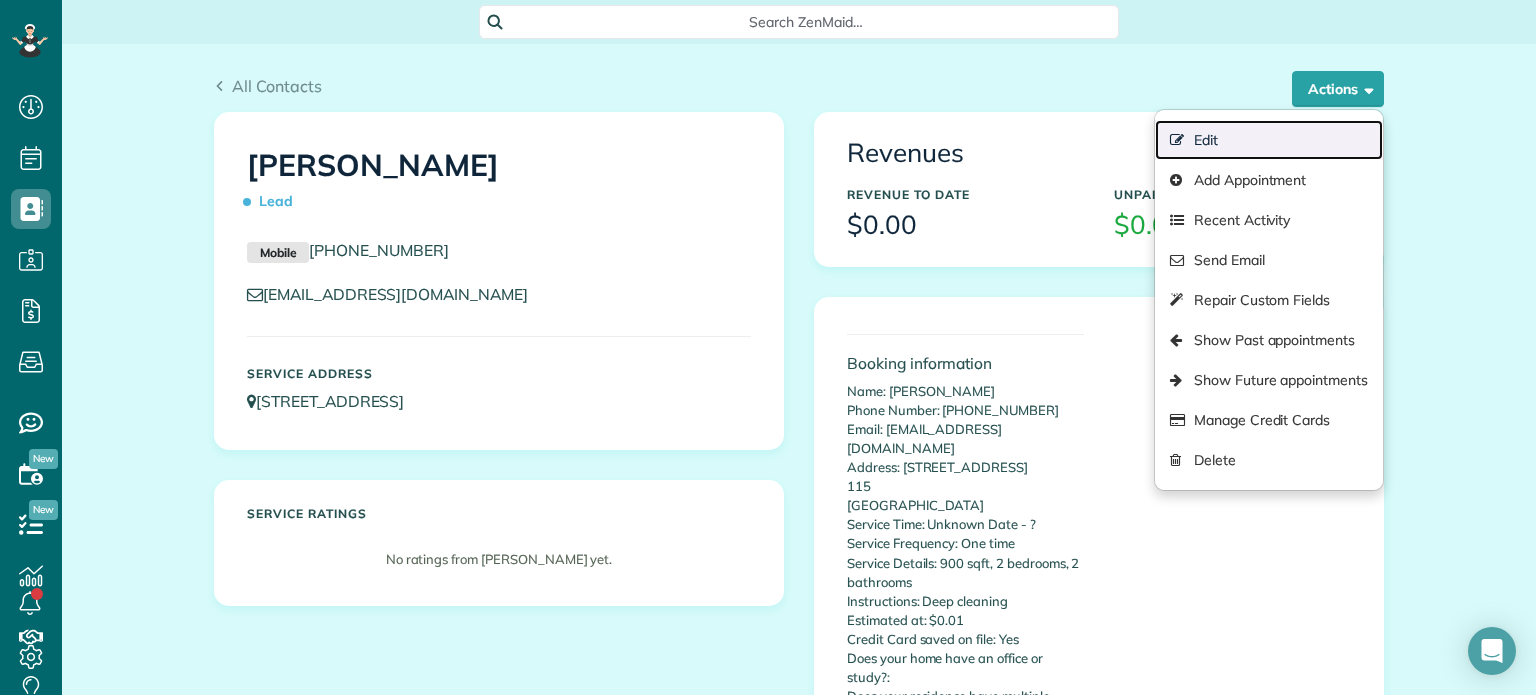 click on "Edit" at bounding box center (1269, 140) 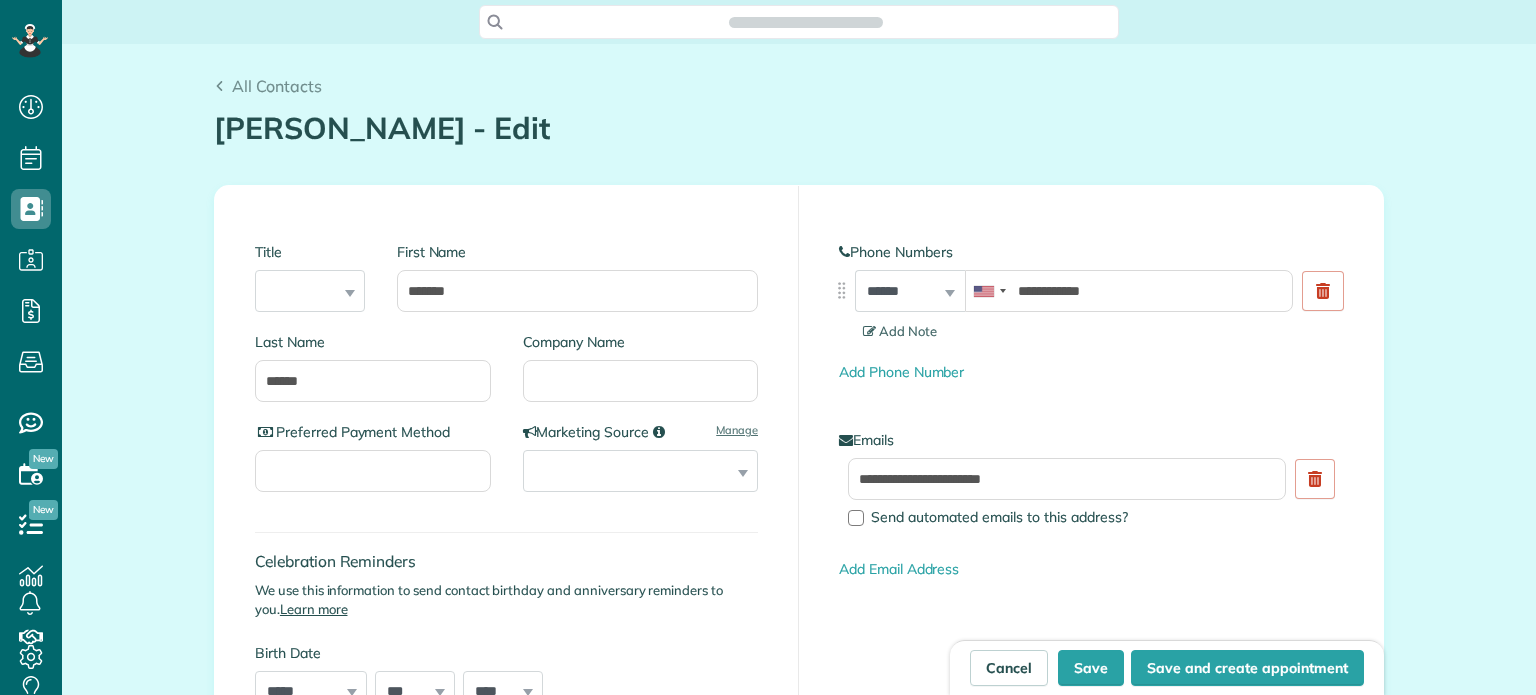 scroll, scrollTop: 0, scrollLeft: 0, axis: both 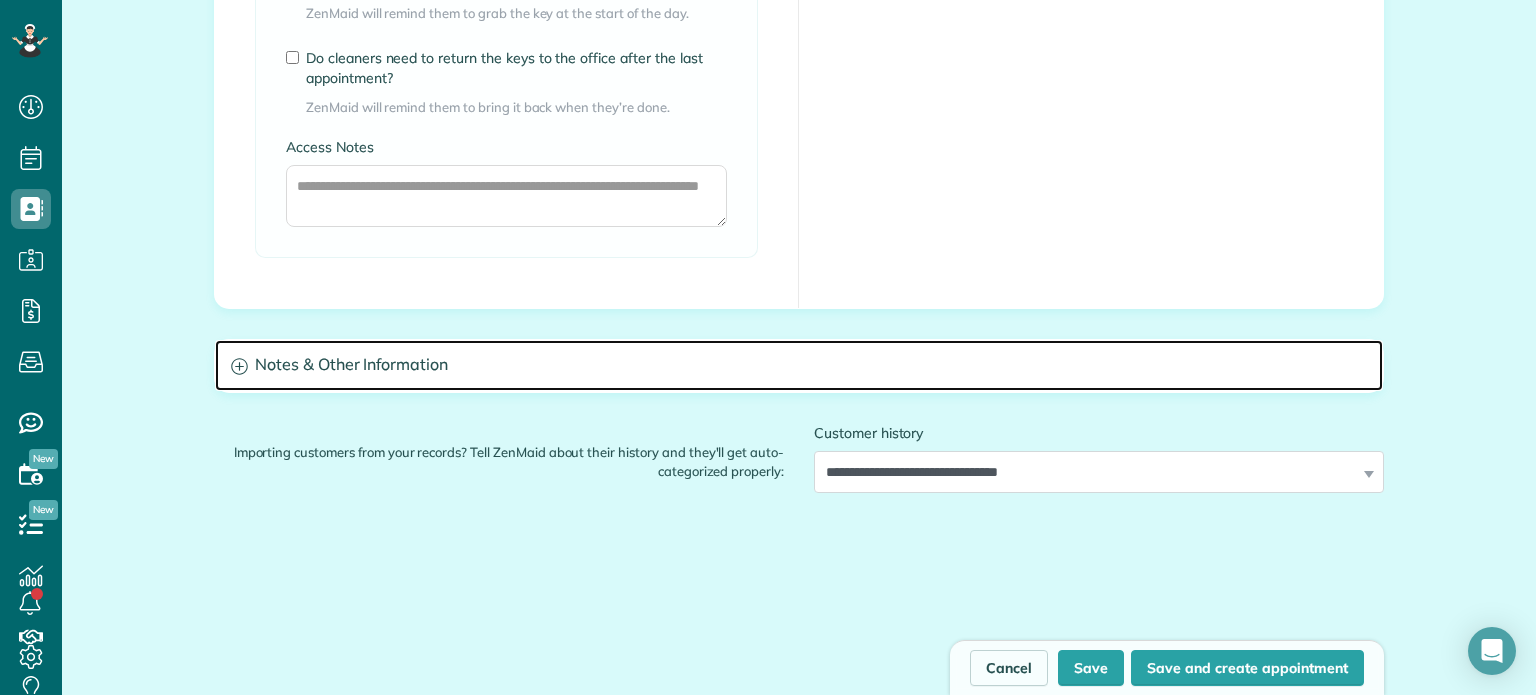 click on "Notes & Other Information" at bounding box center (799, 365) 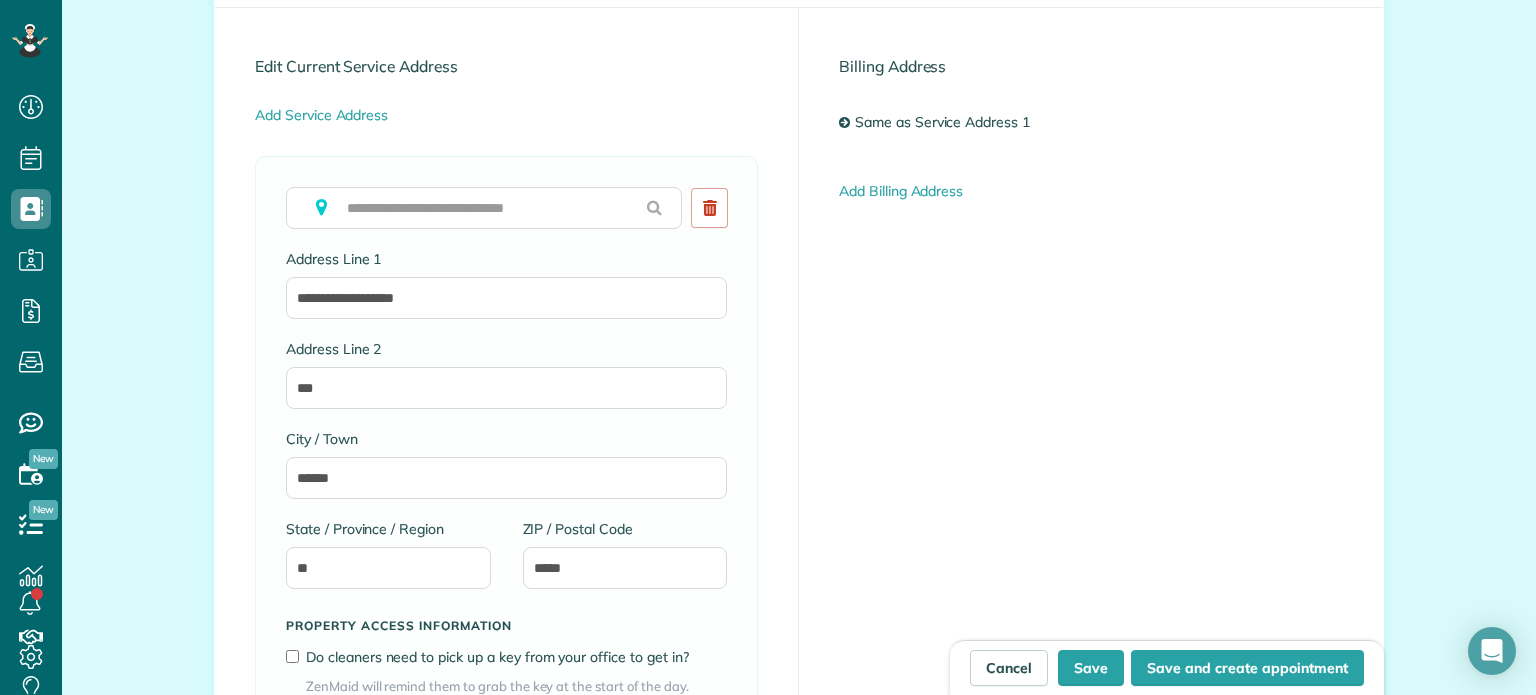 scroll, scrollTop: 976, scrollLeft: 0, axis: vertical 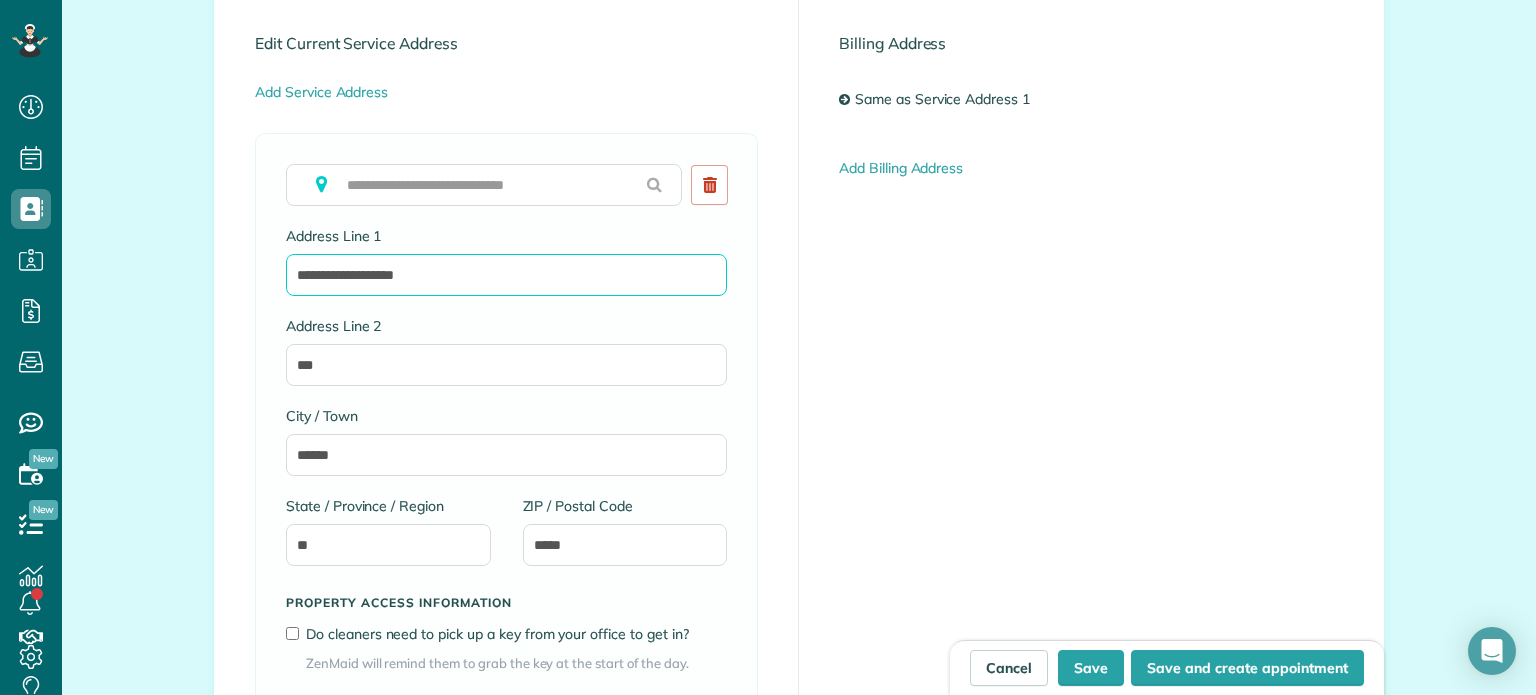 click on "**********" at bounding box center (506, 275) 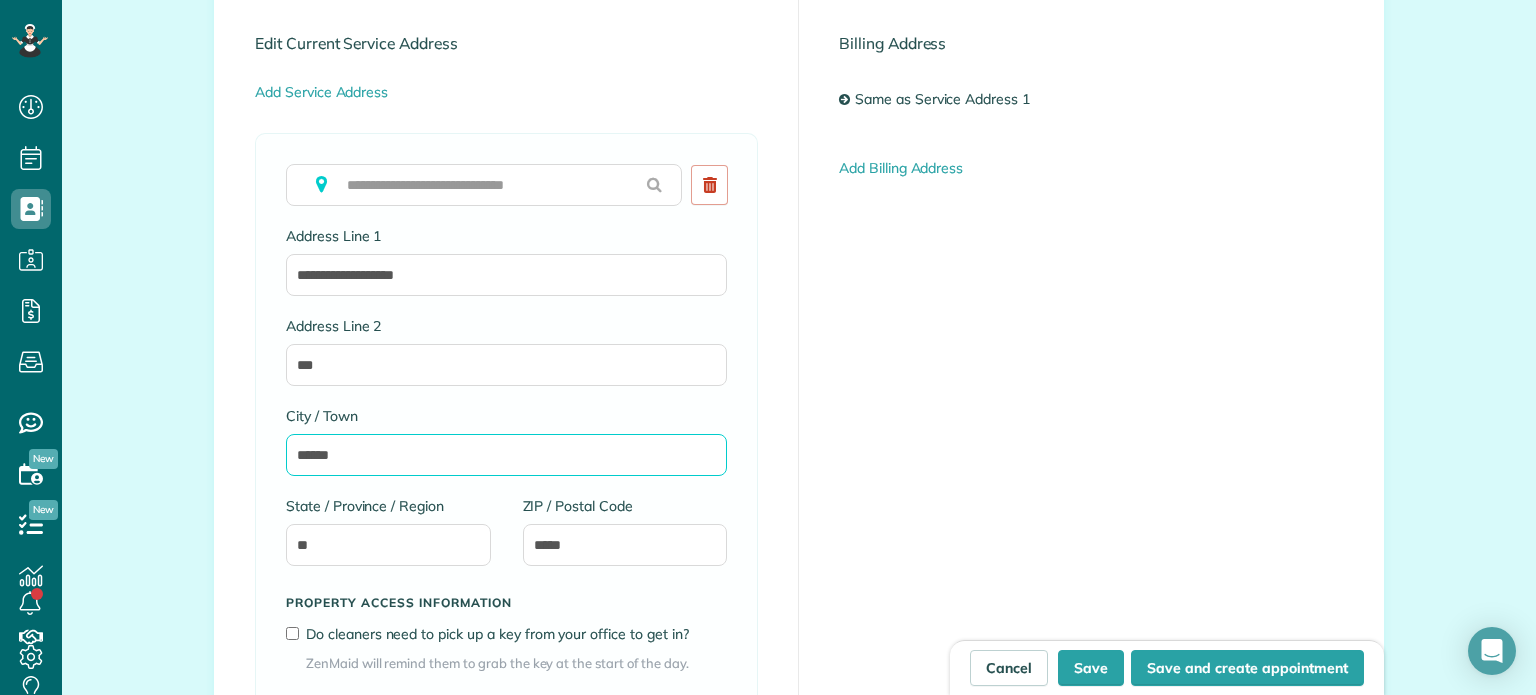 click on "******" at bounding box center (506, 455) 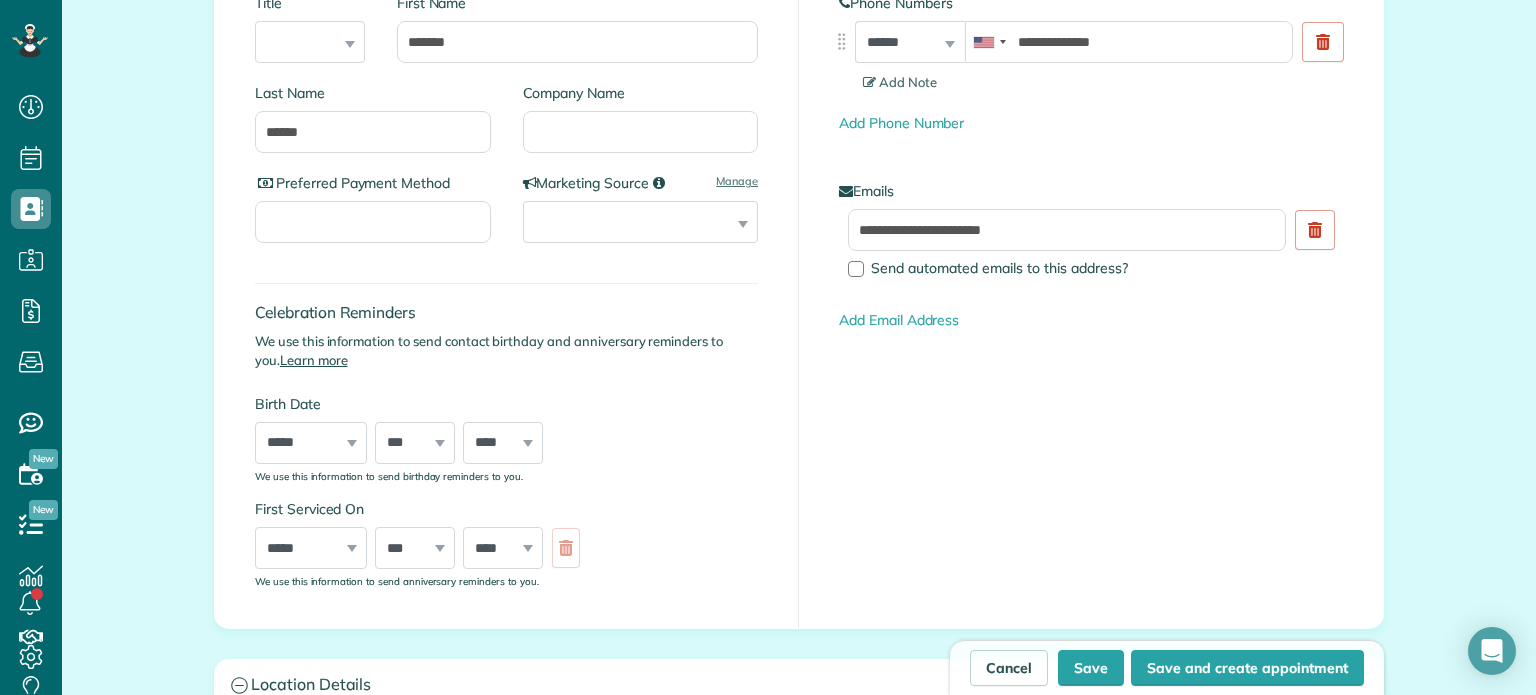 scroll, scrollTop: 368, scrollLeft: 0, axis: vertical 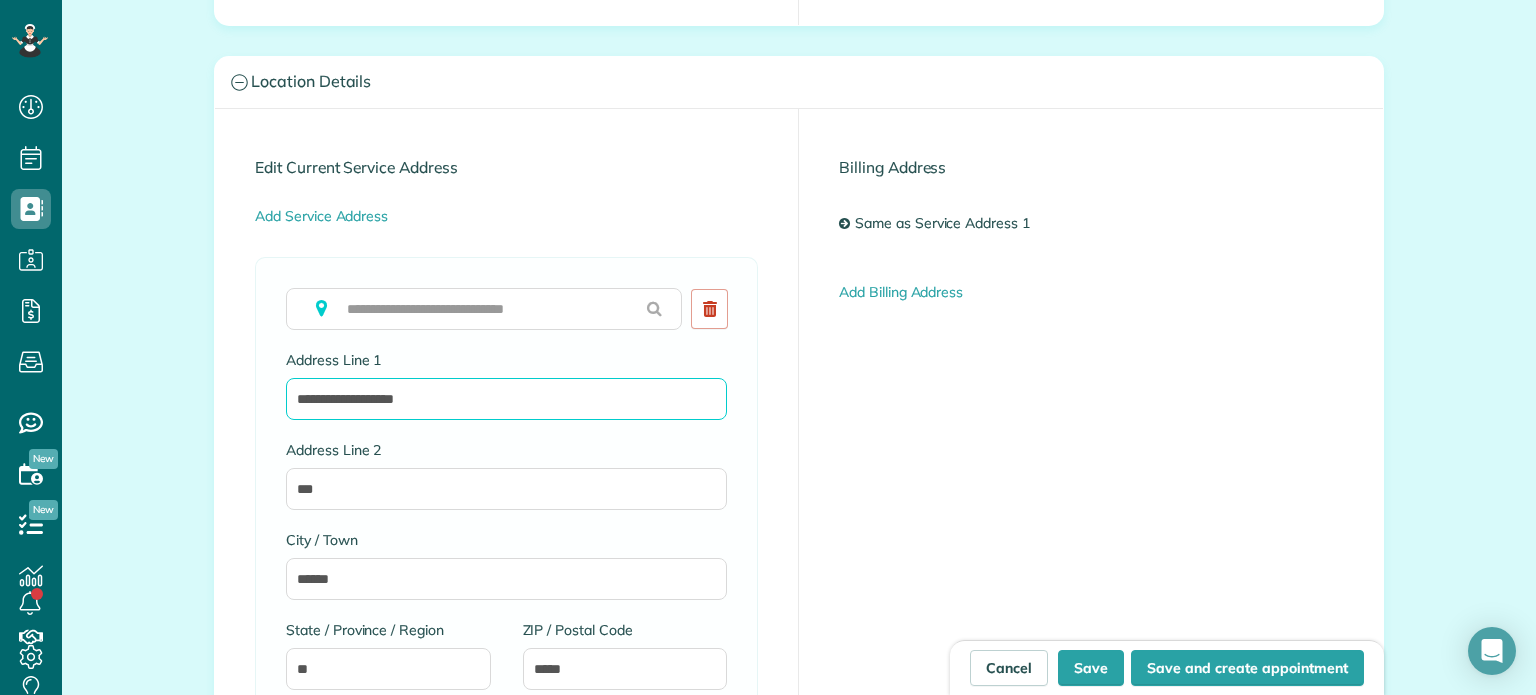 click on "**********" at bounding box center [506, 399] 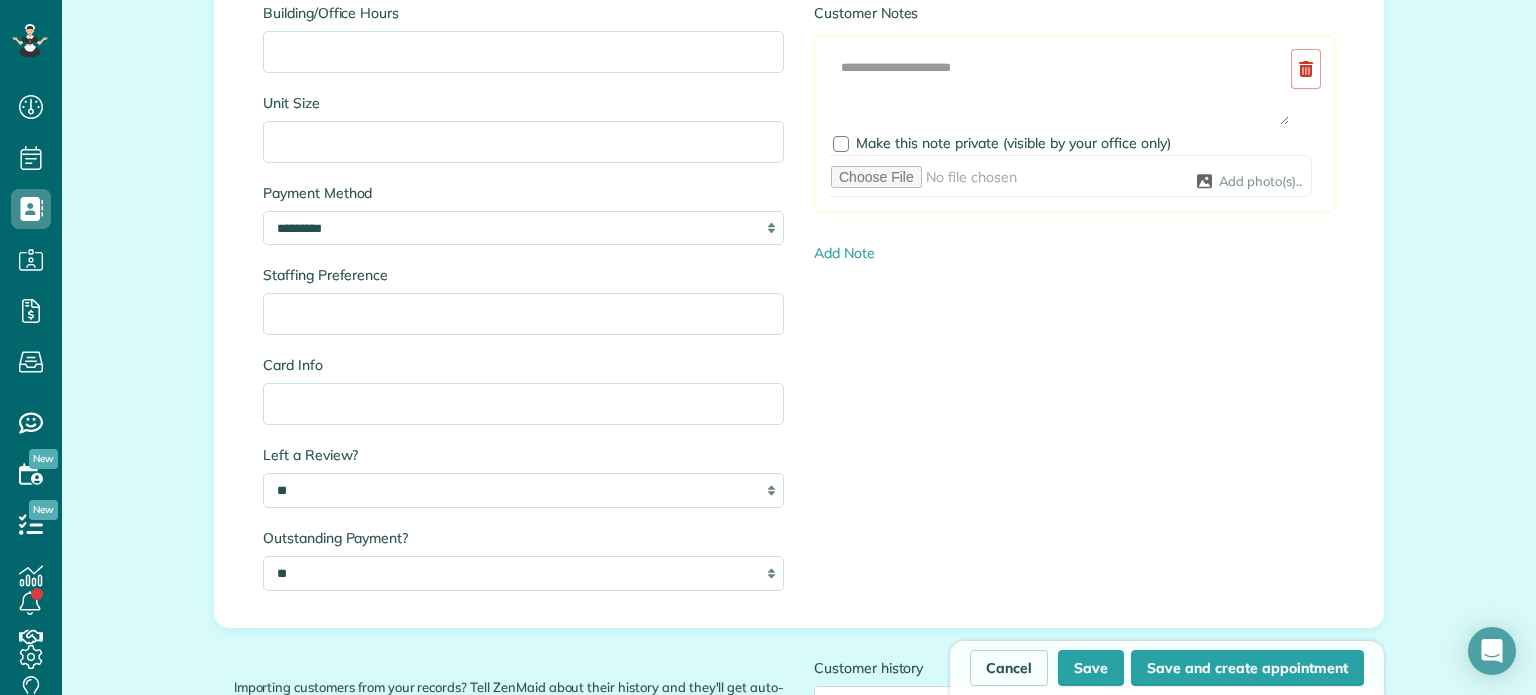 scroll, scrollTop: 2023, scrollLeft: 0, axis: vertical 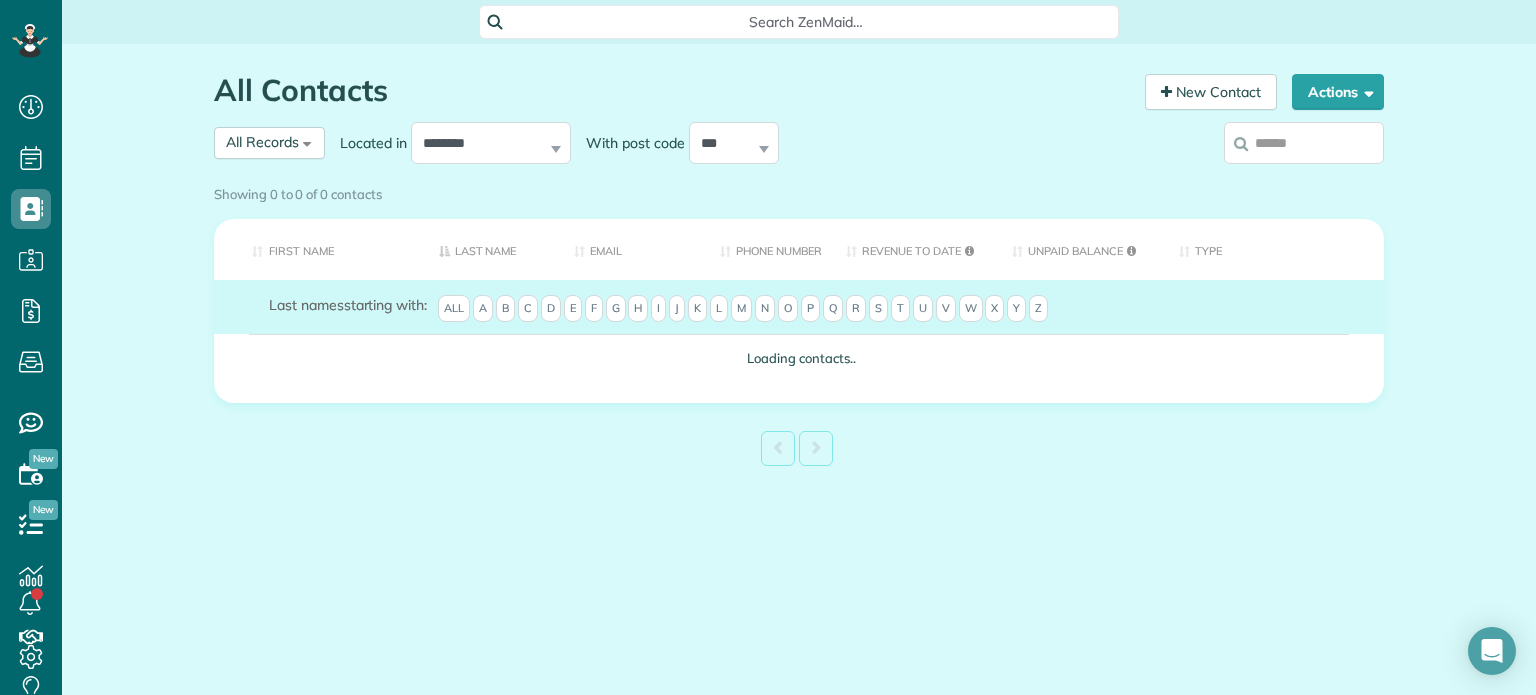 click at bounding box center [1304, 143] 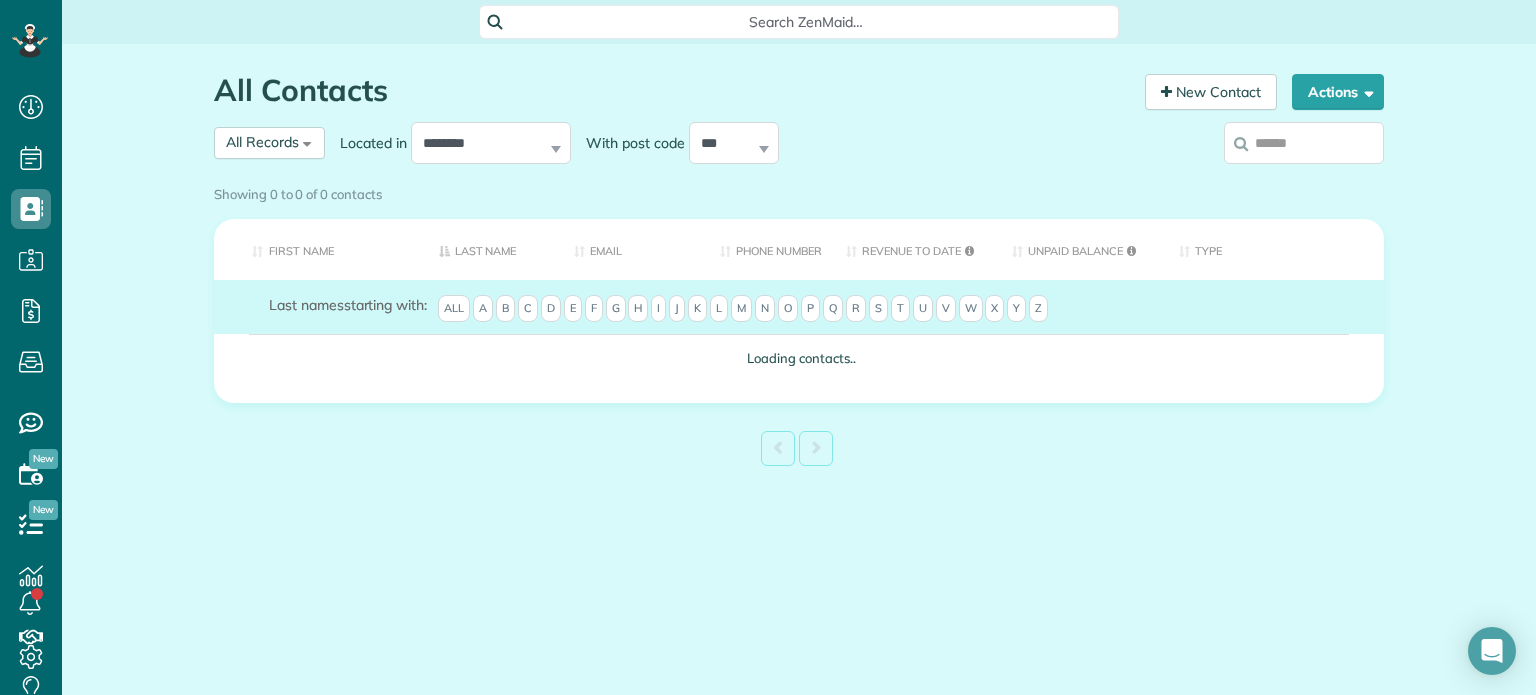 paste on "**********" 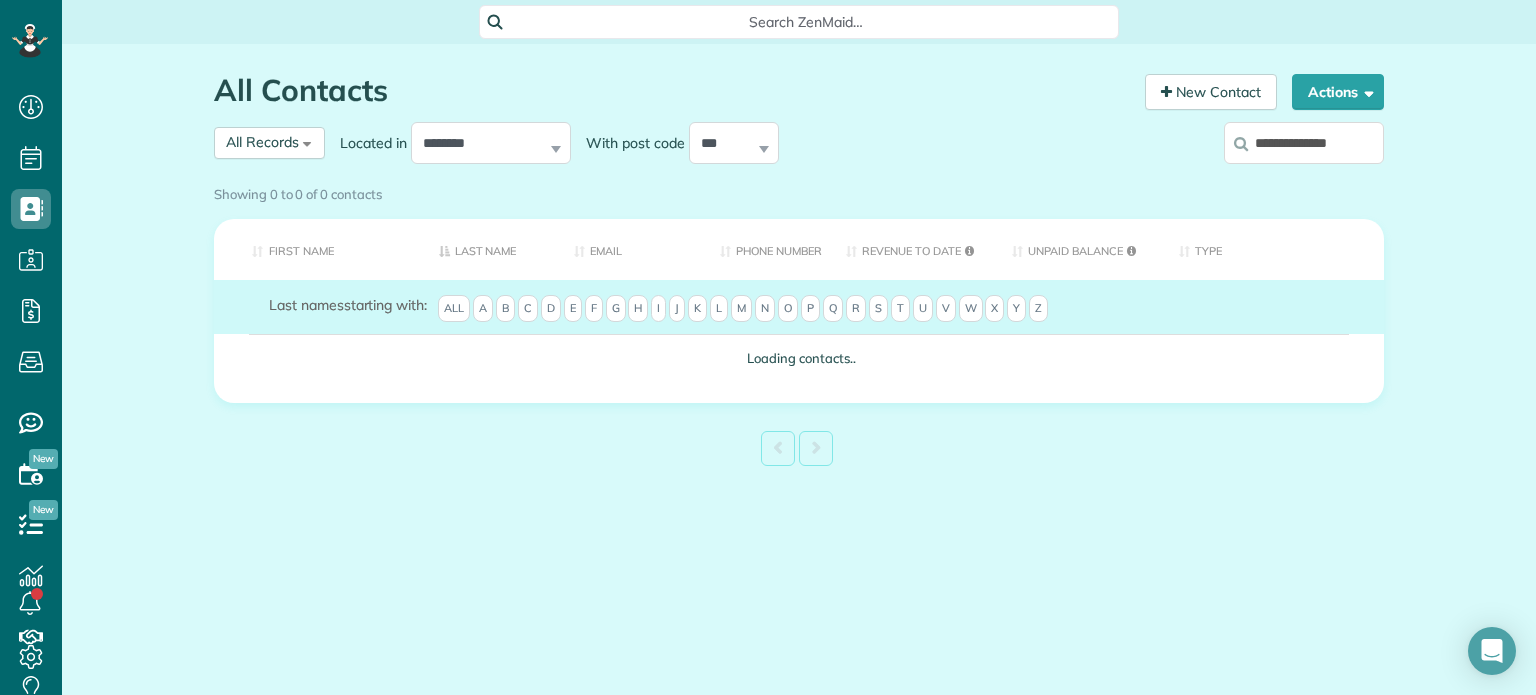type on "**********" 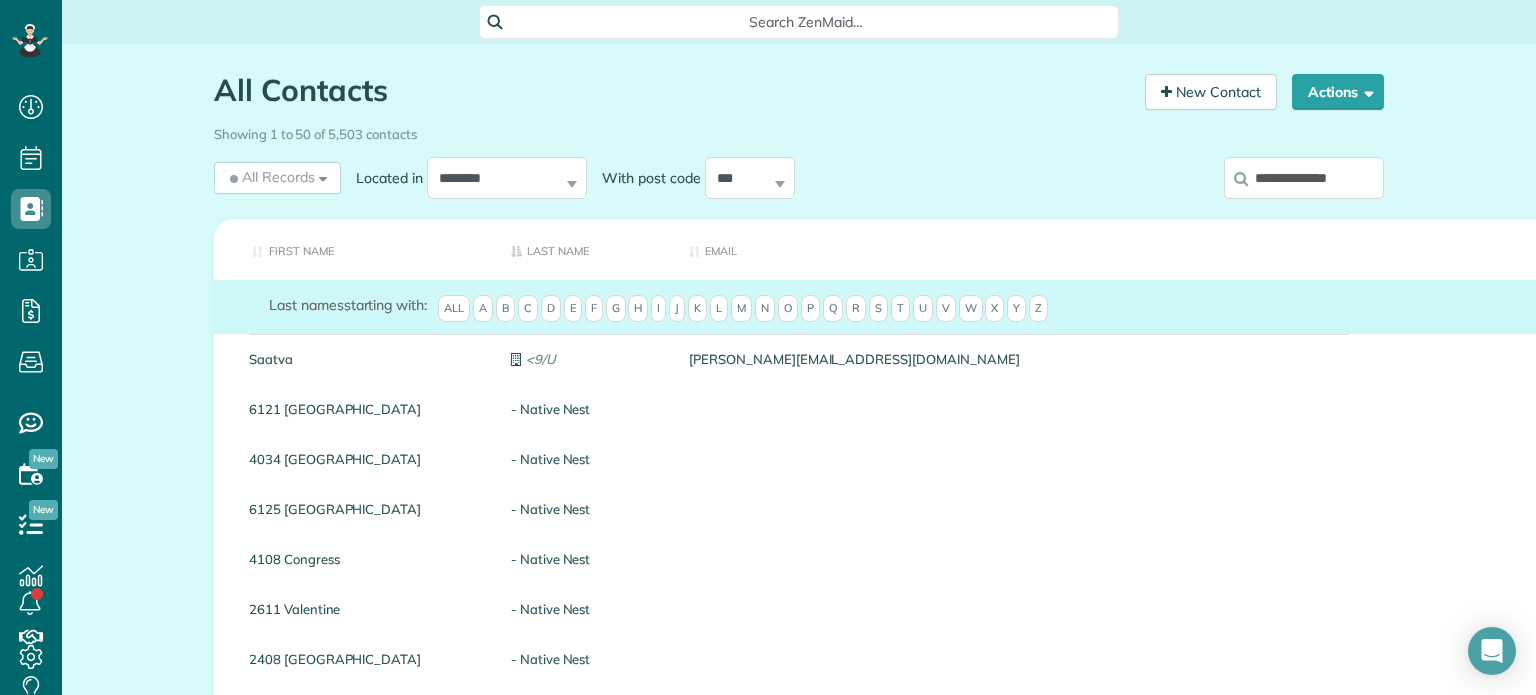 click on "**********" at bounding box center (1304, 178) 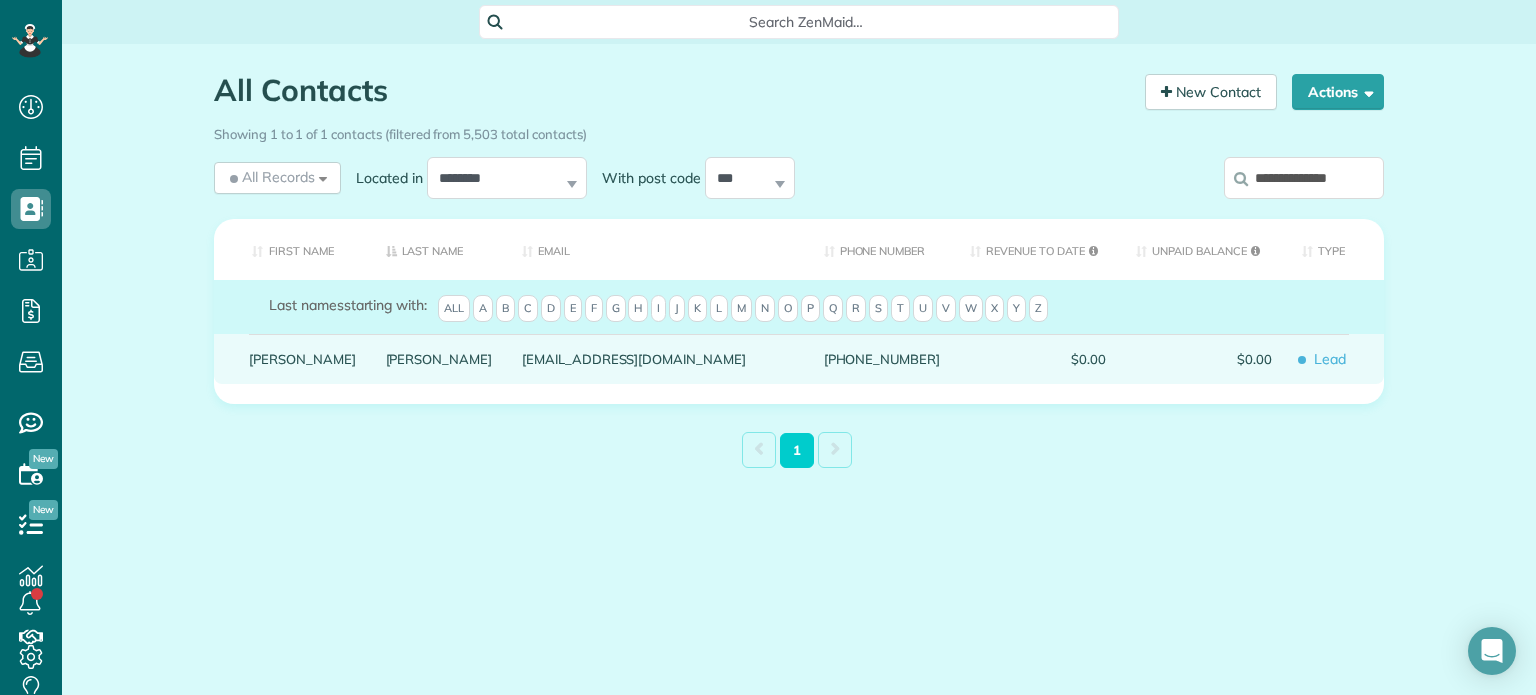 click on "Jessica" at bounding box center [302, 359] 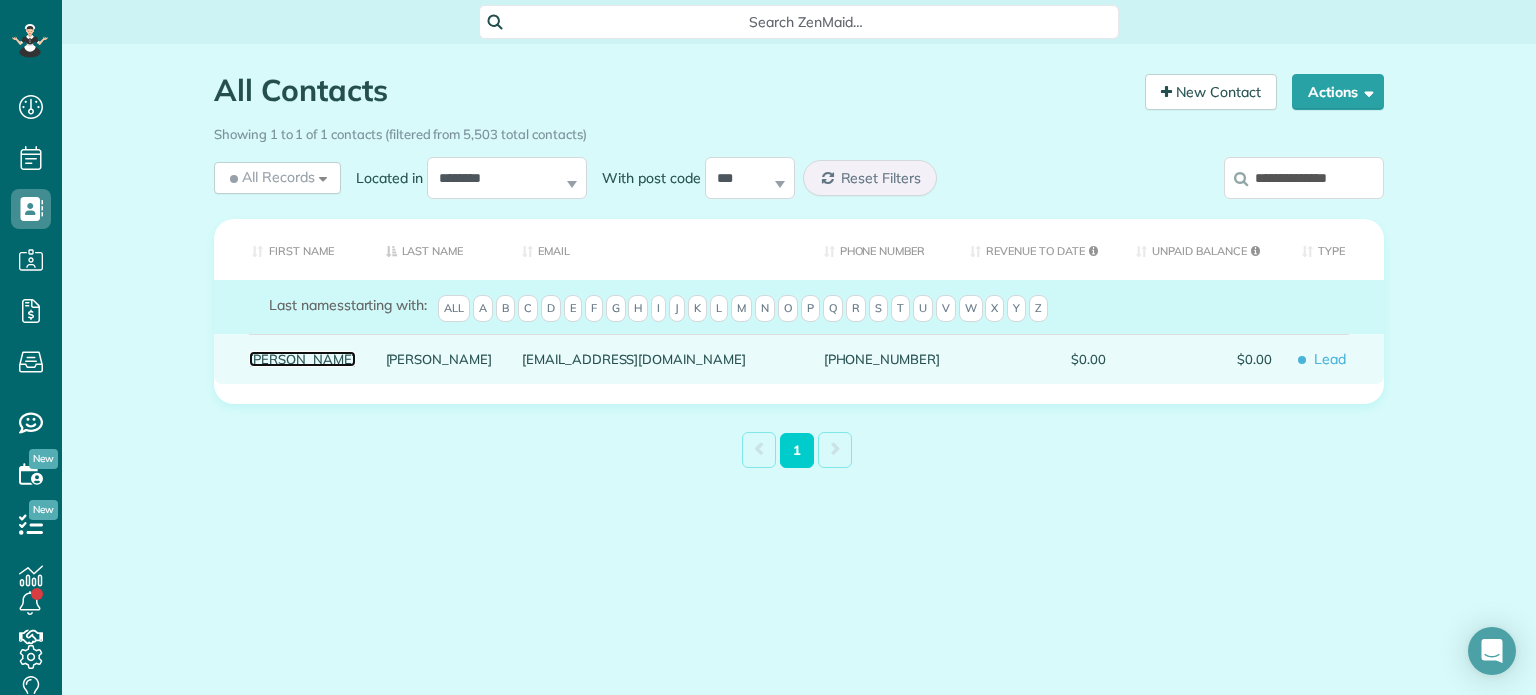 click on "Jessica" at bounding box center [302, 359] 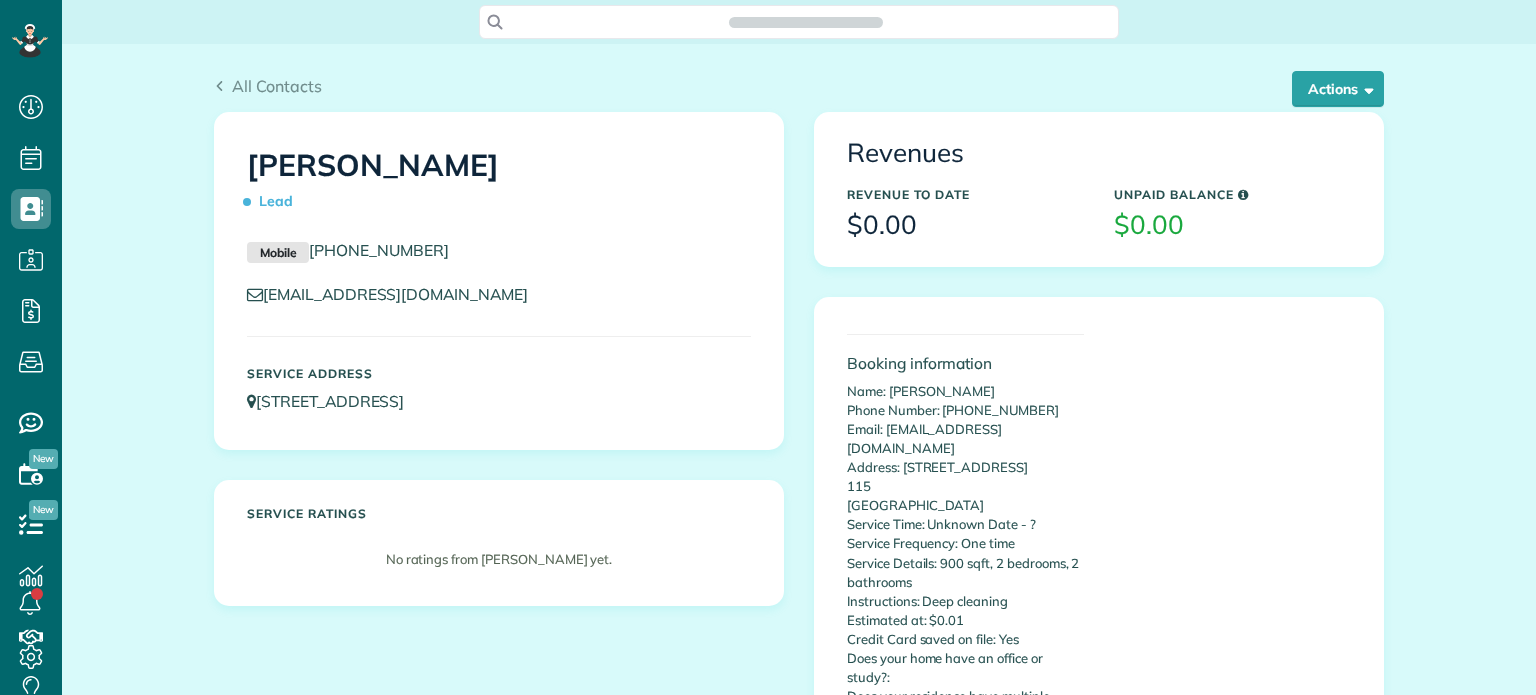 scroll, scrollTop: 0, scrollLeft: 0, axis: both 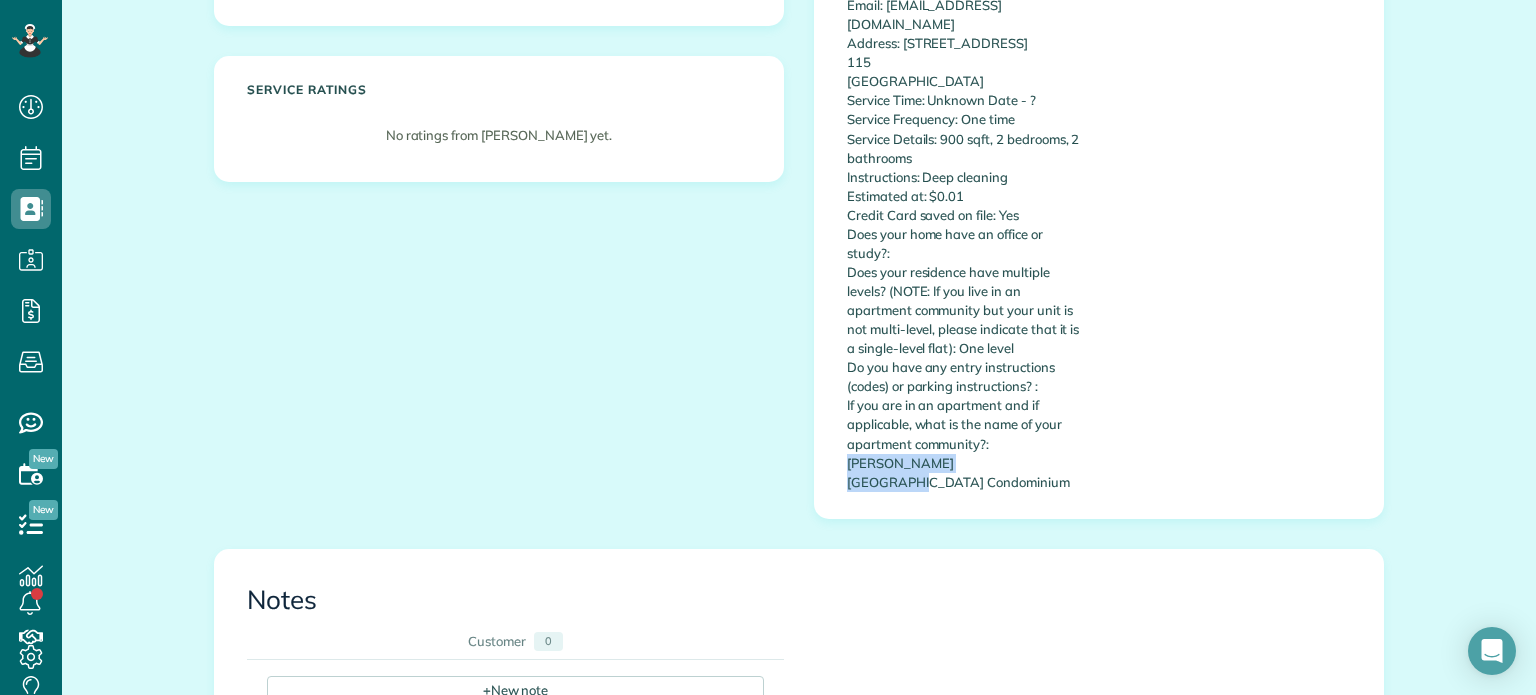 drag, startPoint x: 982, startPoint y: 421, endPoint x: 1021, endPoint y: 447, distance: 46.872166 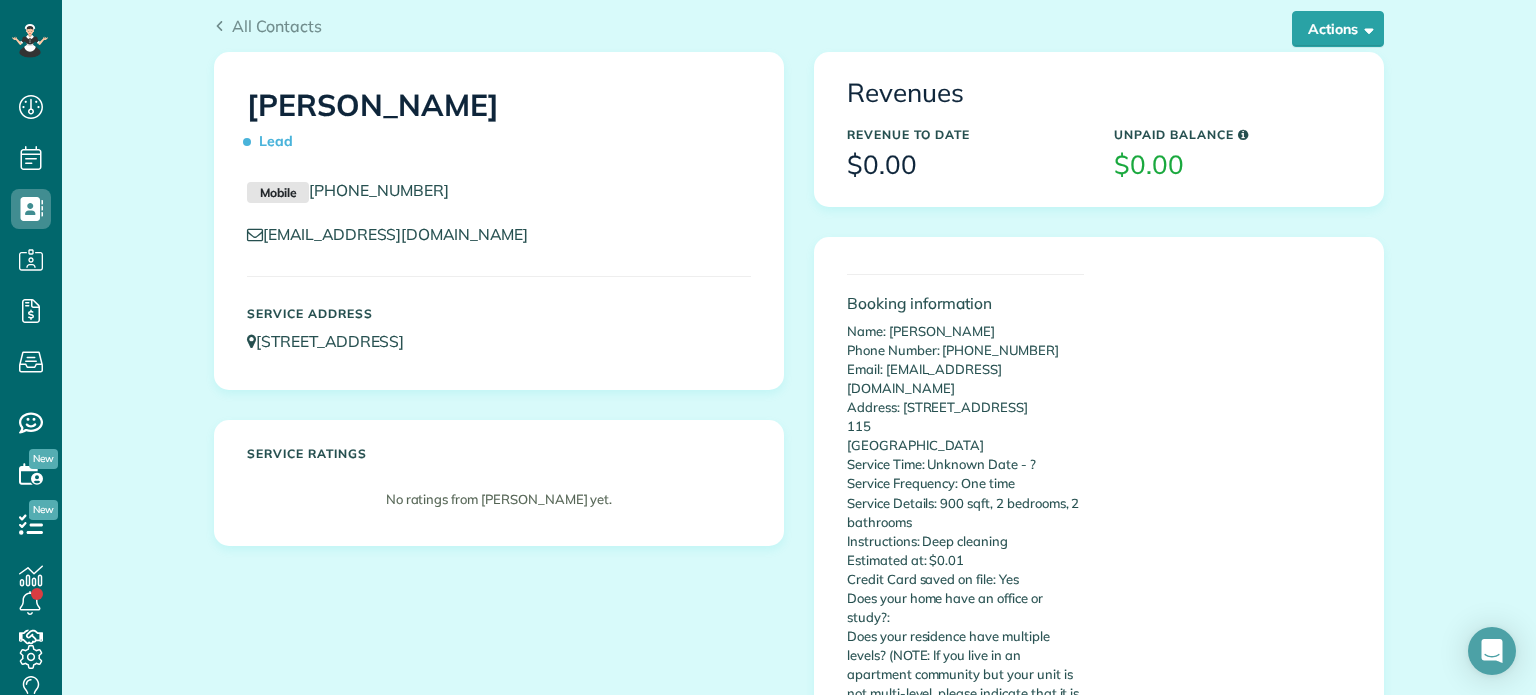 scroll, scrollTop: 5, scrollLeft: 0, axis: vertical 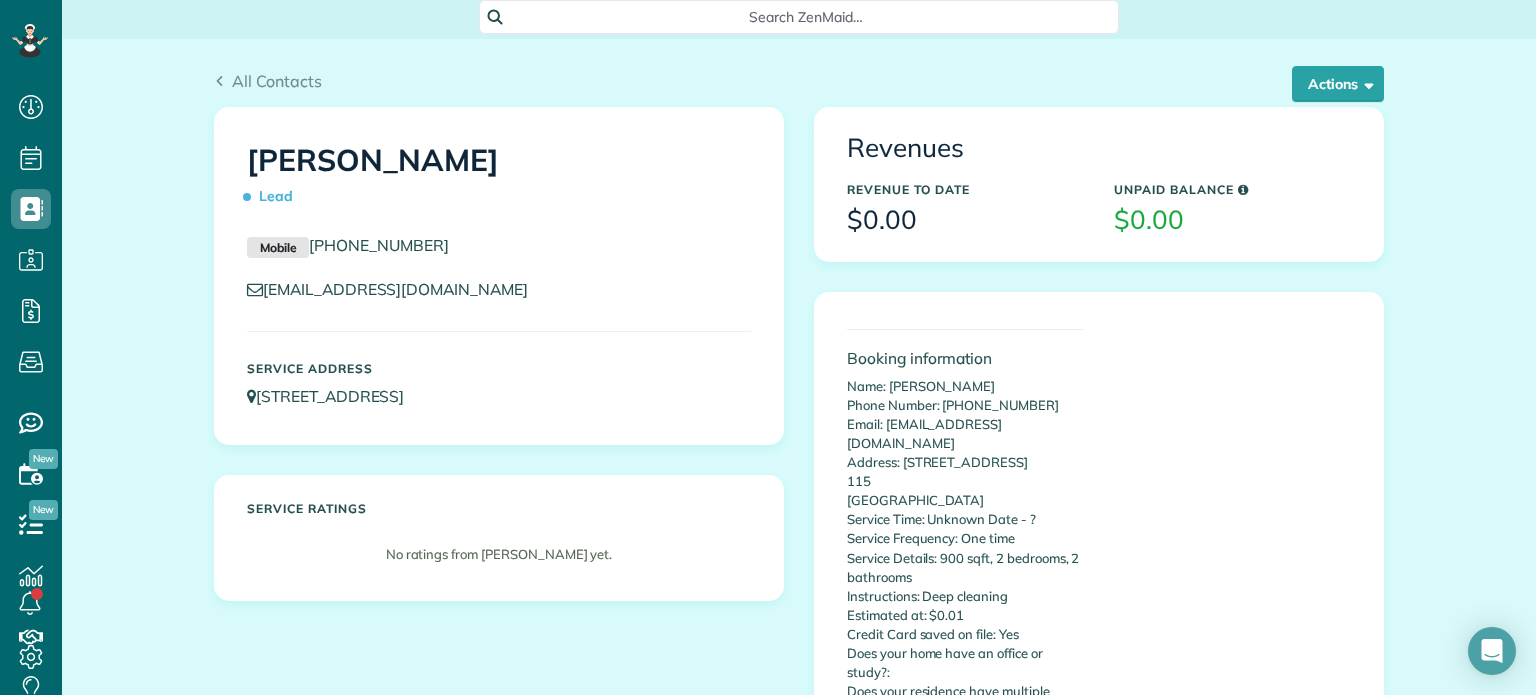 click on "All Contacts
Actions
Edit
Add Appointment
Recent Activity
Send Email
Repair Custom Fields
Show Past appointments
Show Future appointments
Manage Credit Cards
[GEOGRAPHIC_DATA]" at bounding box center [799, 73] 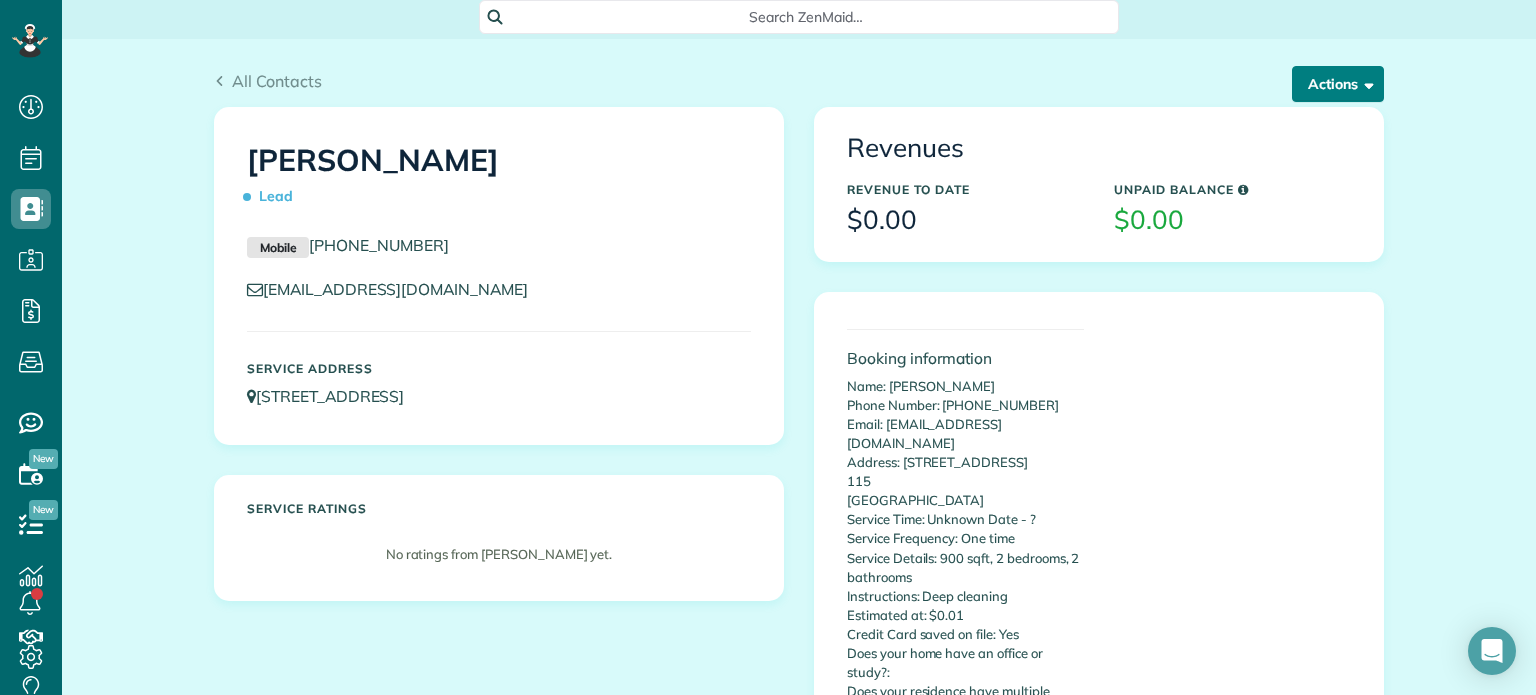click on "Actions" at bounding box center (1338, 84) 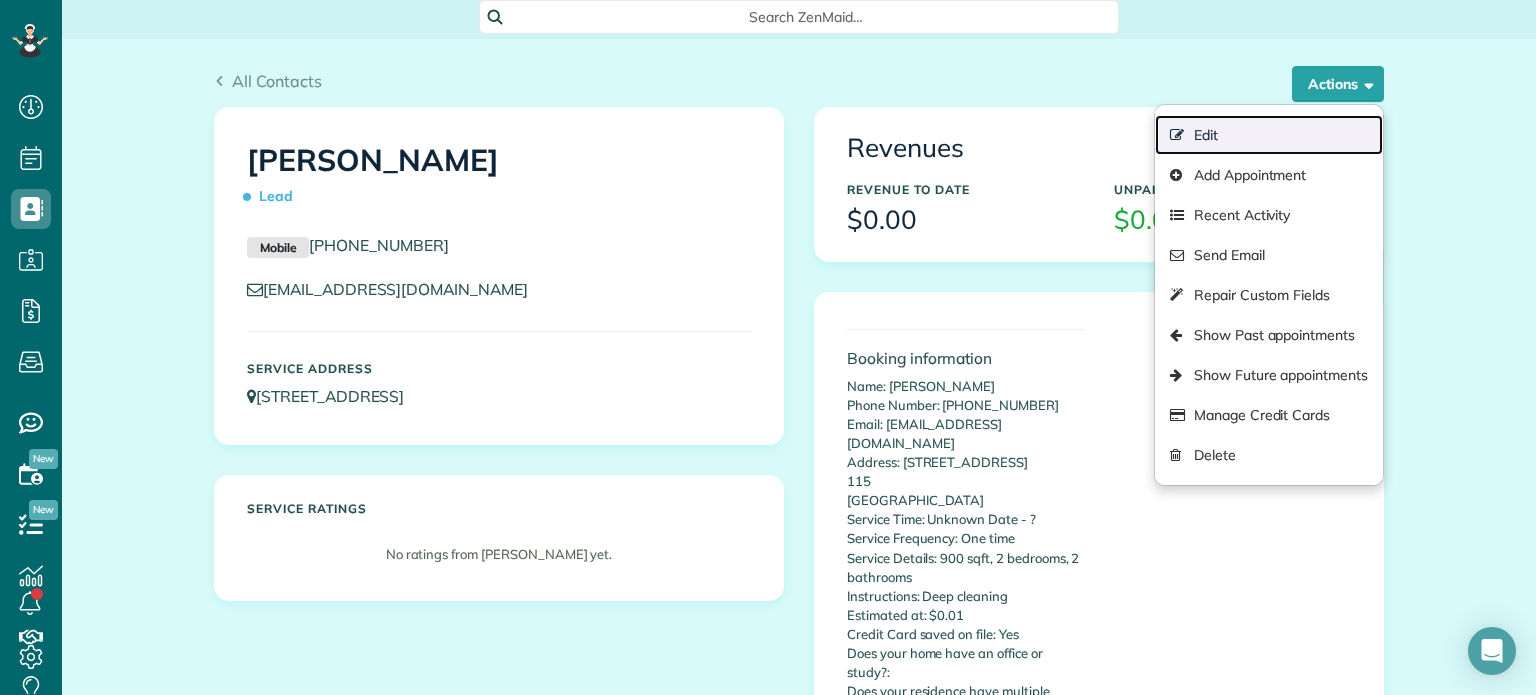 click on "Edit" at bounding box center (1269, 135) 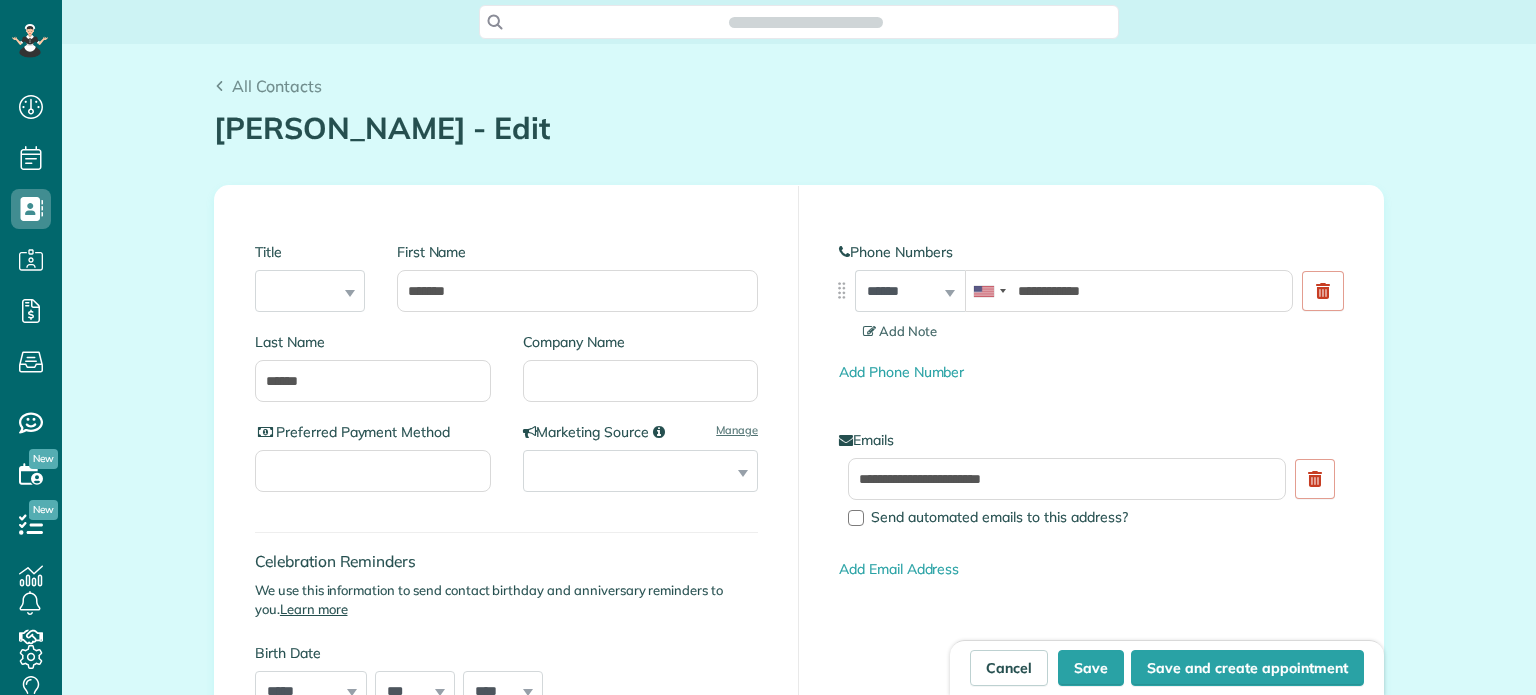 scroll, scrollTop: 0, scrollLeft: 0, axis: both 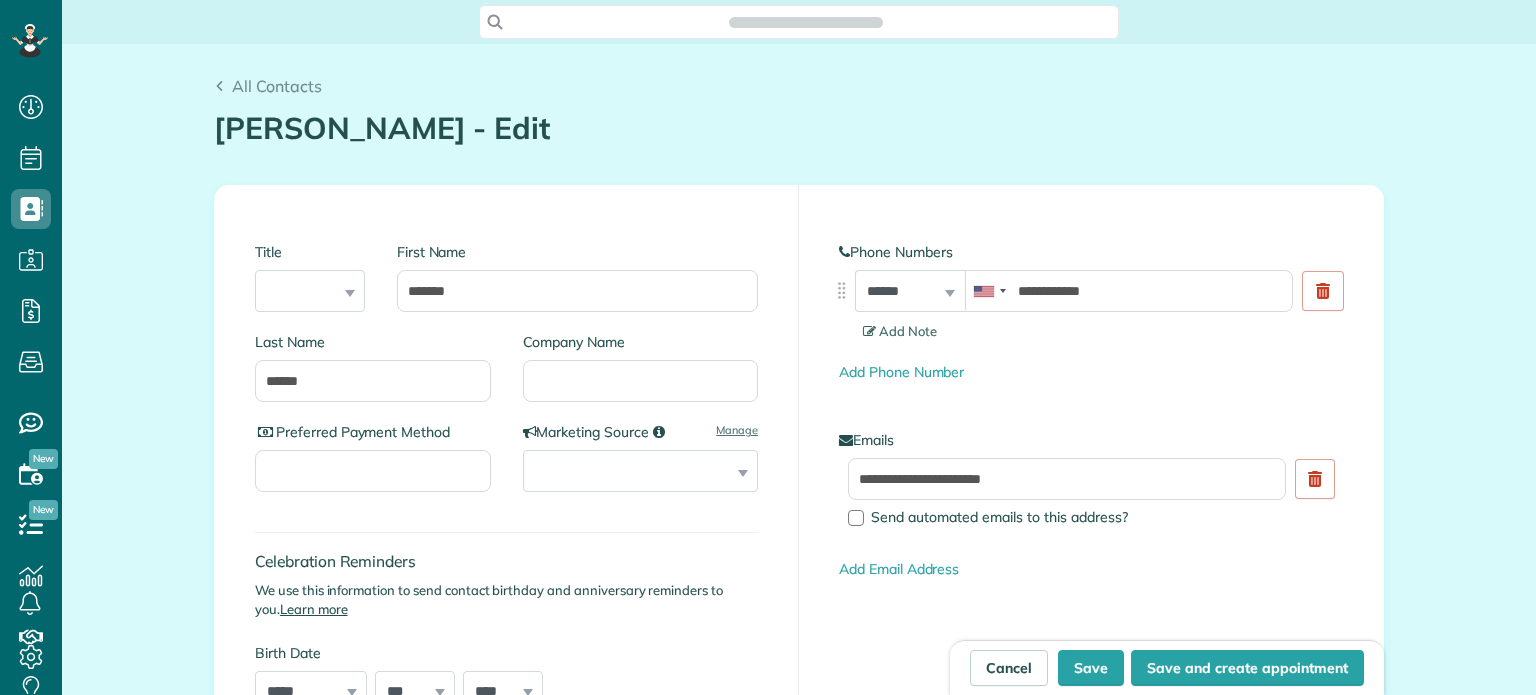type on "**********" 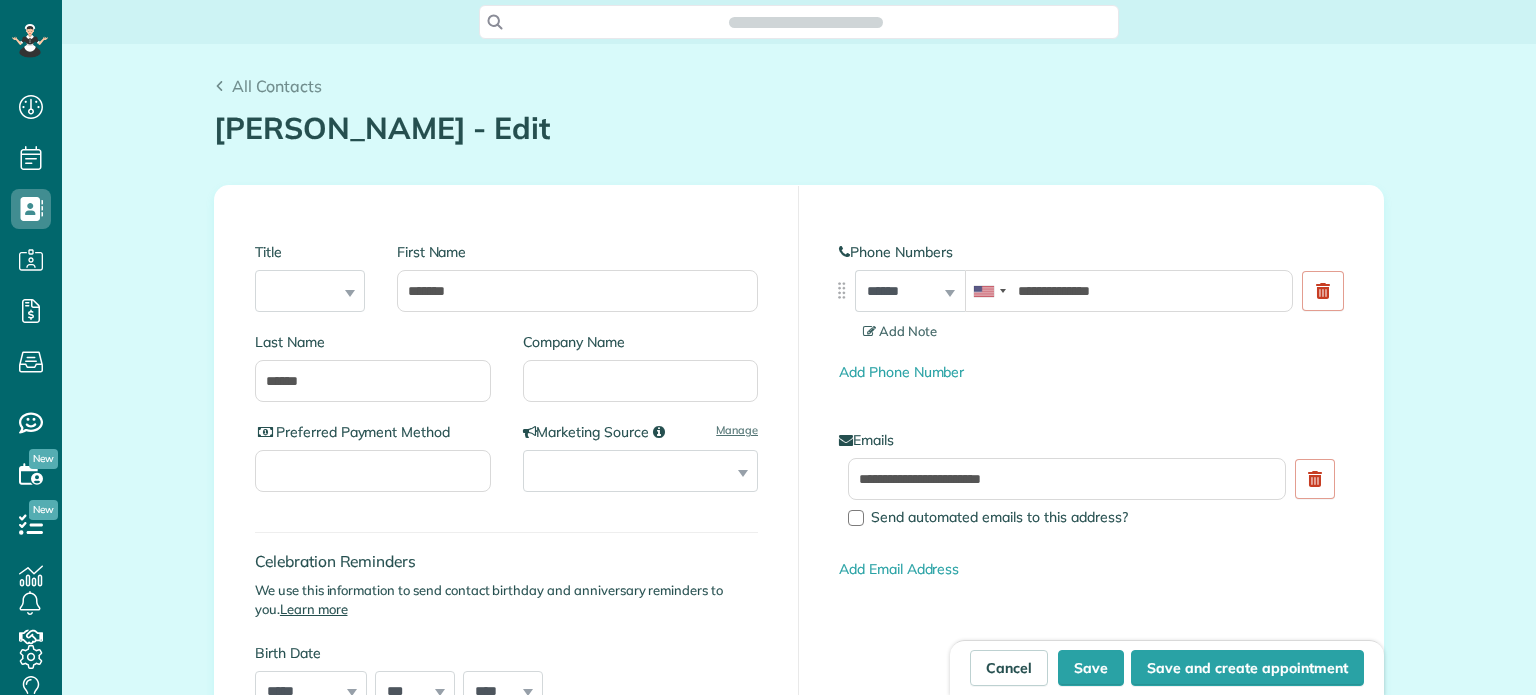 scroll, scrollTop: 695, scrollLeft: 61, axis: both 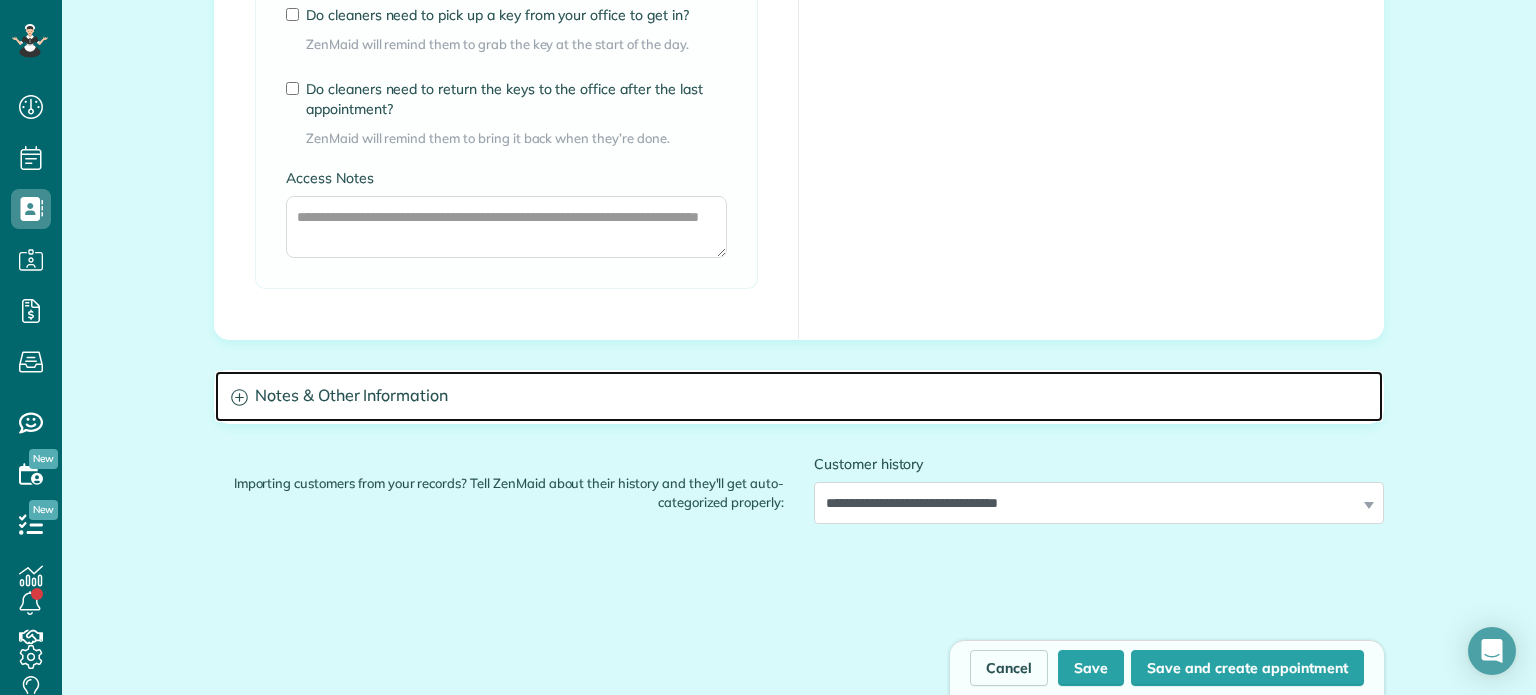 click on "Notes & Other Information" at bounding box center [799, 396] 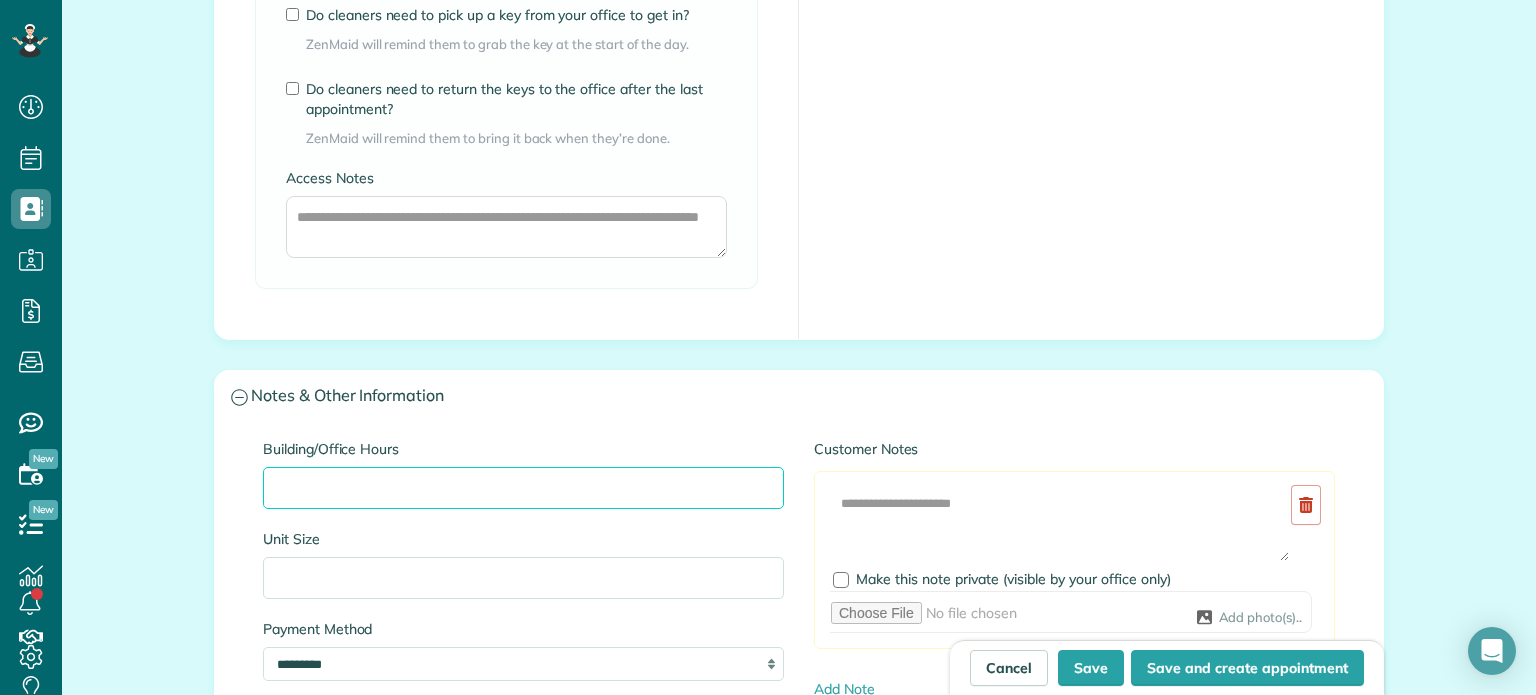 click on "Building/Office Hours" at bounding box center [523, 488] 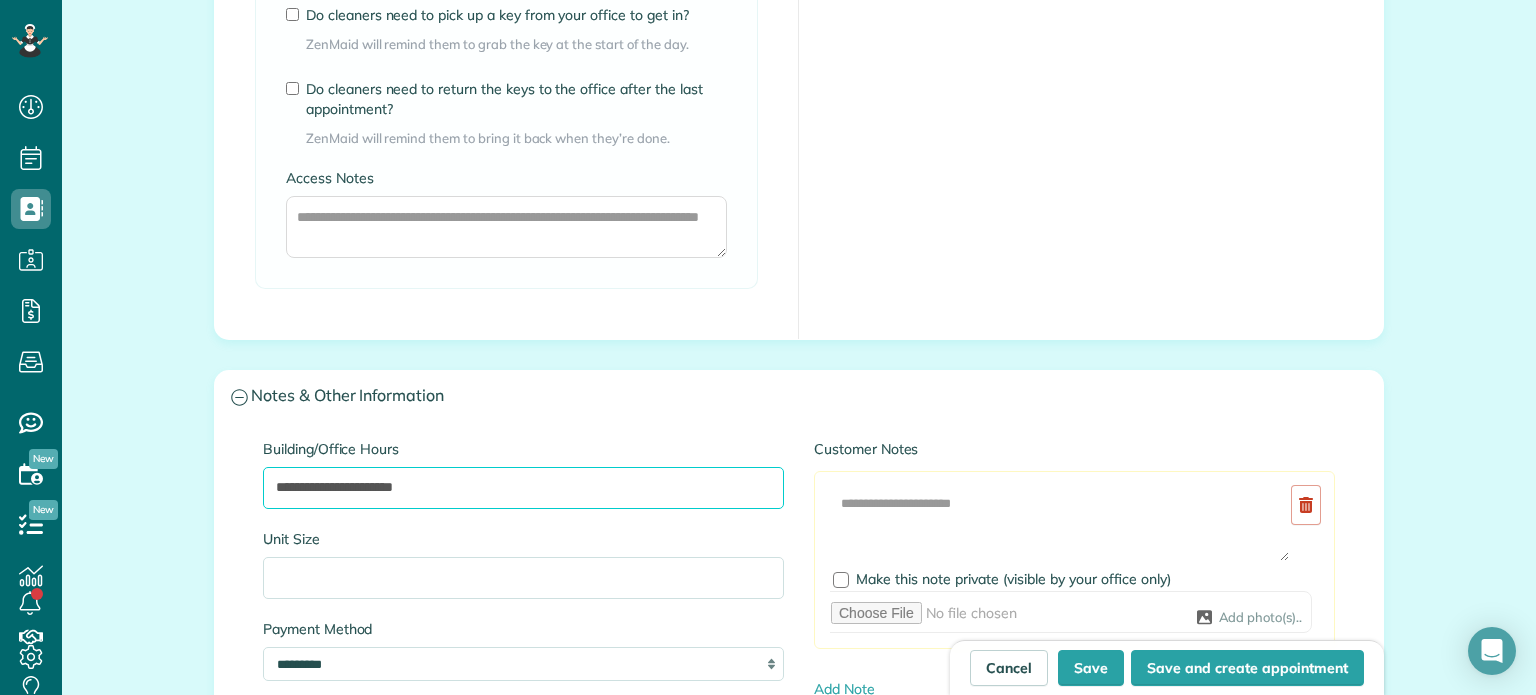 type on "**********" 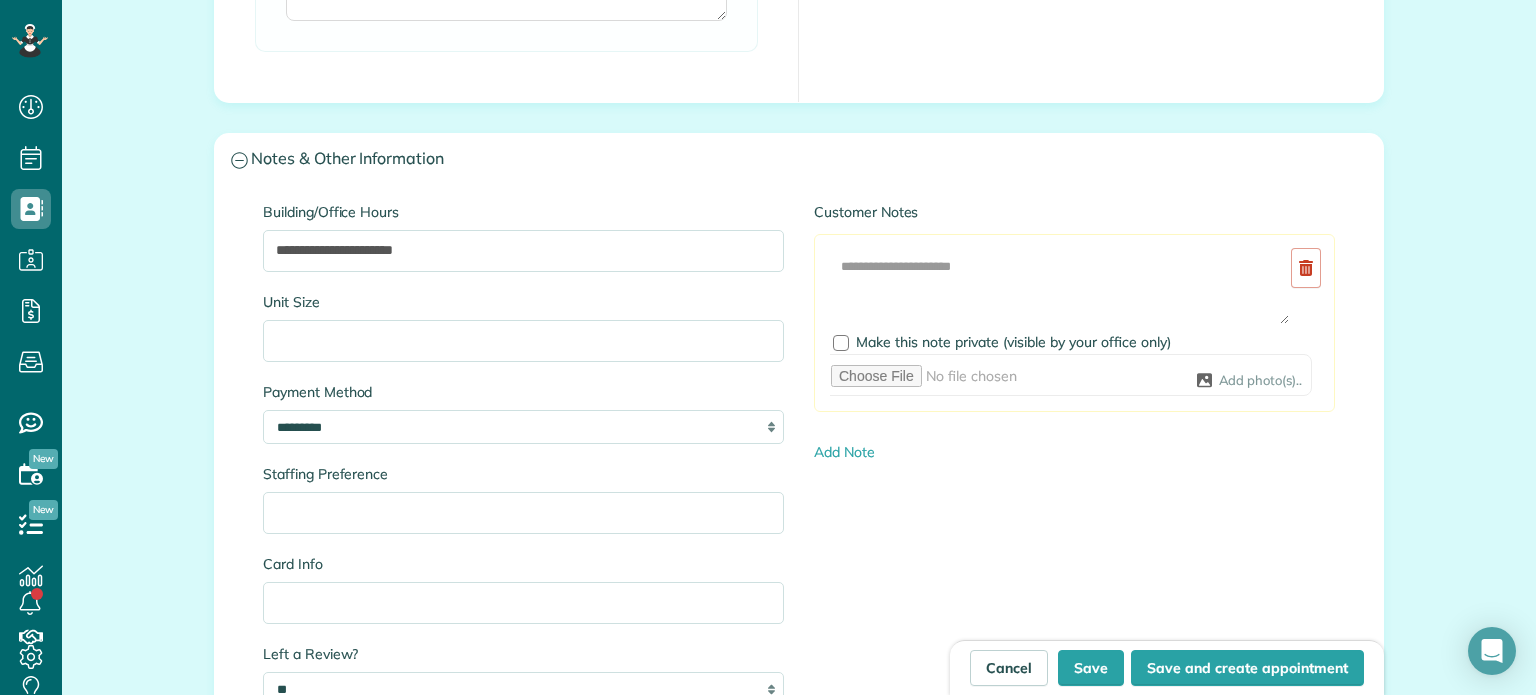 scroll, scrollTop: 1797, scrollLeft: 0, axis: vertical 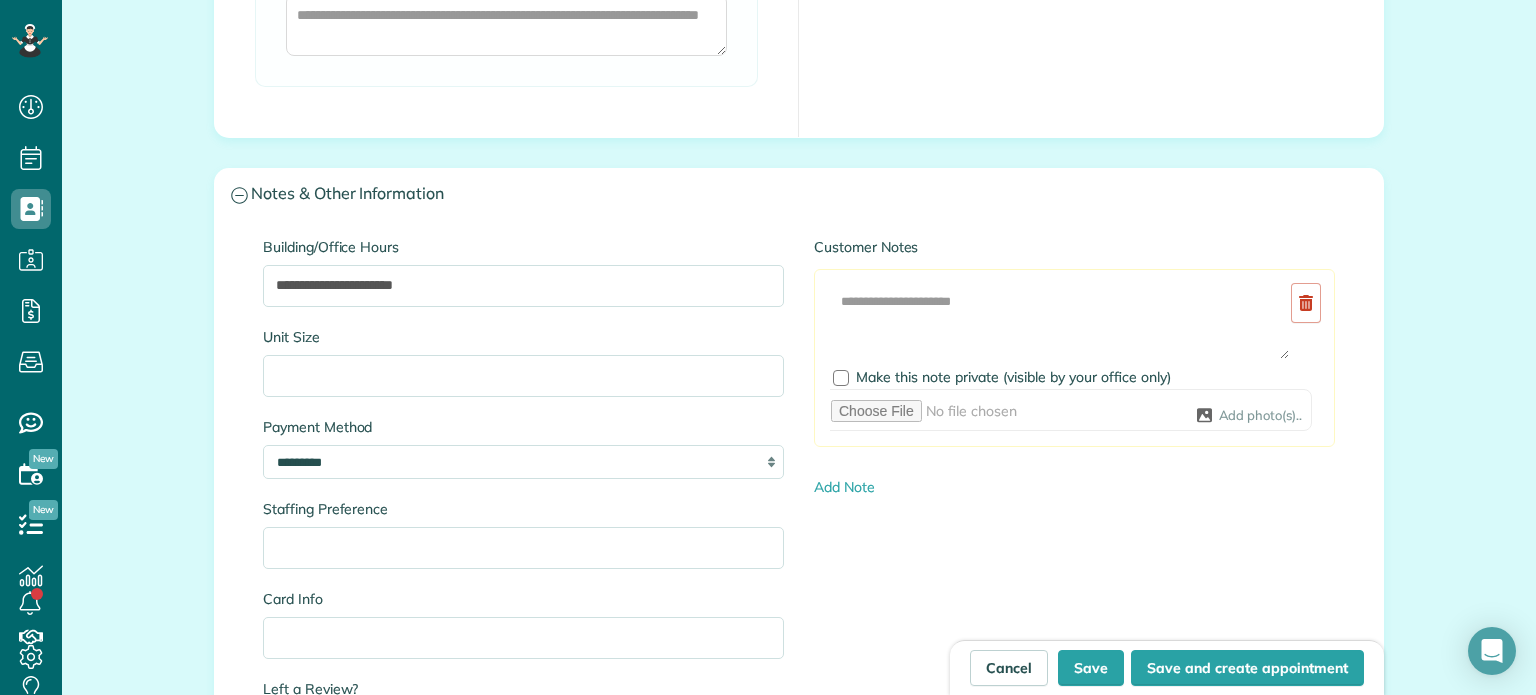 drag, startPoint x: 1535, startPoint y: 403, endPoint x: 1525, endPoint y: 446, distance: 44.14748 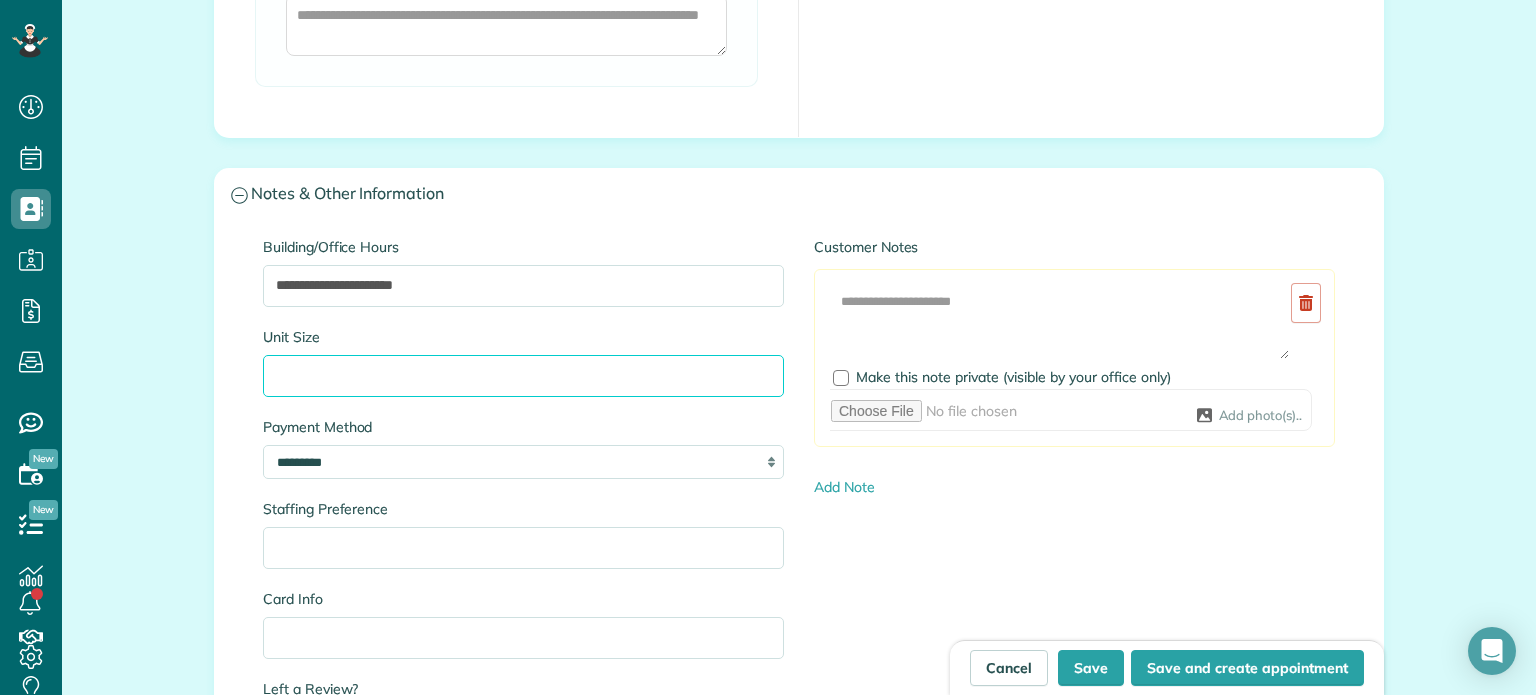 click on "Unit Size" at bounding box center (523, 376) 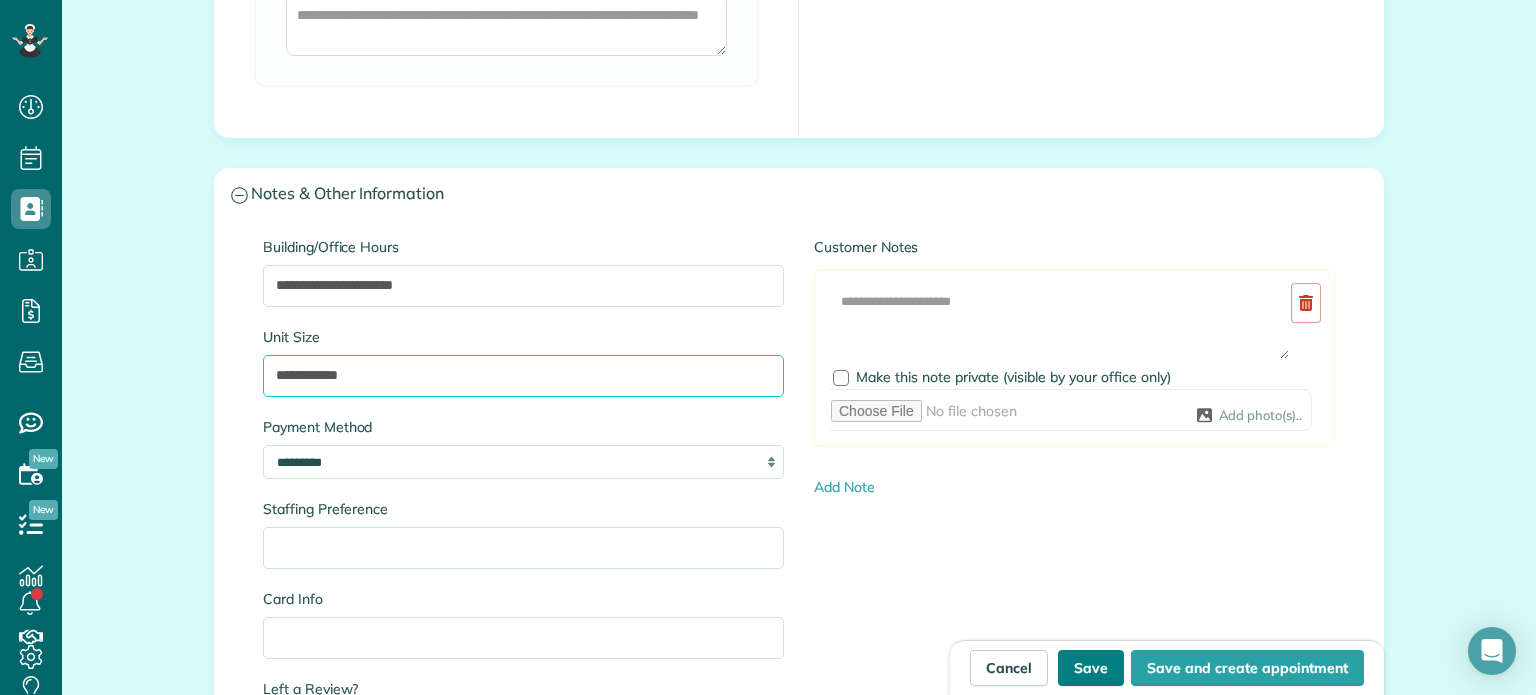 type on "**********" 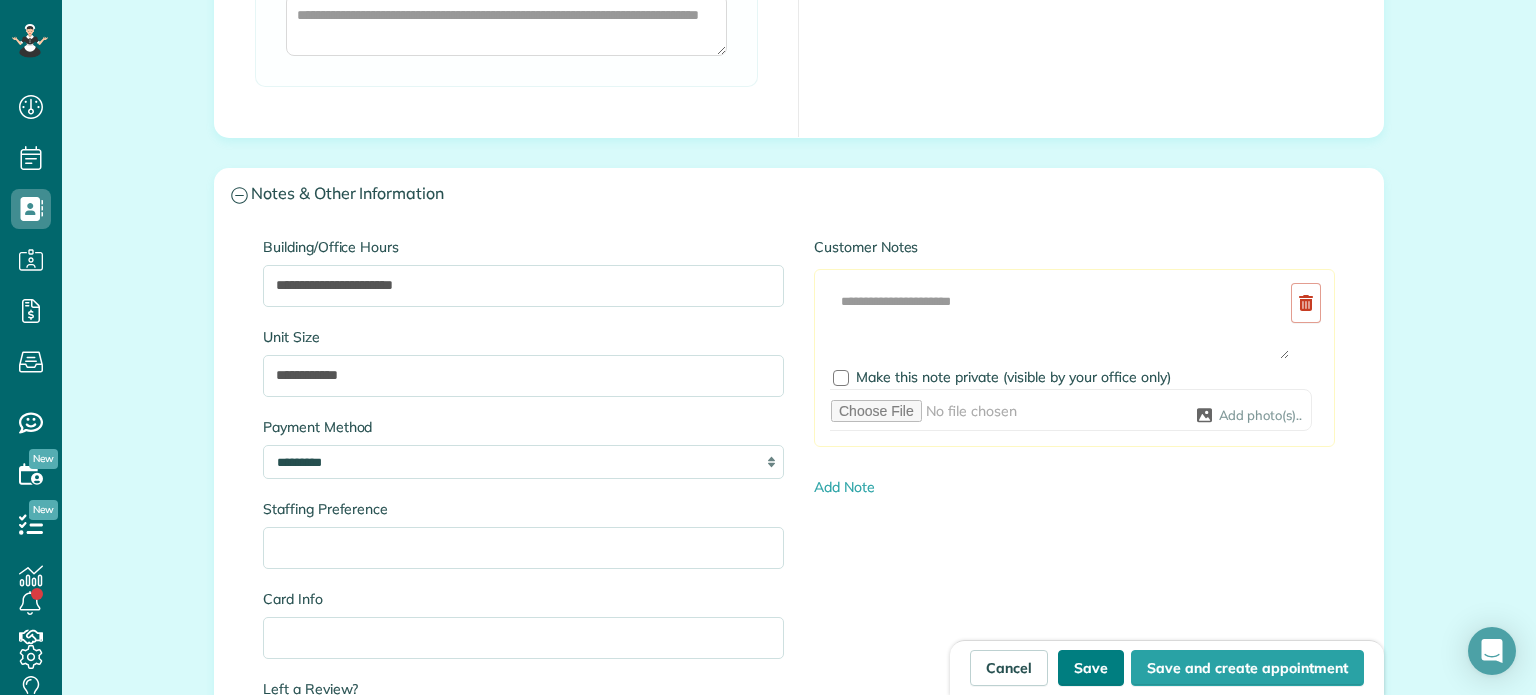 click on "Save" at bounding box center (1091, 668) 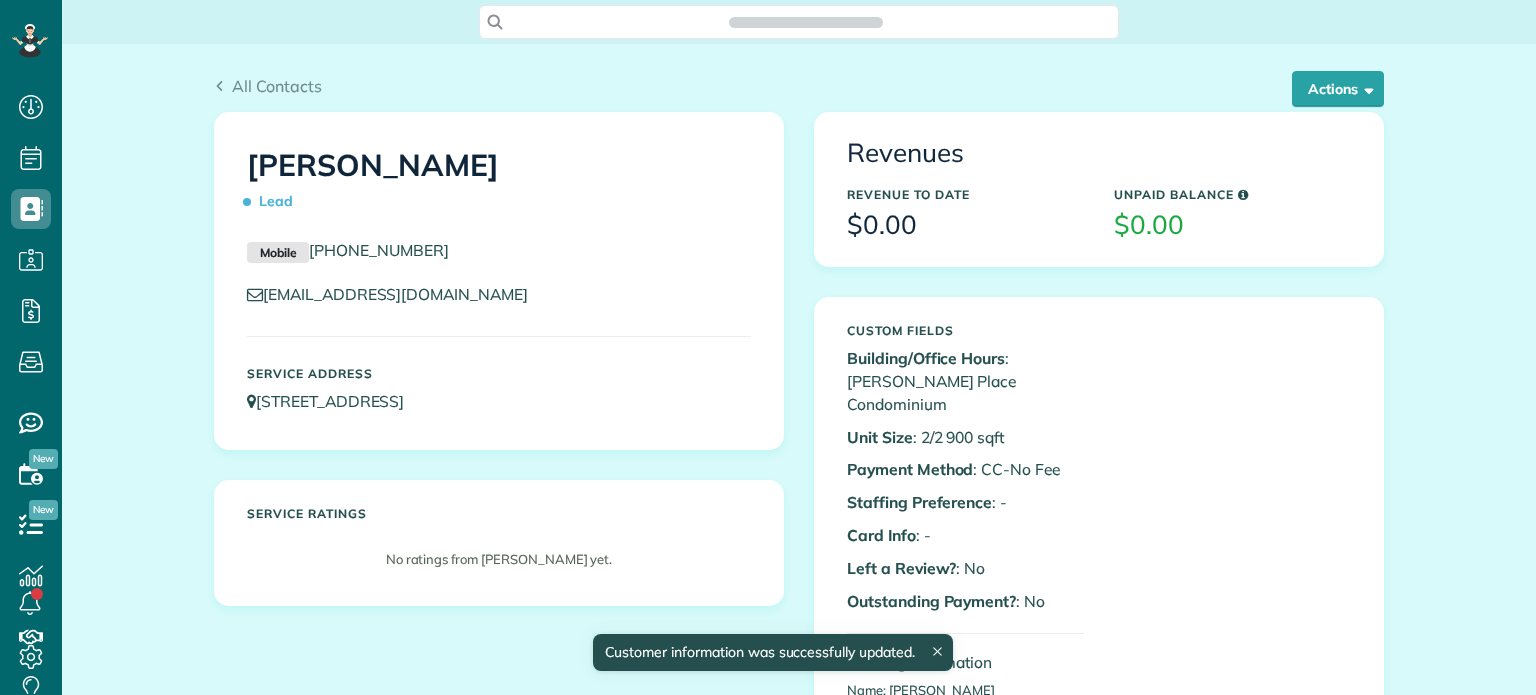 scroll, scrollTop: 0, scrollLeft: 0, axis: both 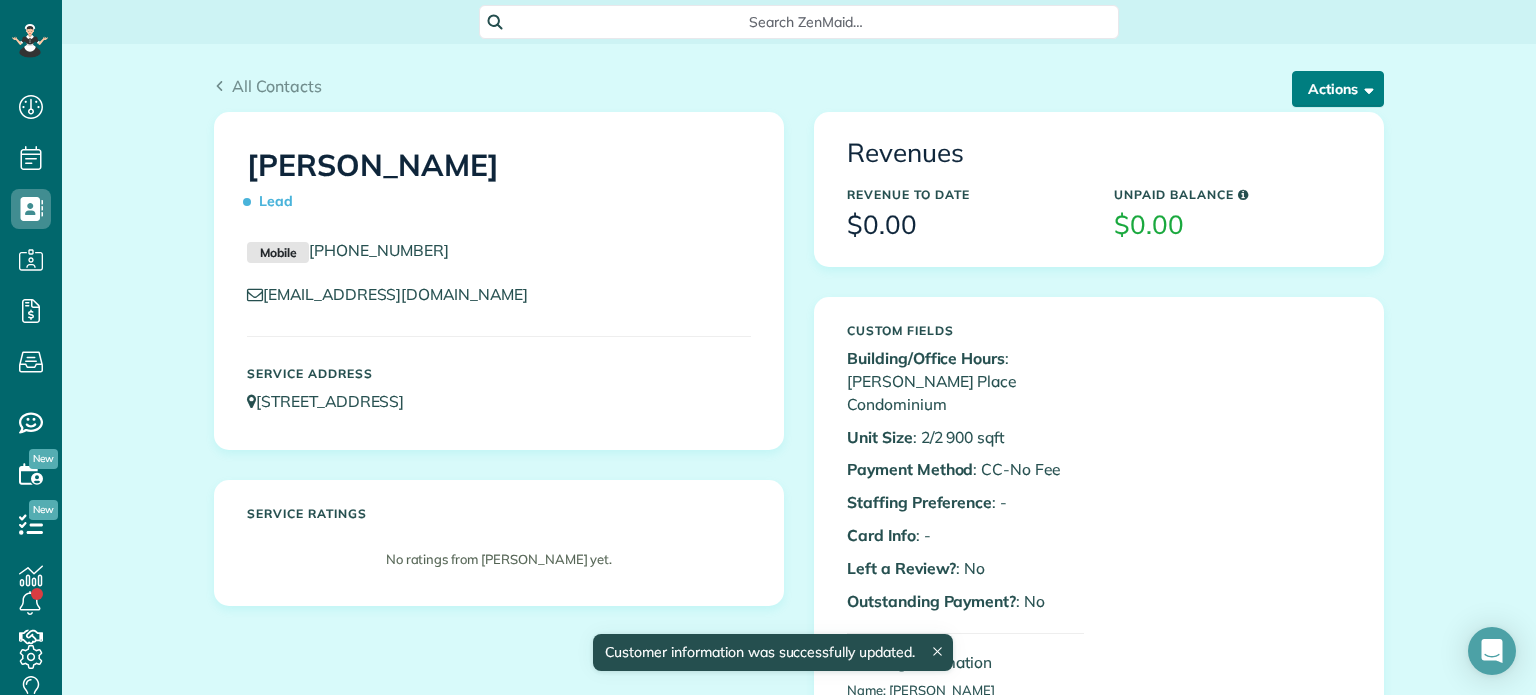click on "Actions" at bounding box center [1338, 89] 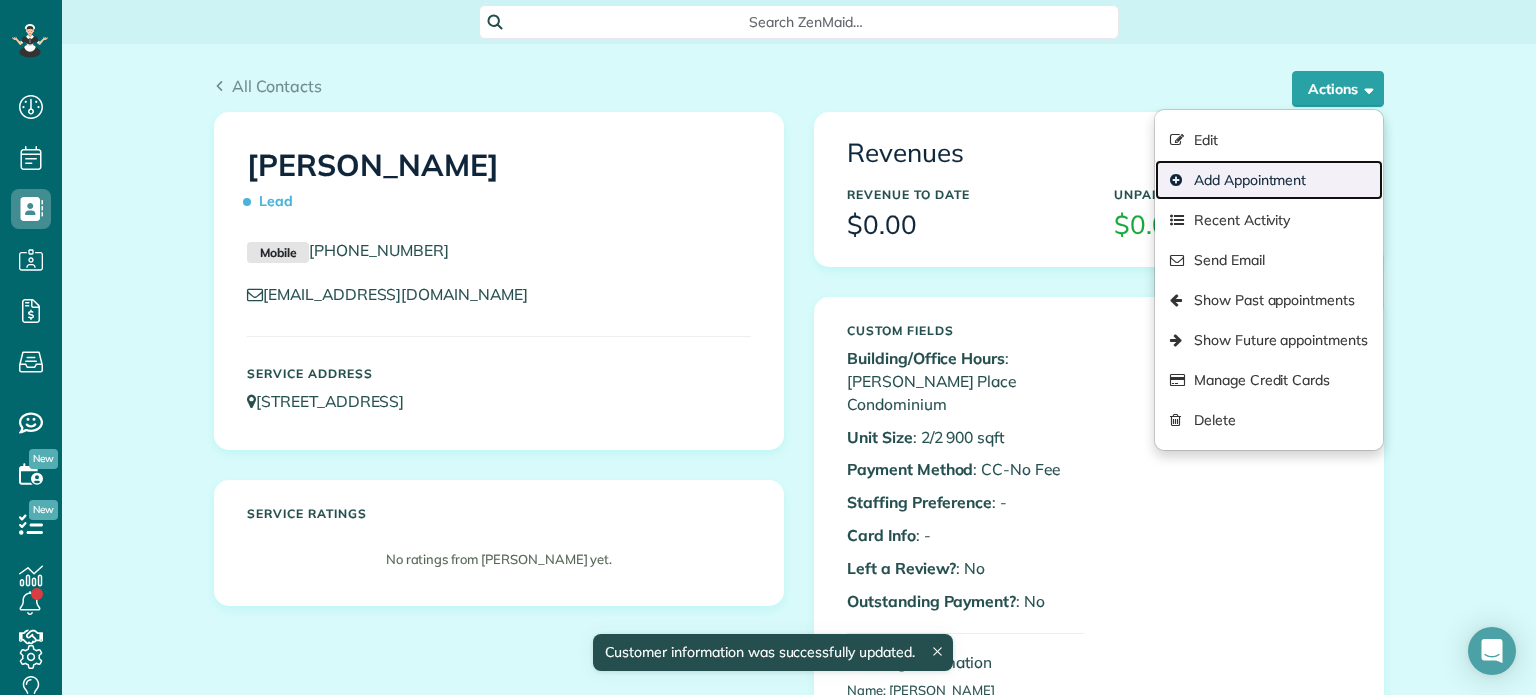 click on "Add Appointment" at bounding box center (1269, 180) 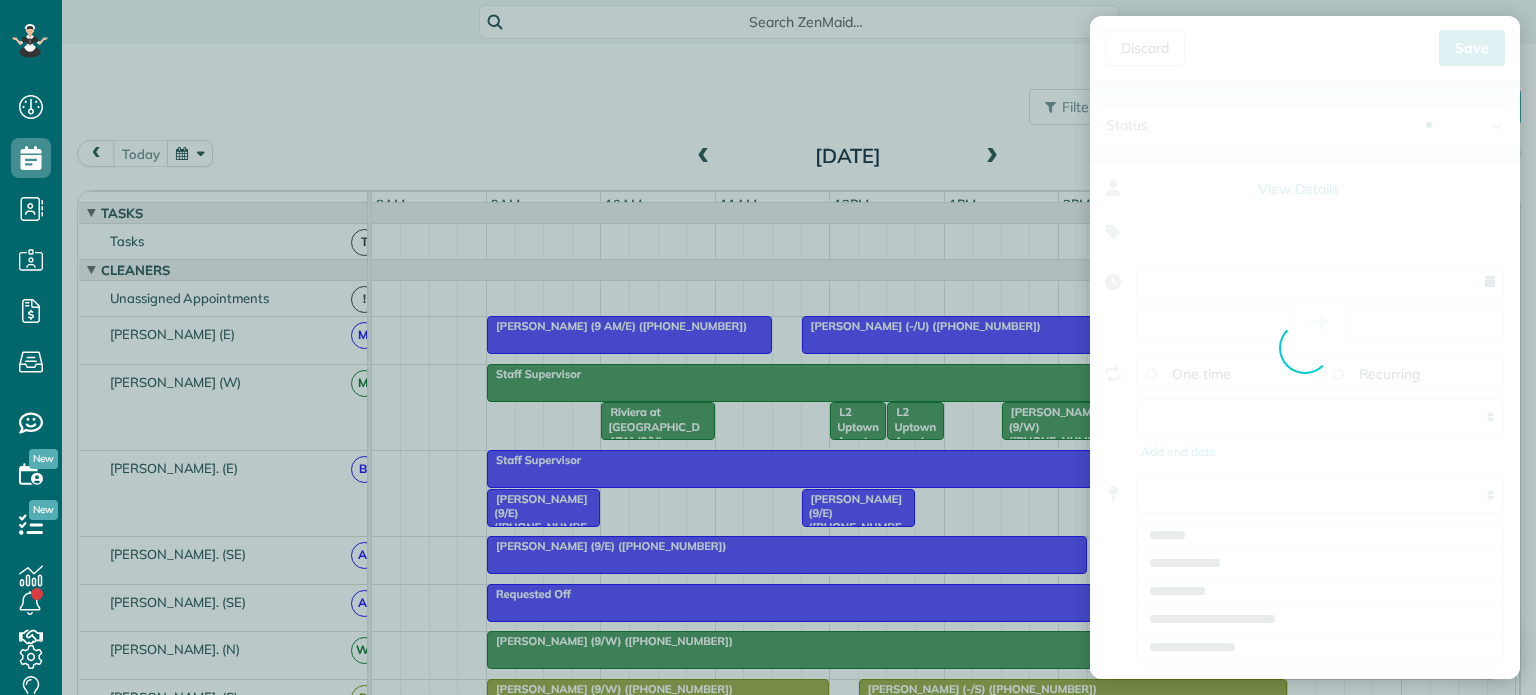 type on "**********" 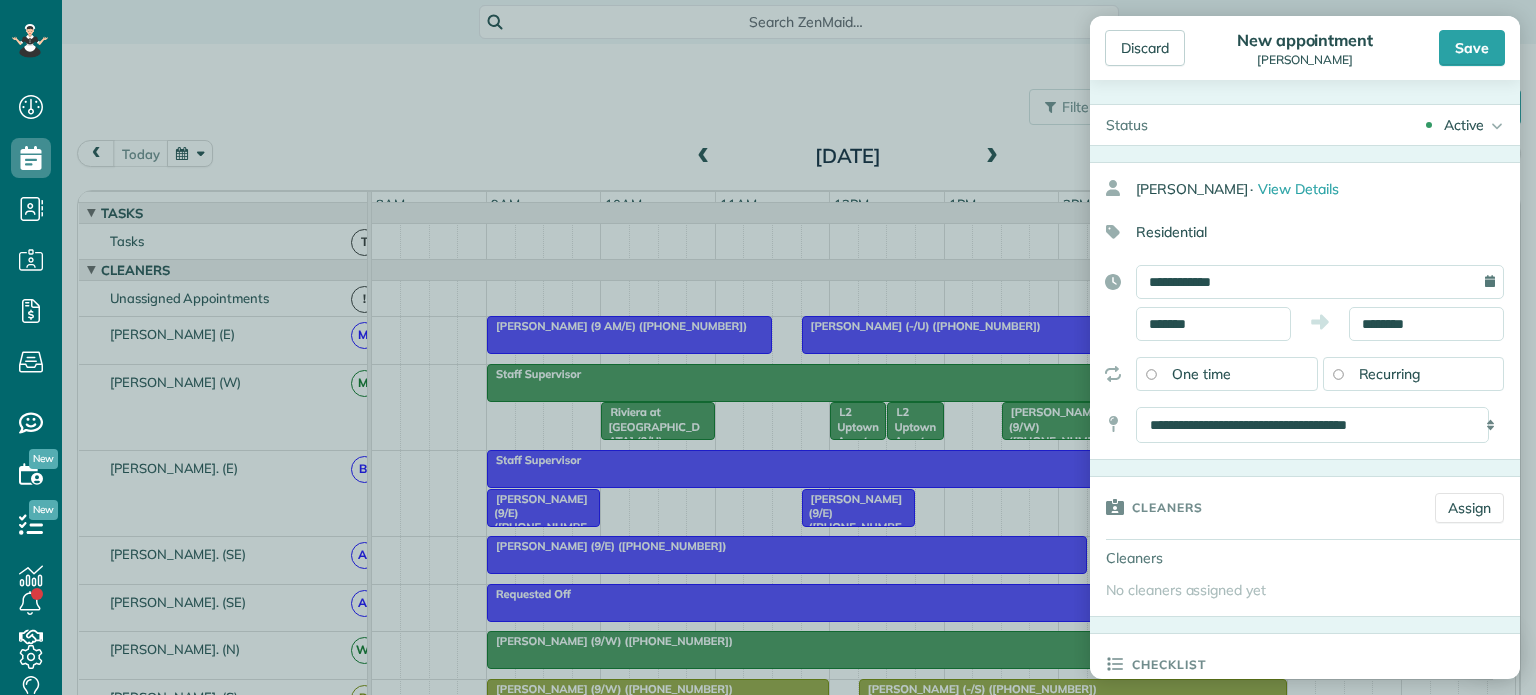 scroll, scrollTop: 0, scrollLeft: 0, axis: both 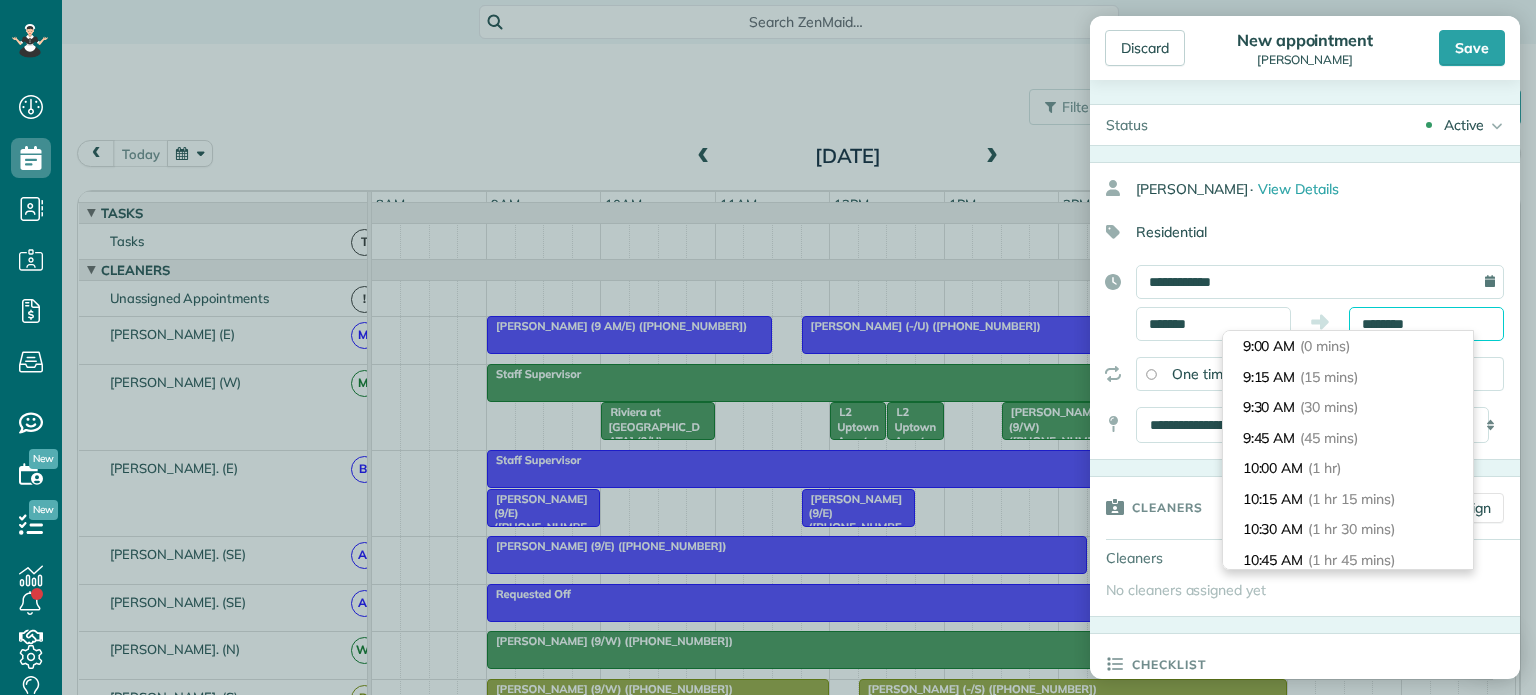 click on "********" at bounding box center (1426, 324) 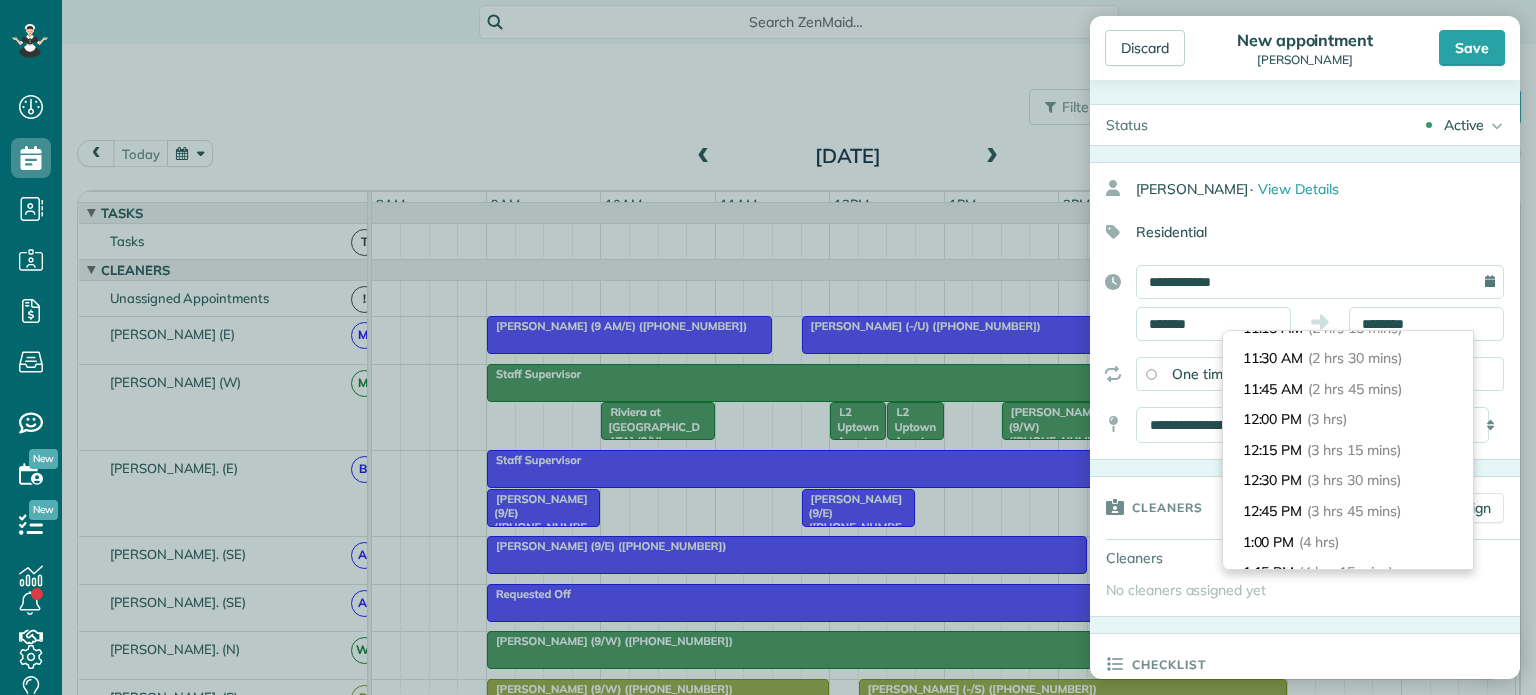 scroll, scrollTop: 333, scrollLeft: 0, axis: vertical 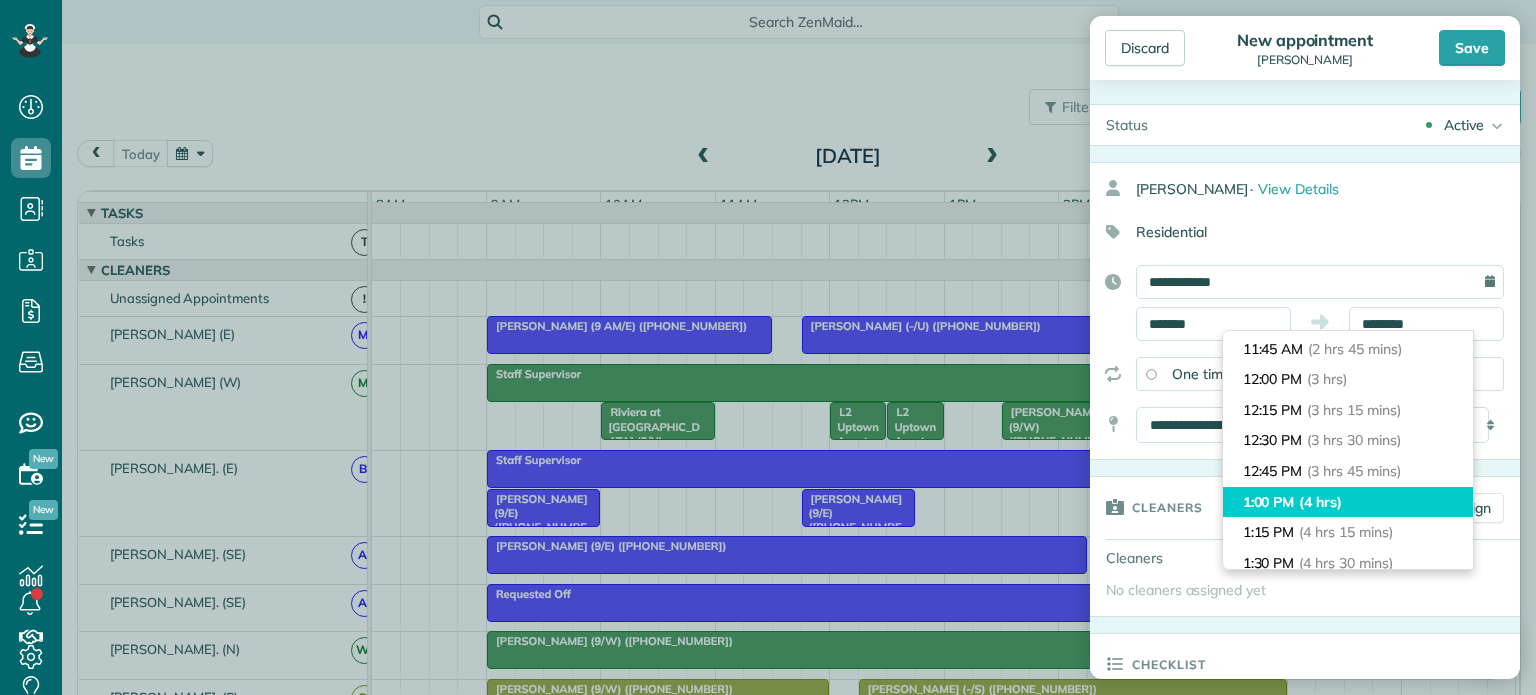 type on "*******" 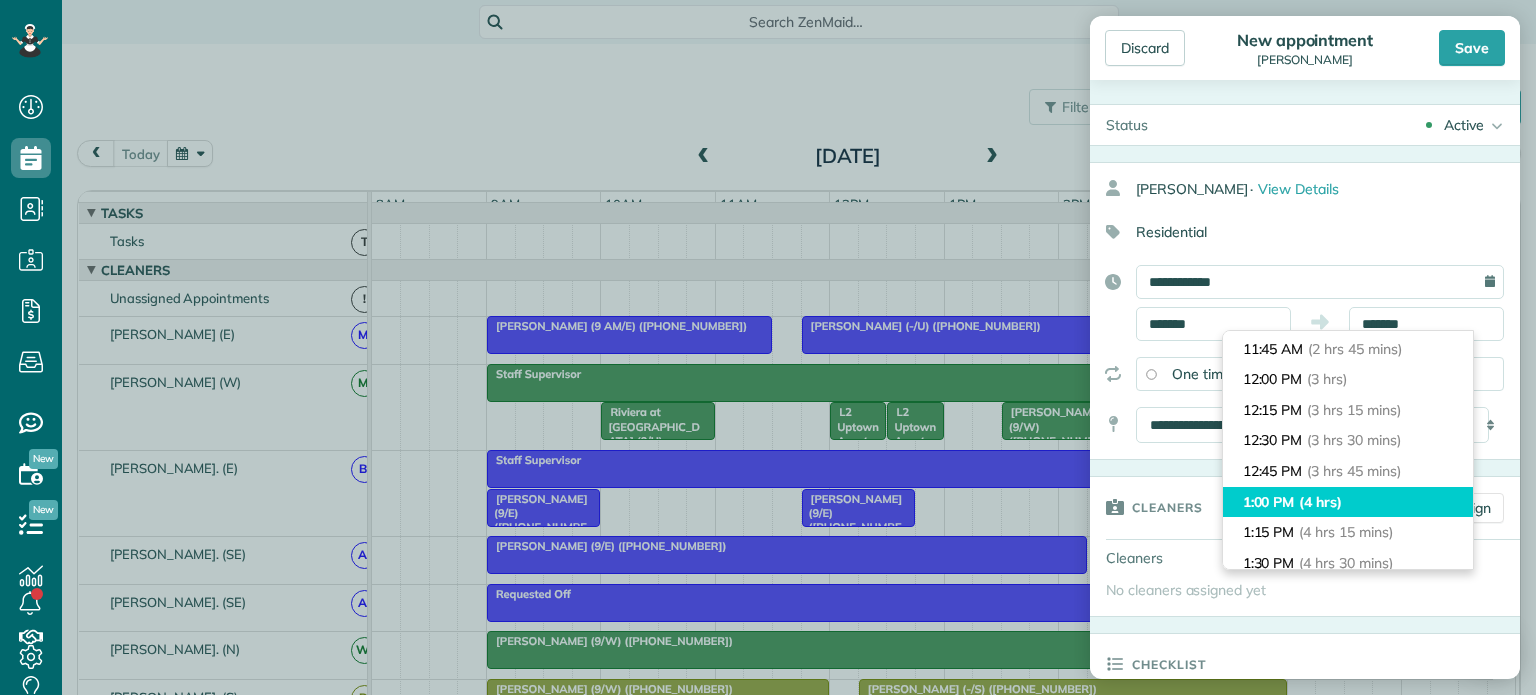 click on "(4 hrs)" at bounding box center [1320, 502] 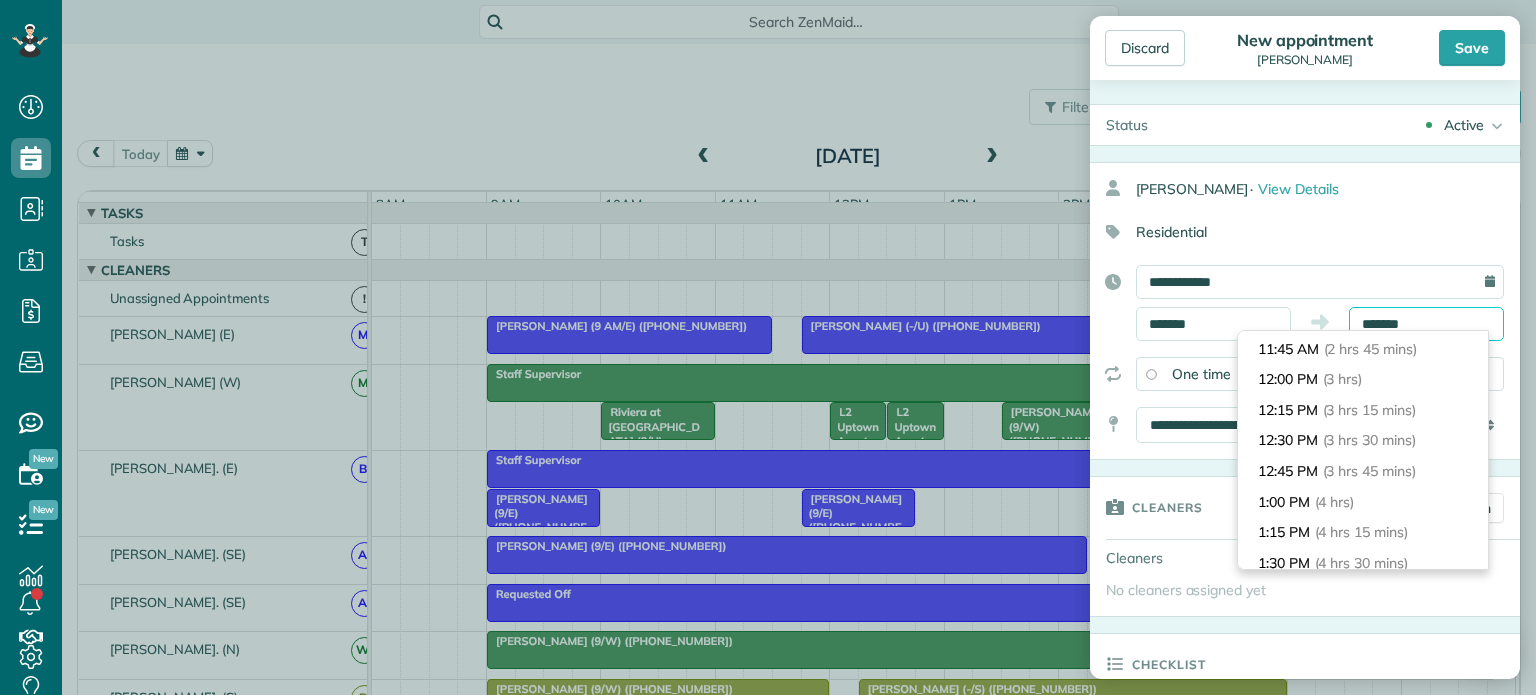 scroll, scrollTop: 457, scrollLeft: 0, axis: vertical 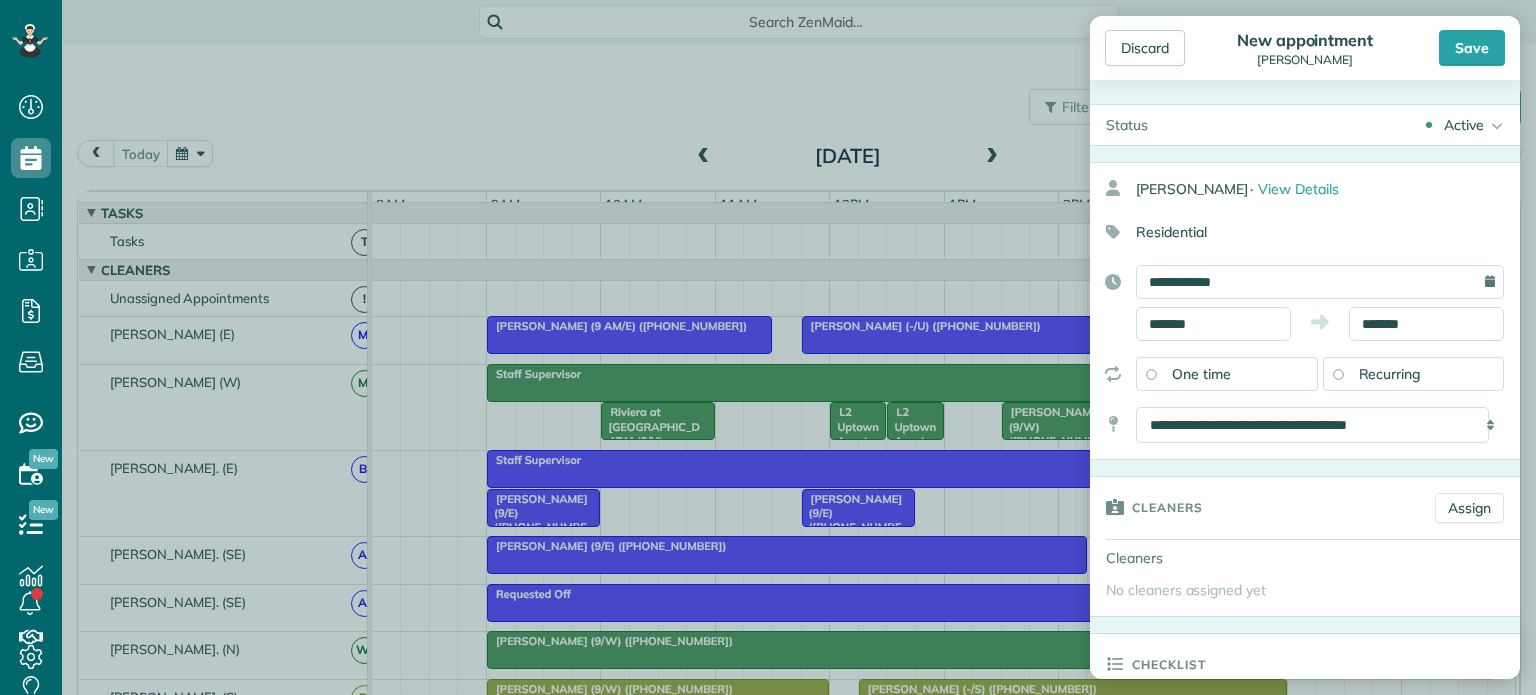 click on "Residential" at bounding box center [1297, 232] 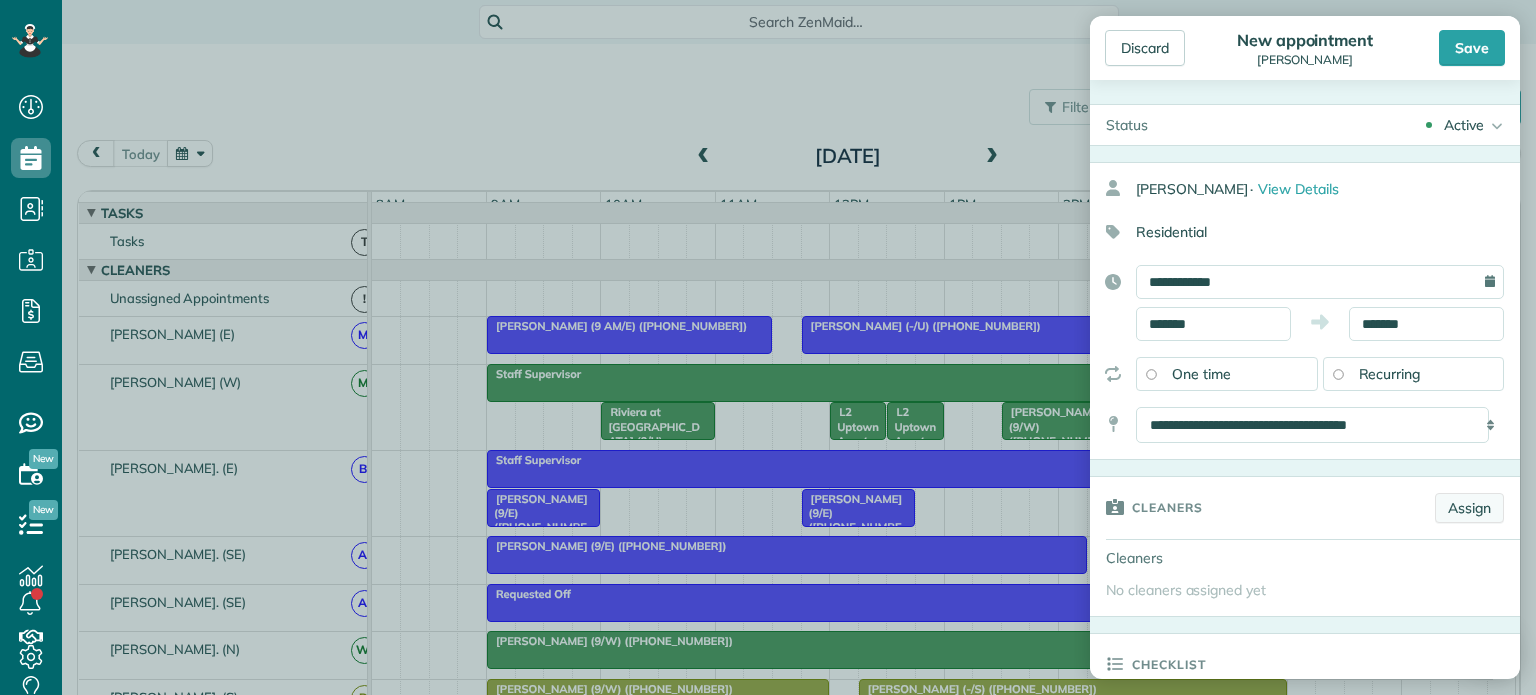click on "Assign" at bounding box center (1469, 508) 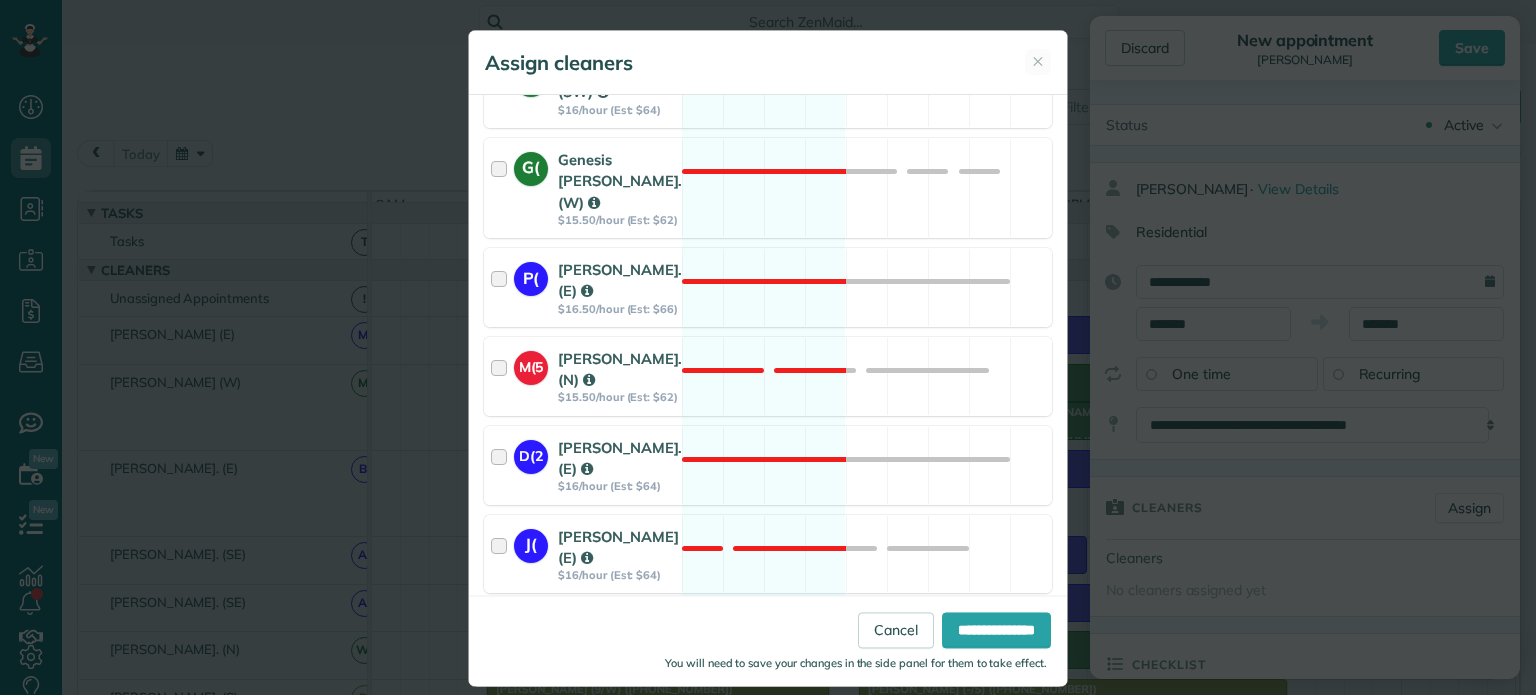 scroll, scrollTop: 2420, scrollLeft: 0, axis: vertical 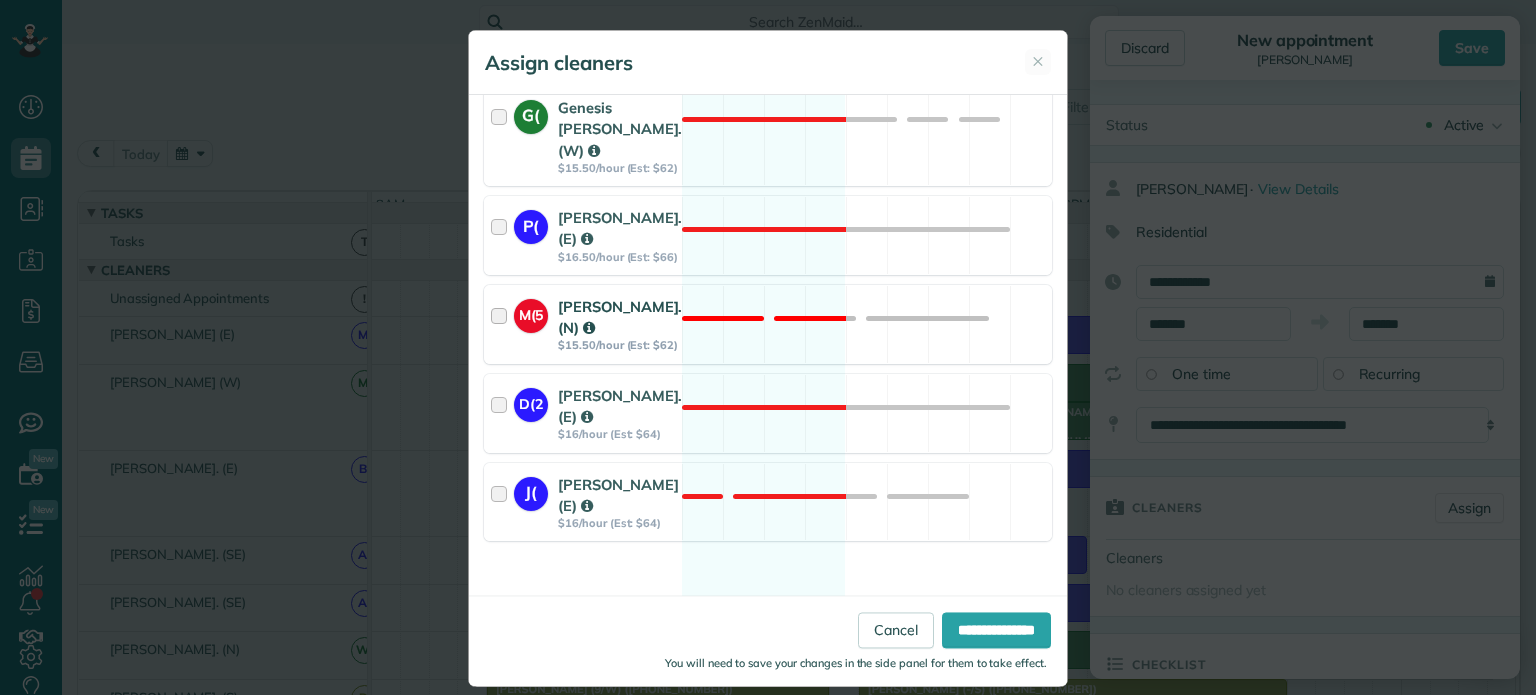 click at bounding box center (502, 324) 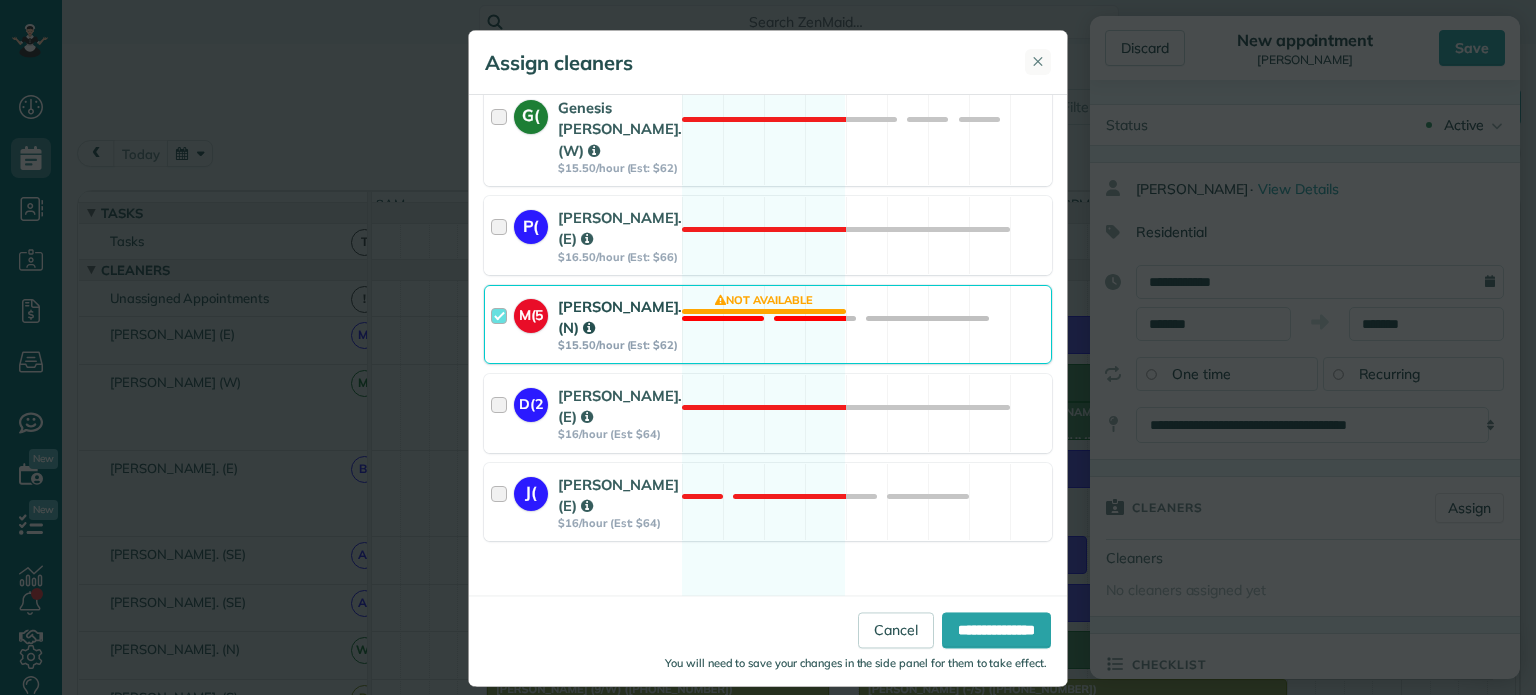 click on "✕" at bounding box center (1038, 62) 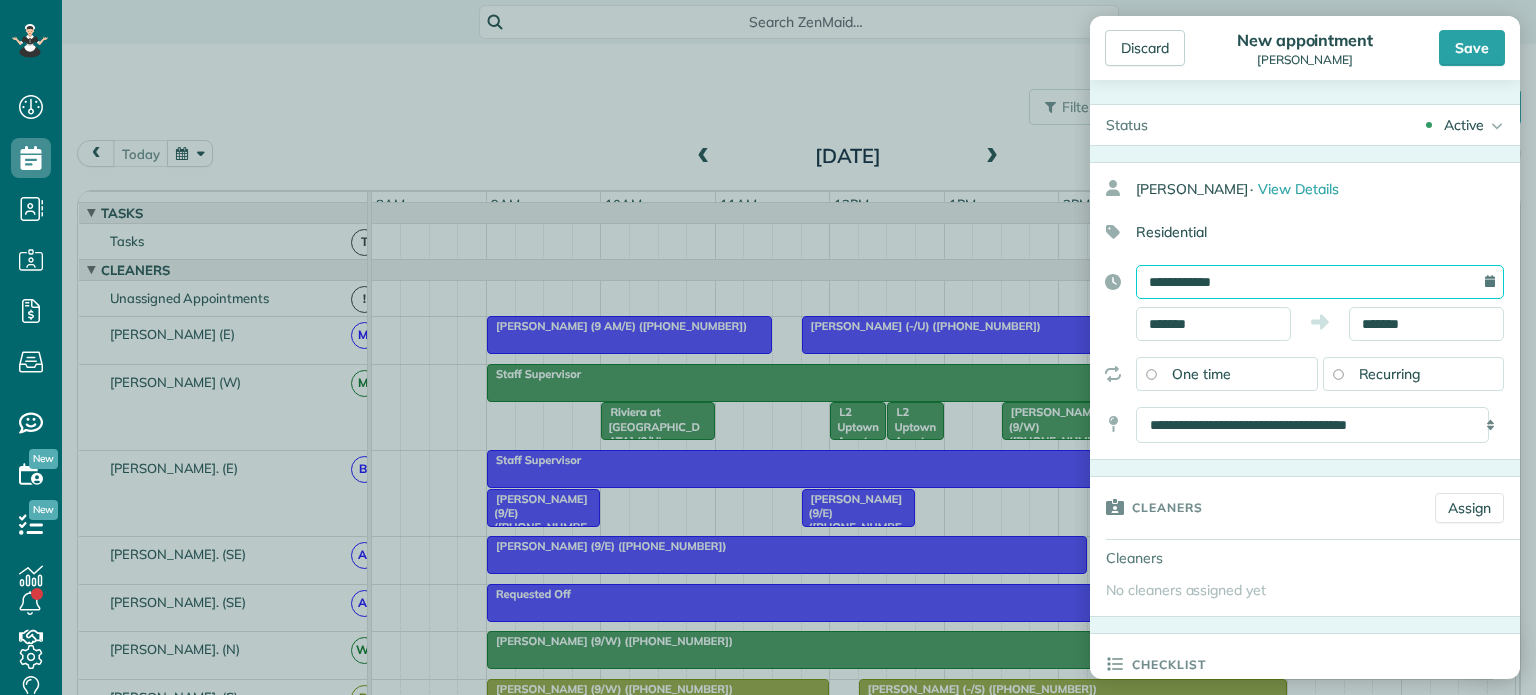 click on "**********" at bounding box center [1320, 282] 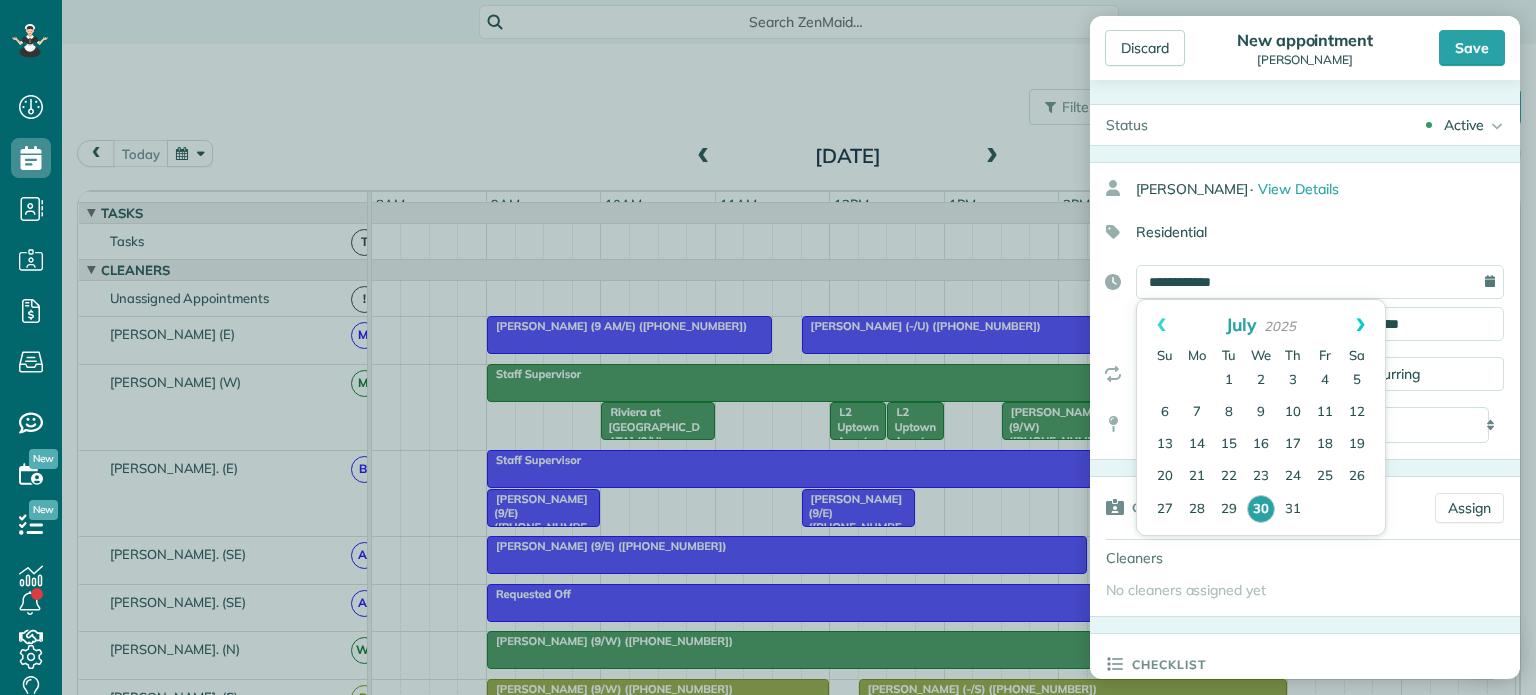 click on "Next" at bounding box center (1360, 325) 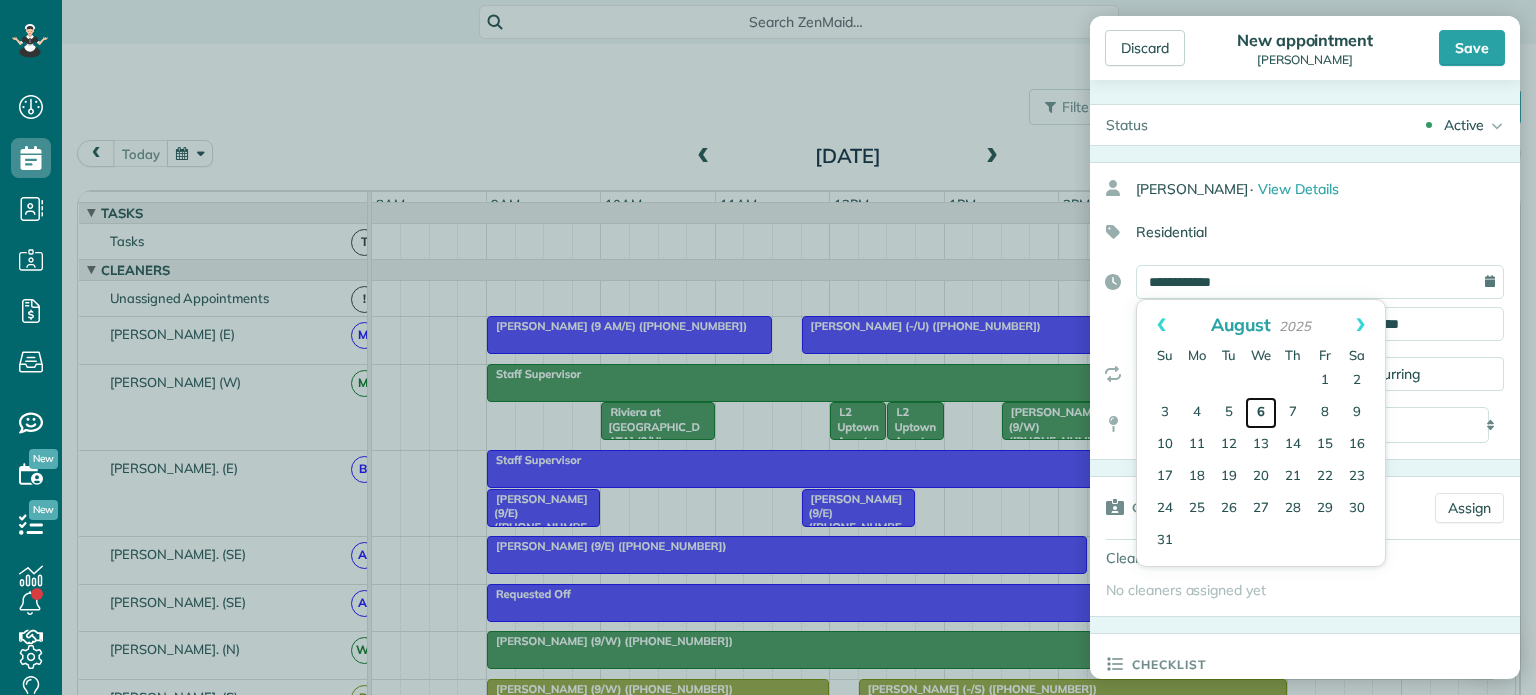 click on "6" at bounding box center [1261, 413] 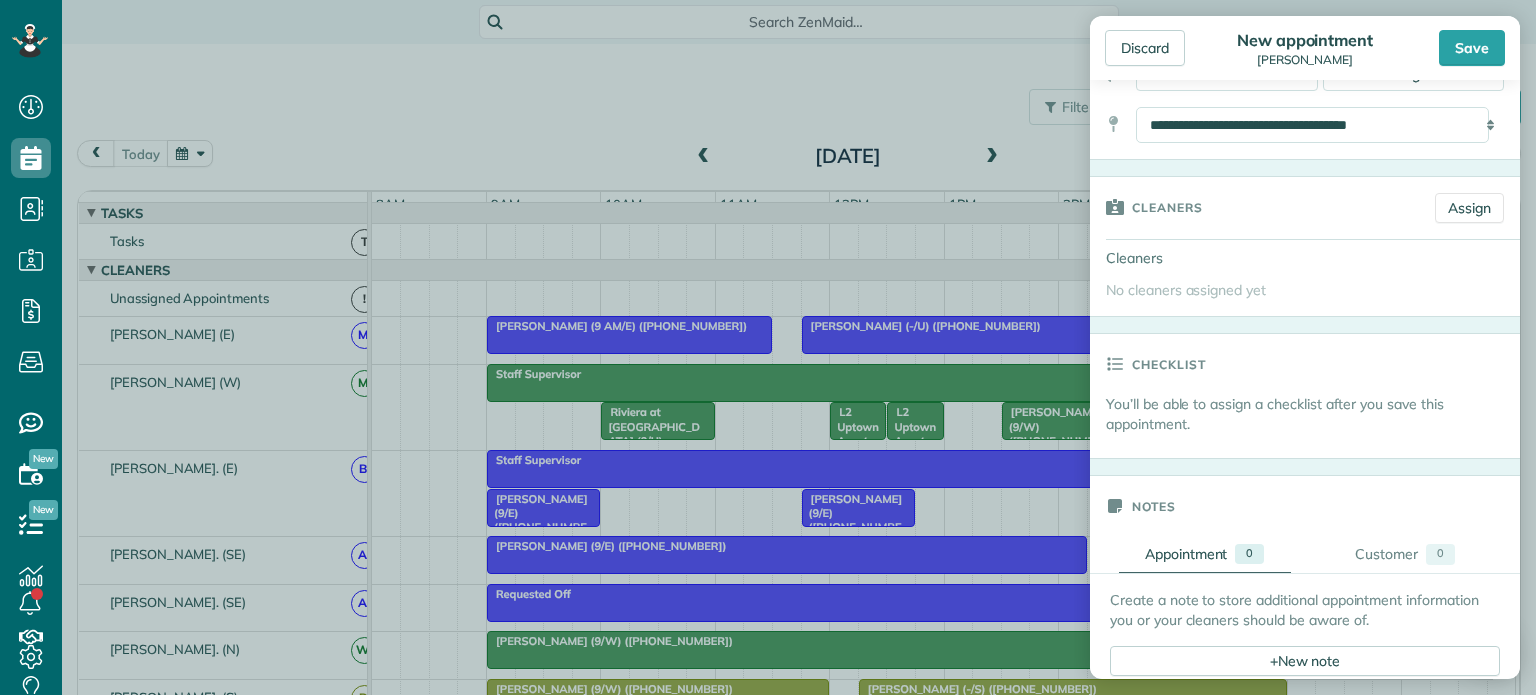 scroll, scrollTop: 292, scrollLeft: 0, axis: vertical 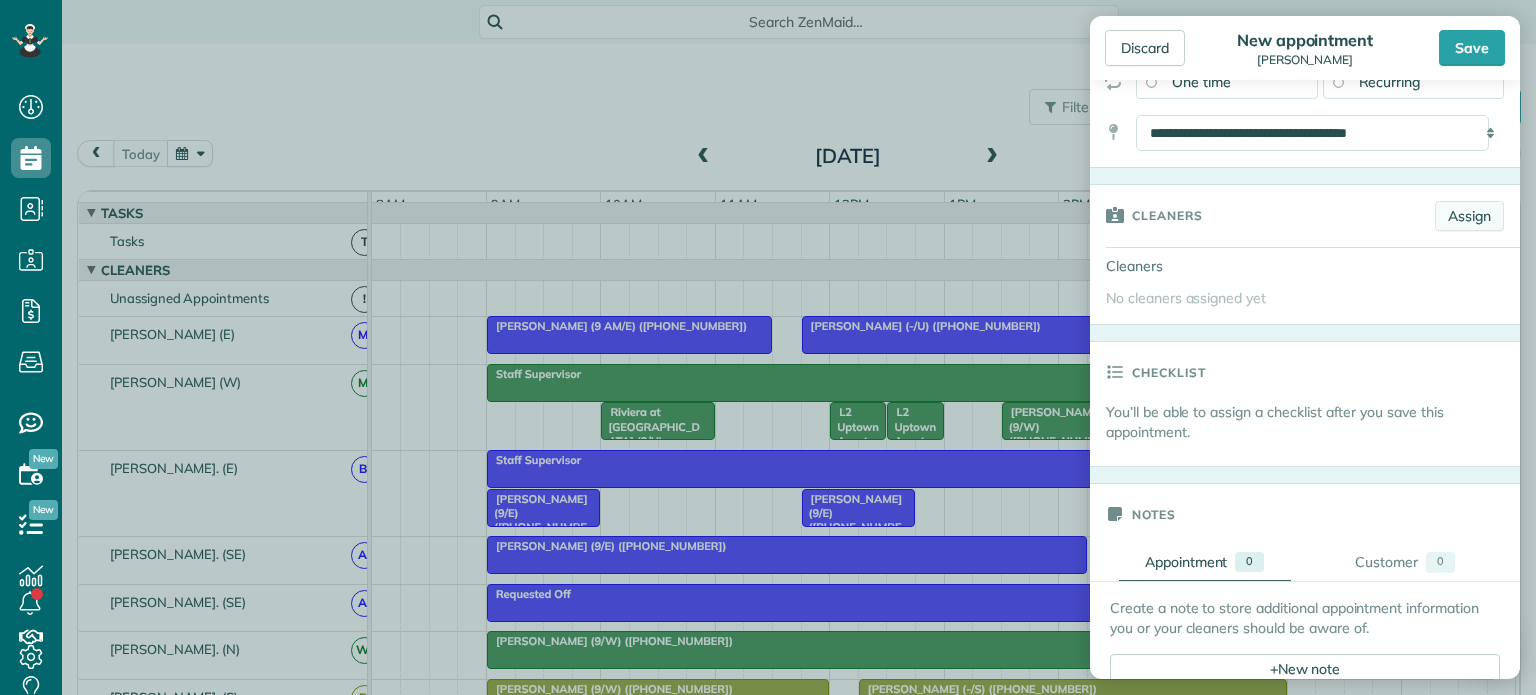 click on "Assign" at bounding box center (1469, 216) 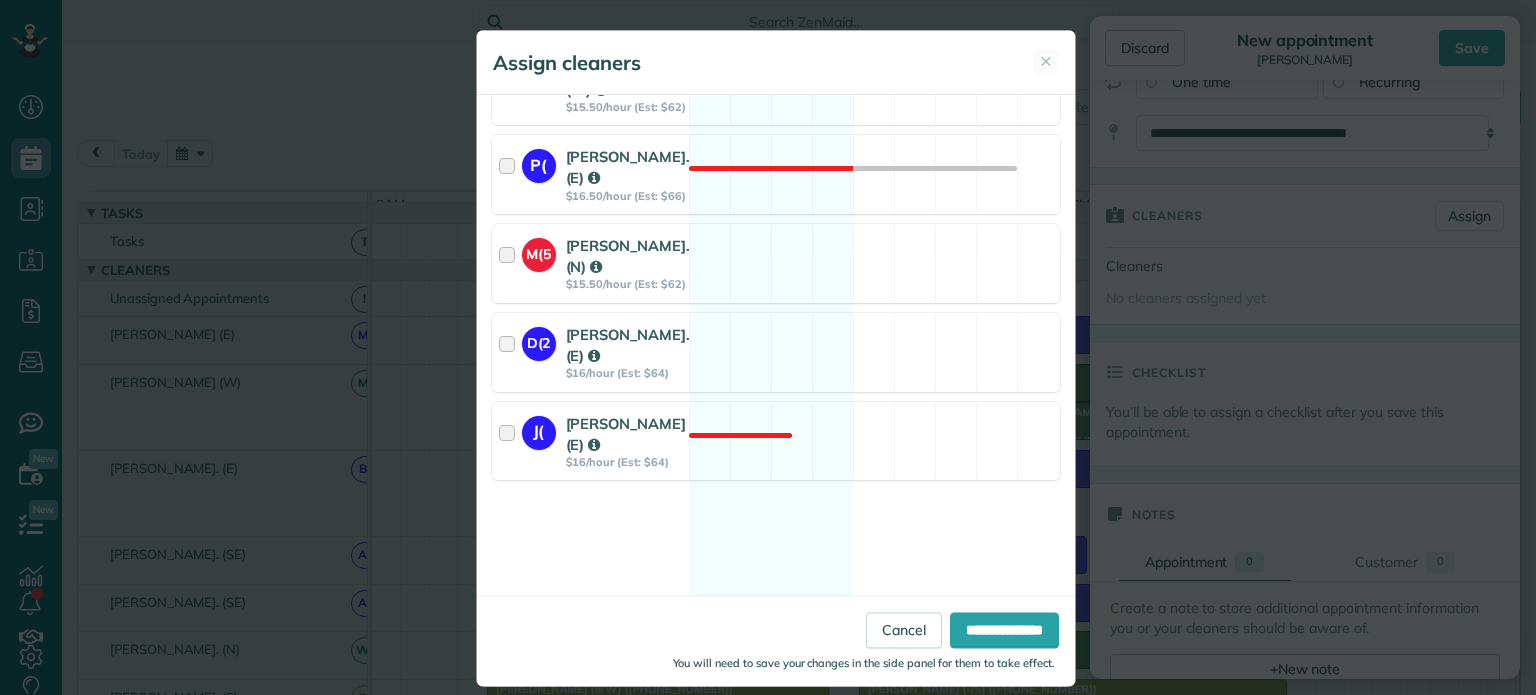 scroll, scrollTop: 2528, scrollLeft: 0, axis: vertical 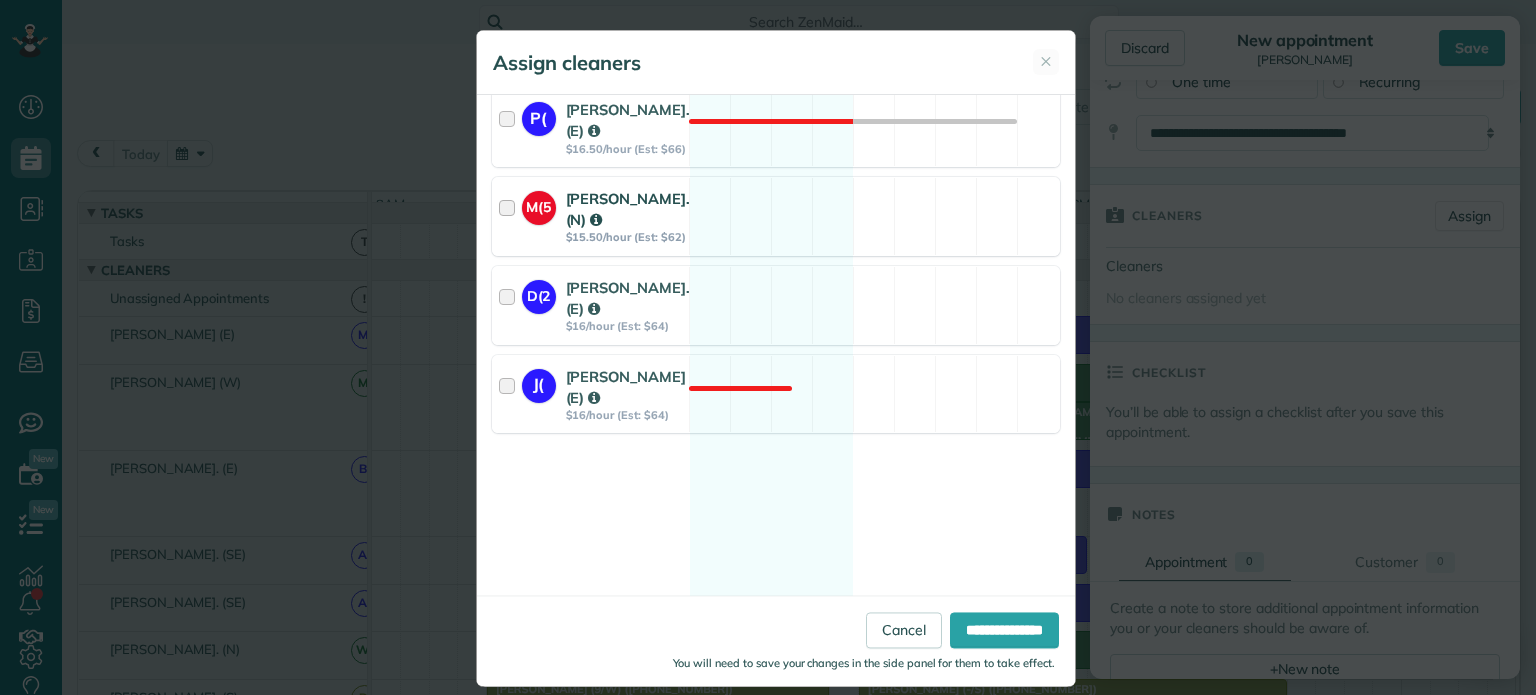 click at bounding box center [510, 216] 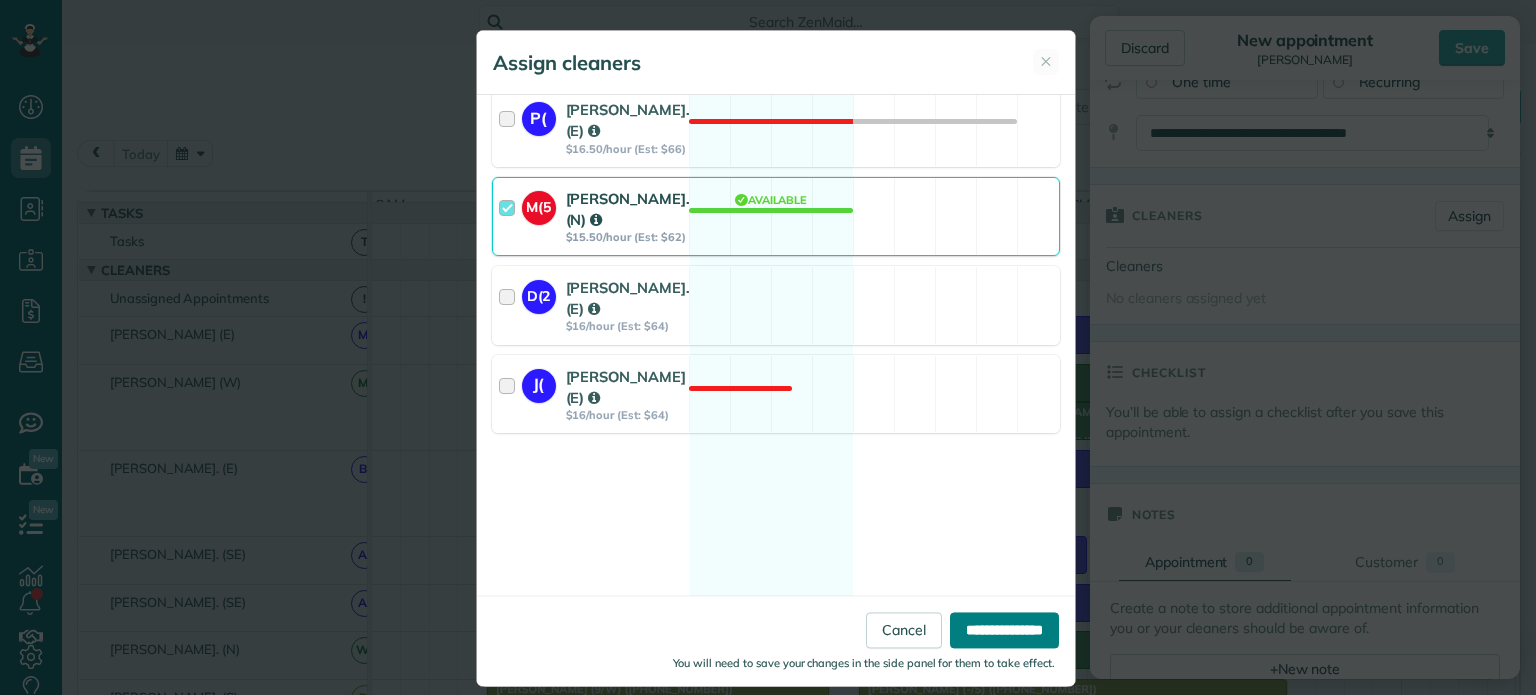 click on "**********" at bounding box center [1004, 631] 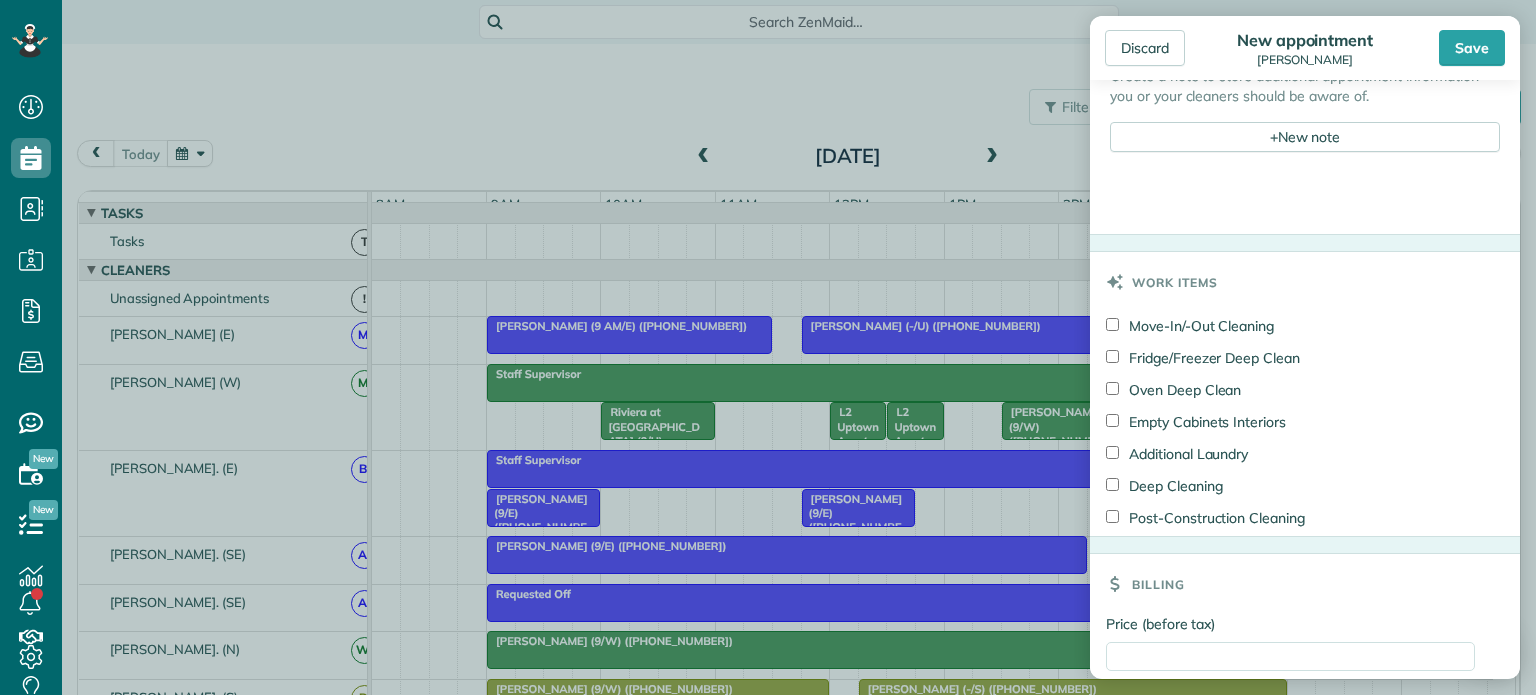 scroll, scrollTop: 885, scrollLeft: 0, axis: vertical 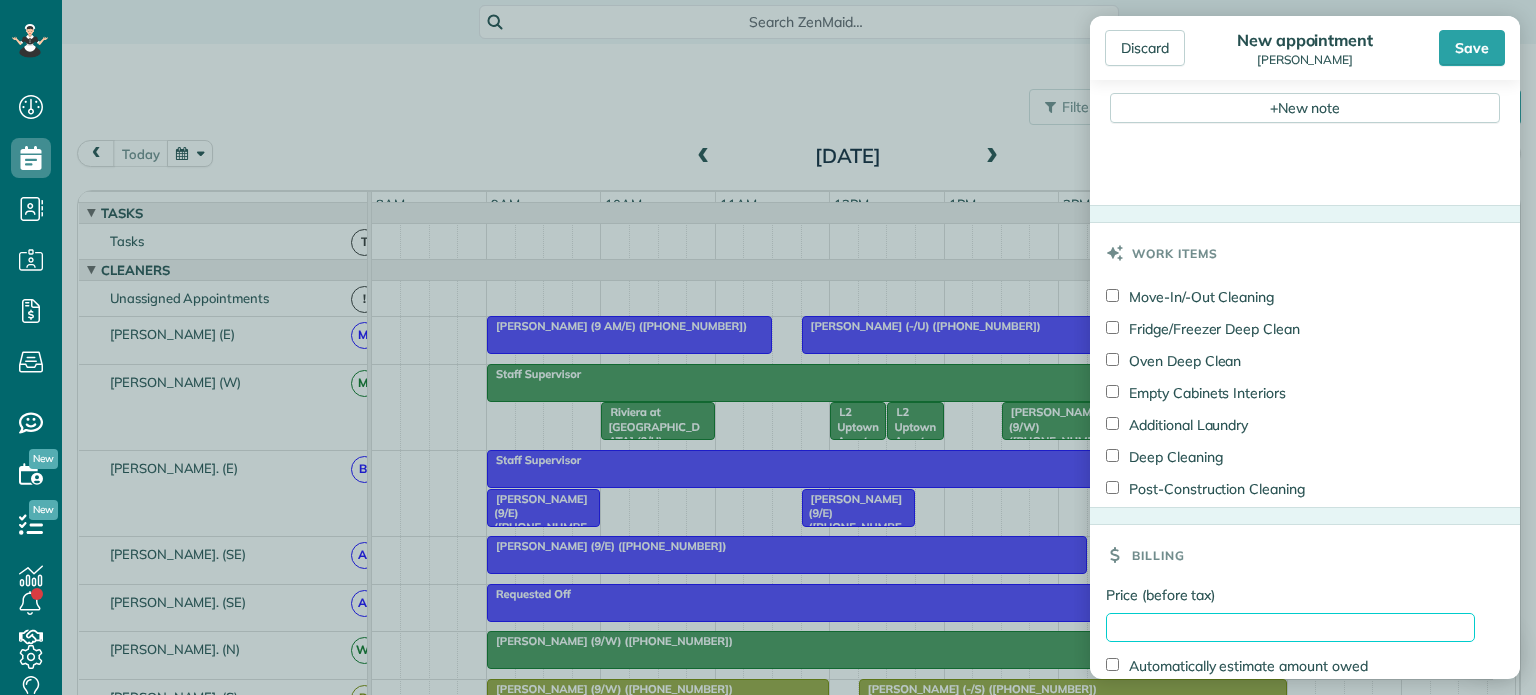 click on "Price (before tax)" at bounding box center [1290, 627] 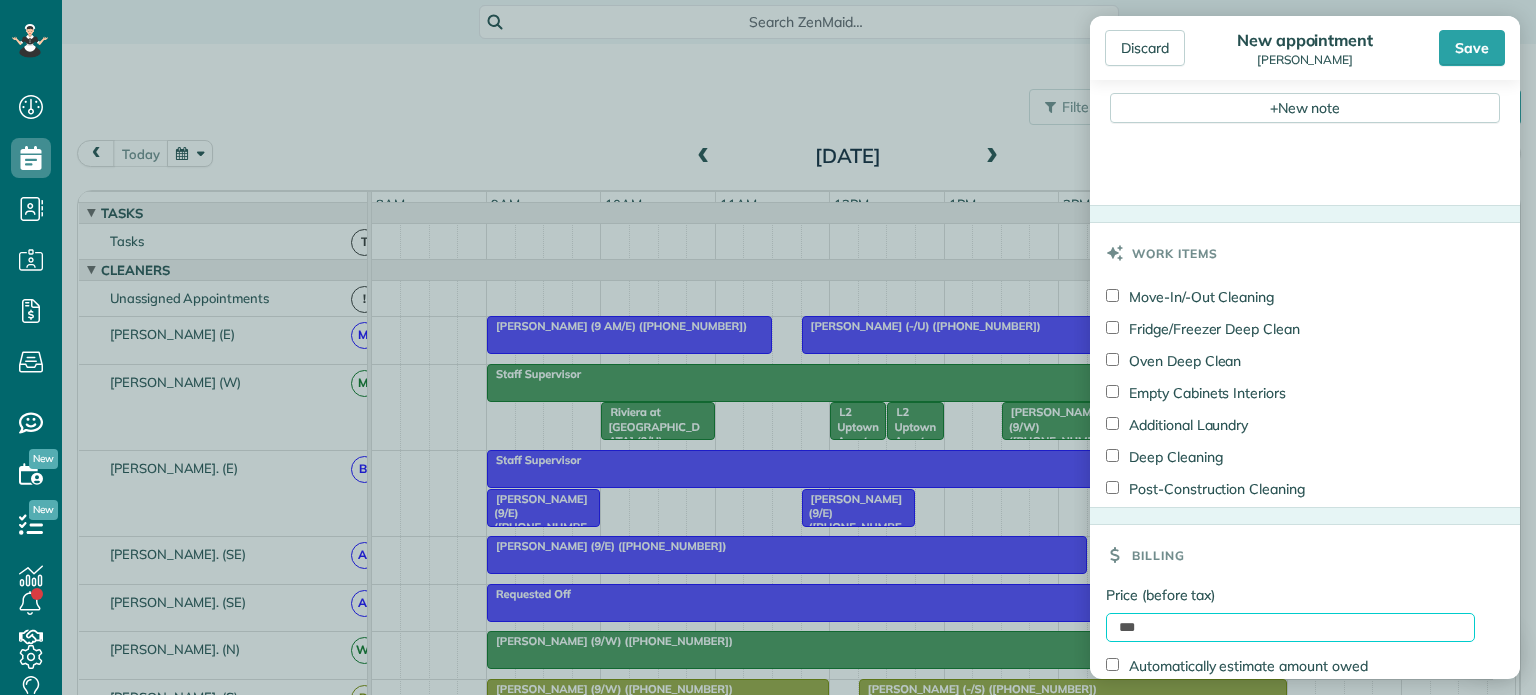 type on "***" 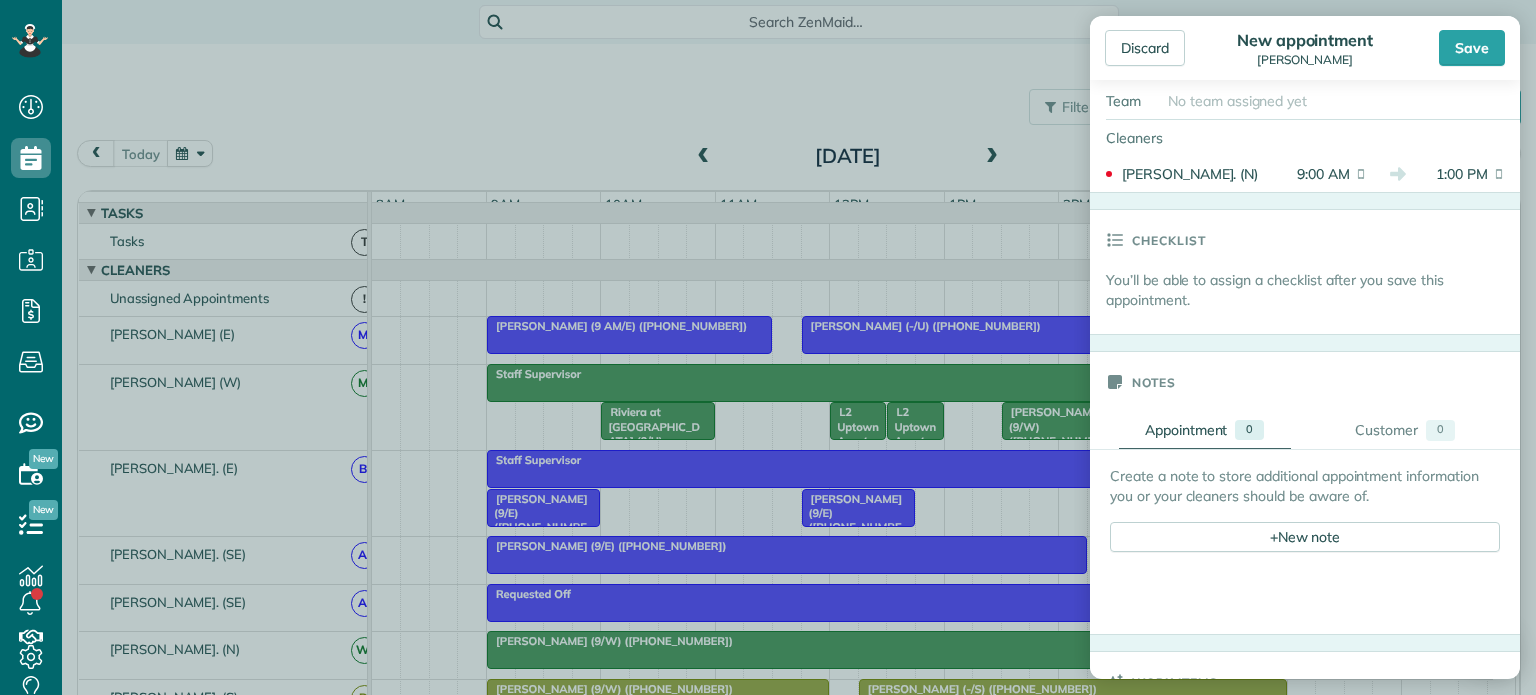 scroll, scrollTop: 549, scrollLeft: 0, axis: vertical 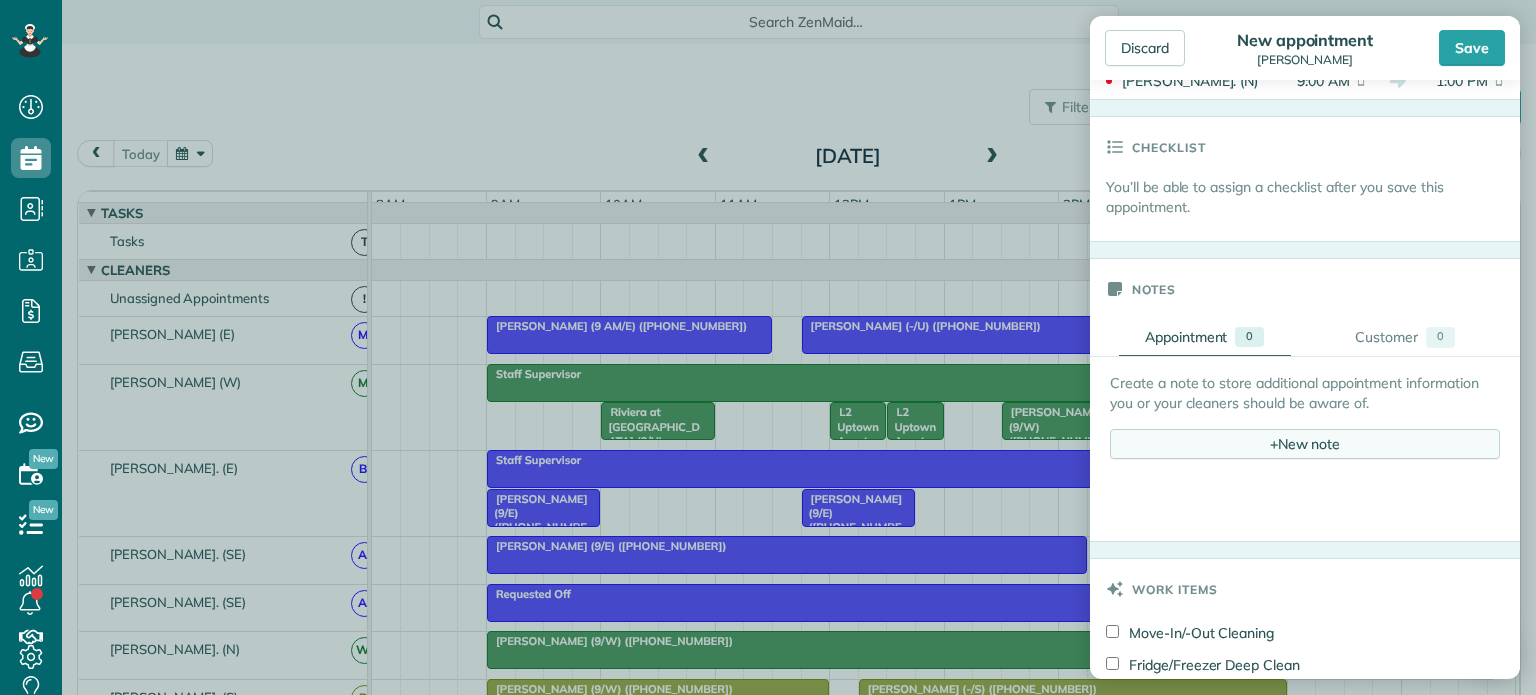 click on "+" at bounding box center [1274, 443] 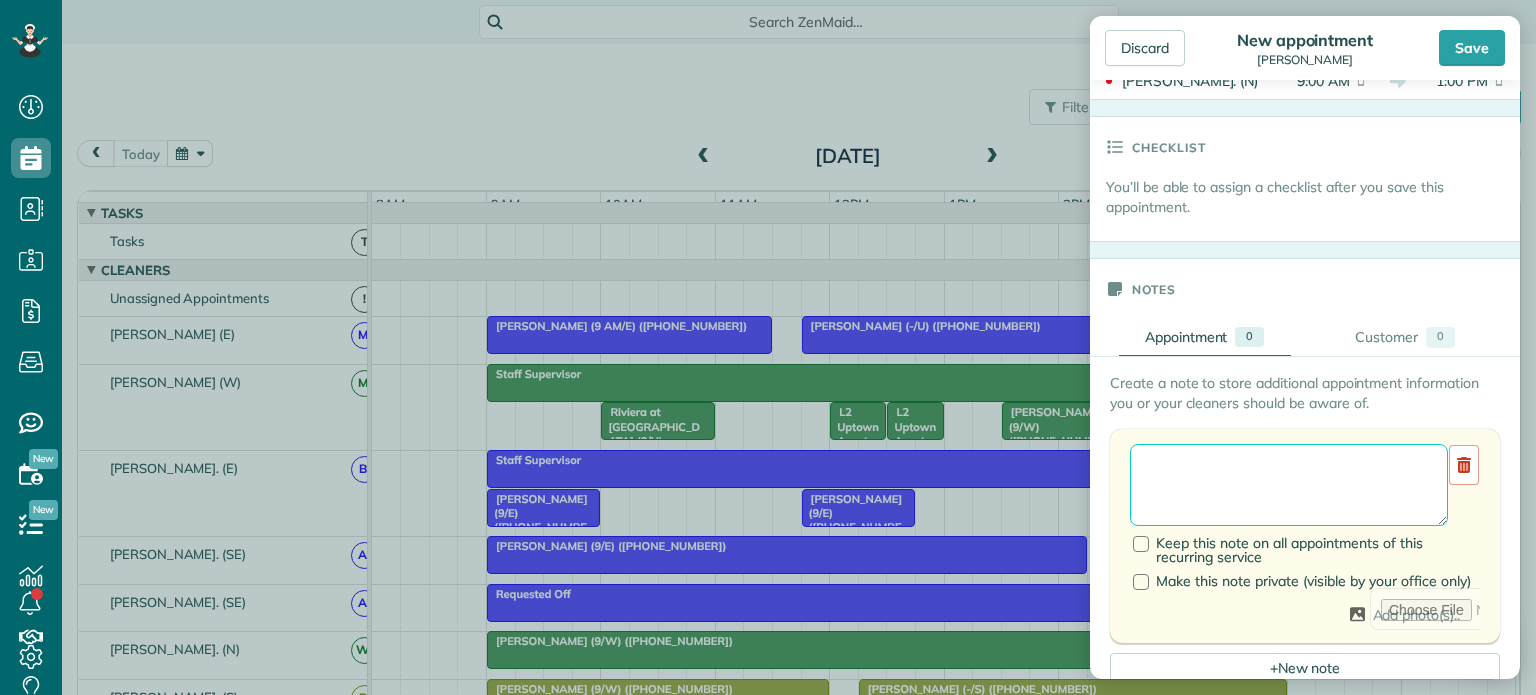 click at bounding box center (1289, 485) 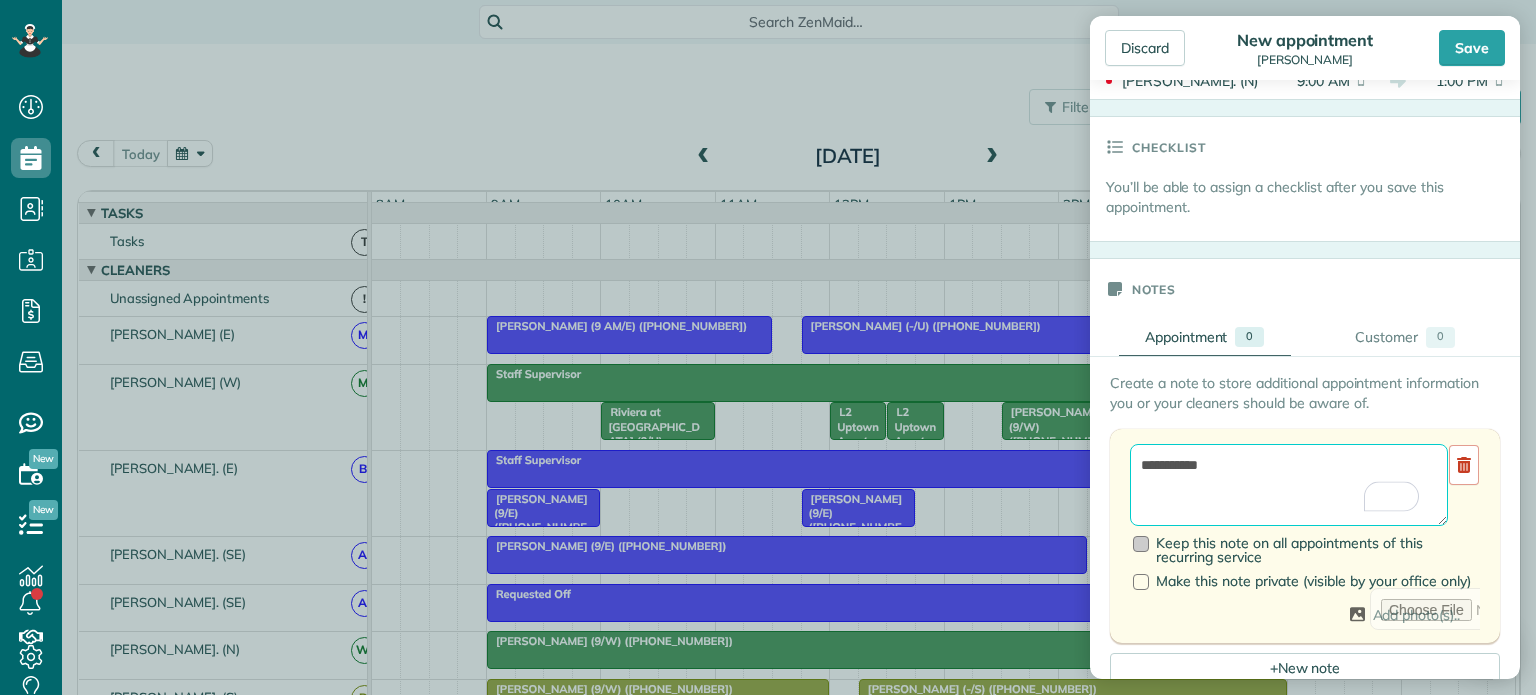 type on "**********" 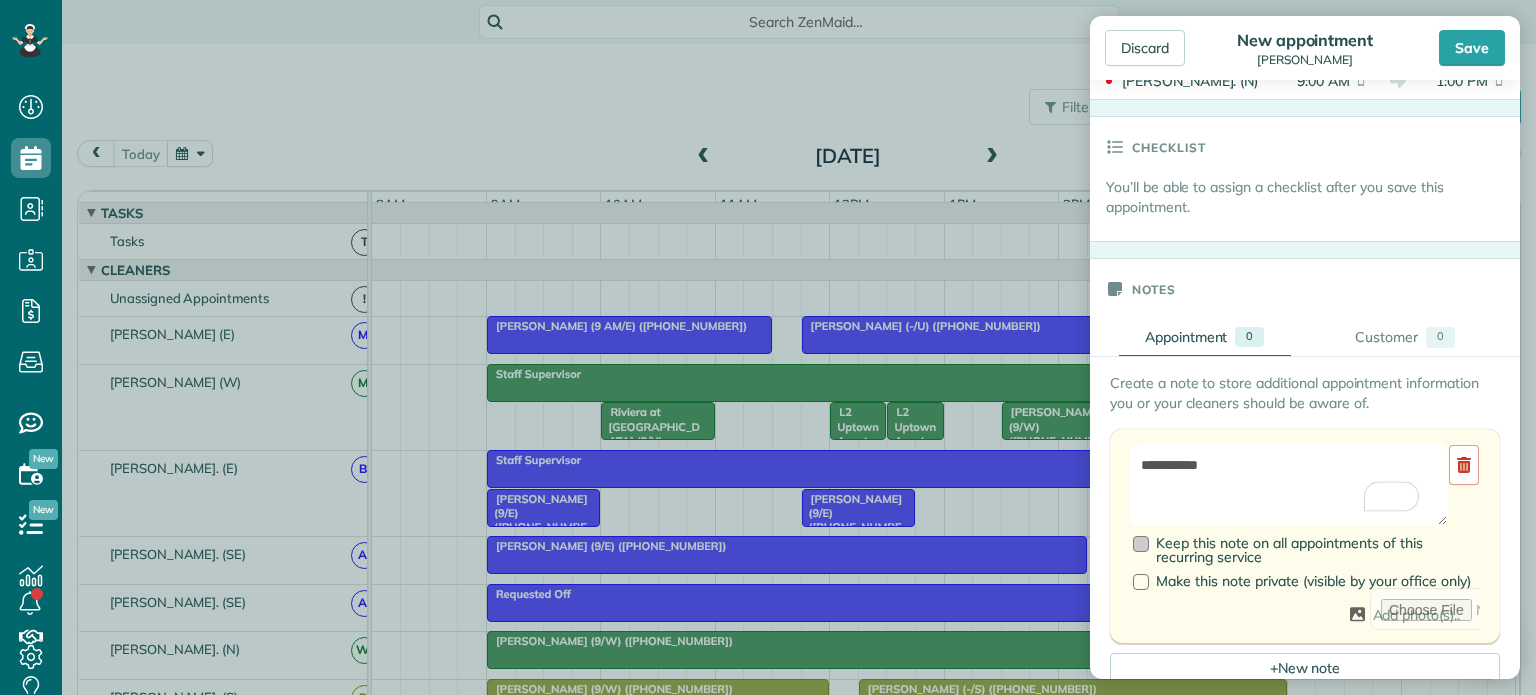 click on "Keep this note on all appointments of this recurring service" at bounding box center (1306, 550) 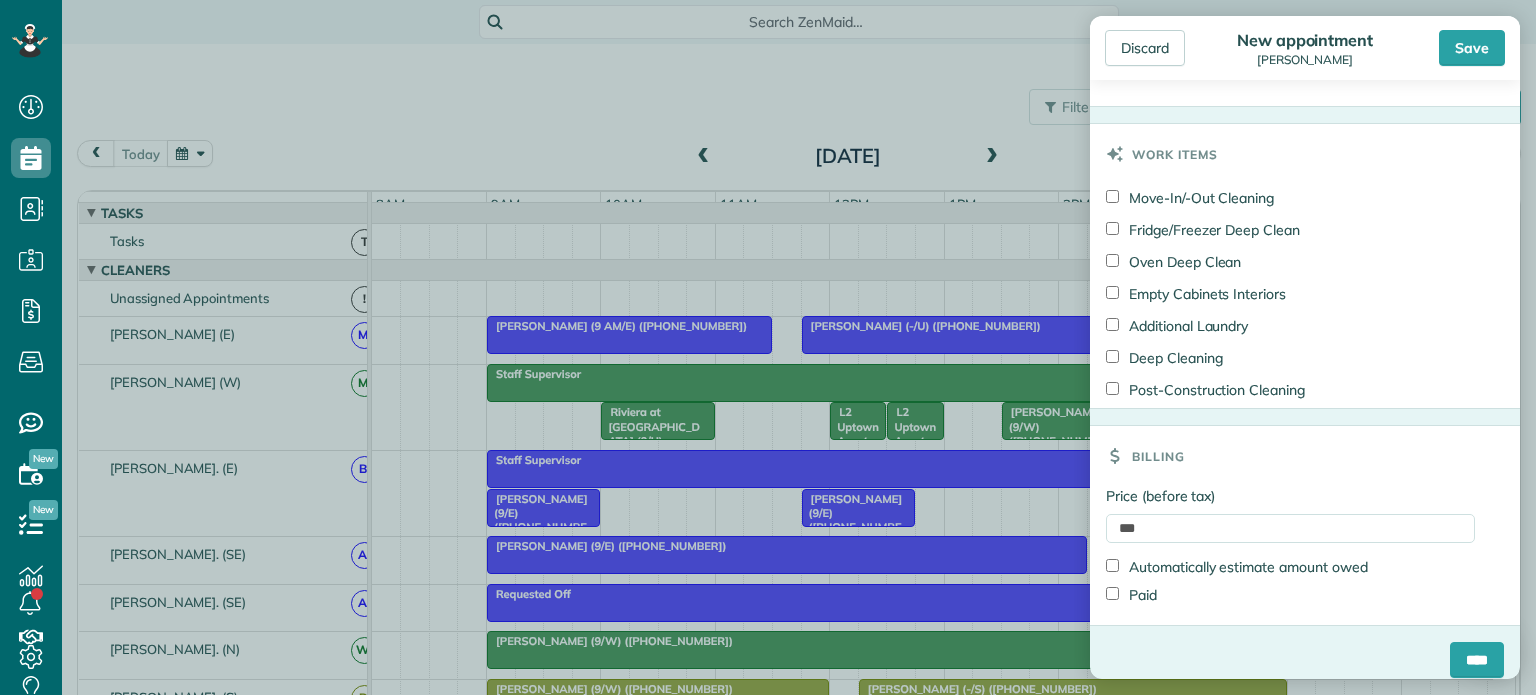 scroll, scrollTop: 1531, scrollLeft: 0, axis: vertical 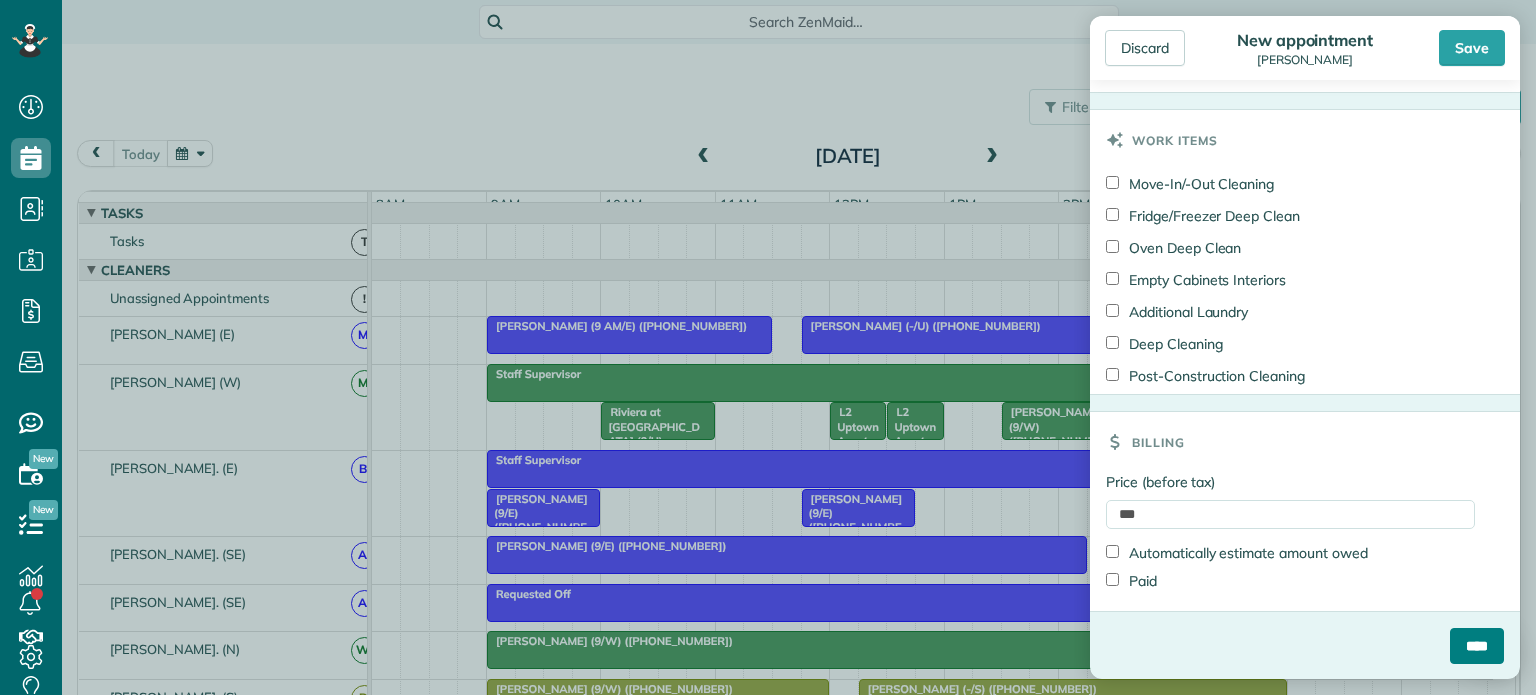 click on "****" at bounding box center [1477, 646] 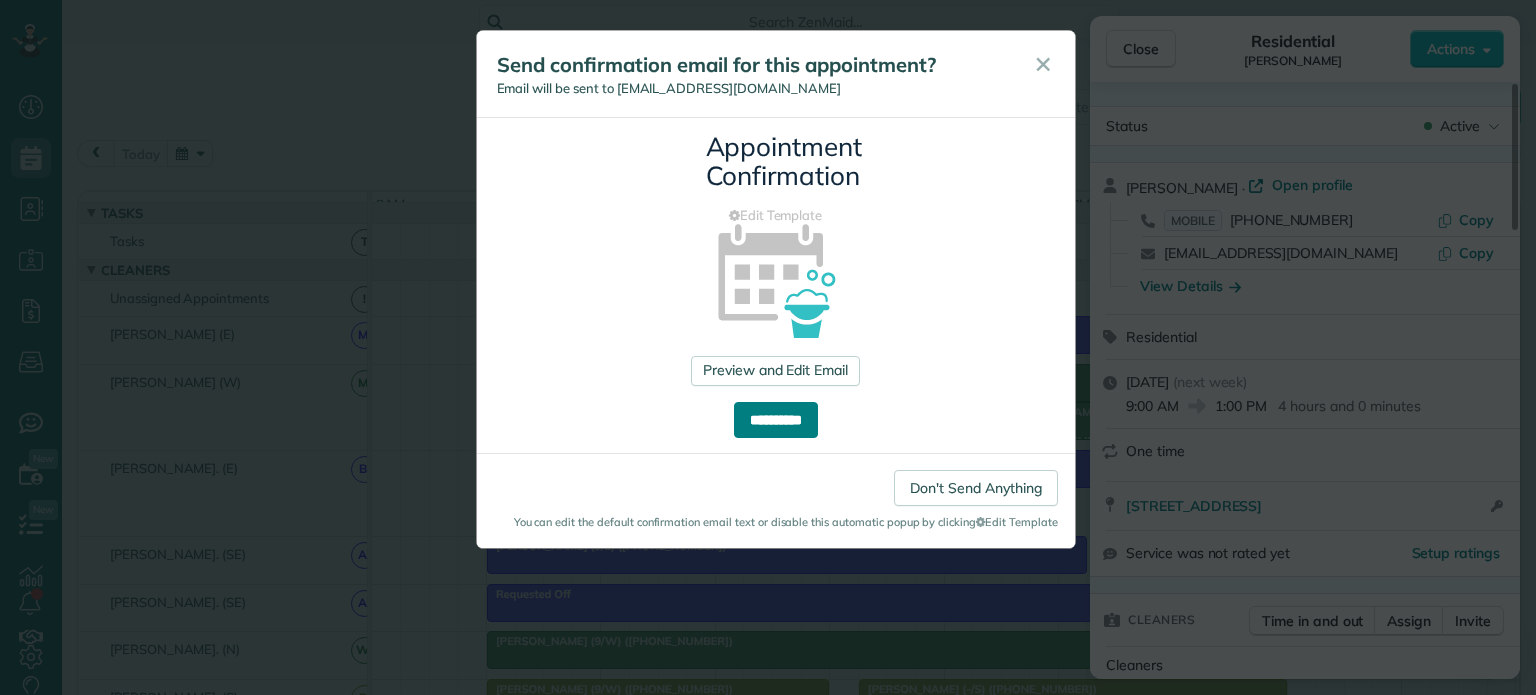 click on "**********" at bounding box center [776, 420] 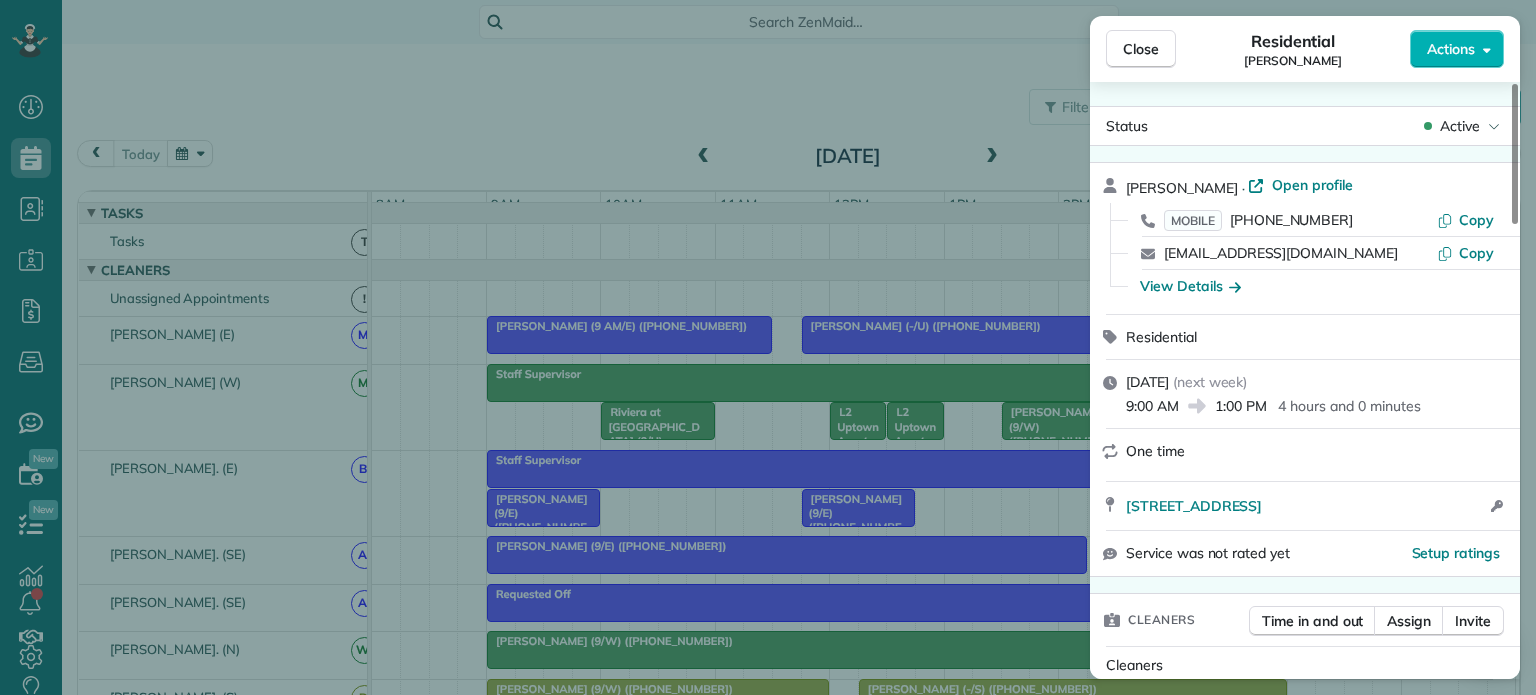 click on "Close" at bounding box center [1141, 49] 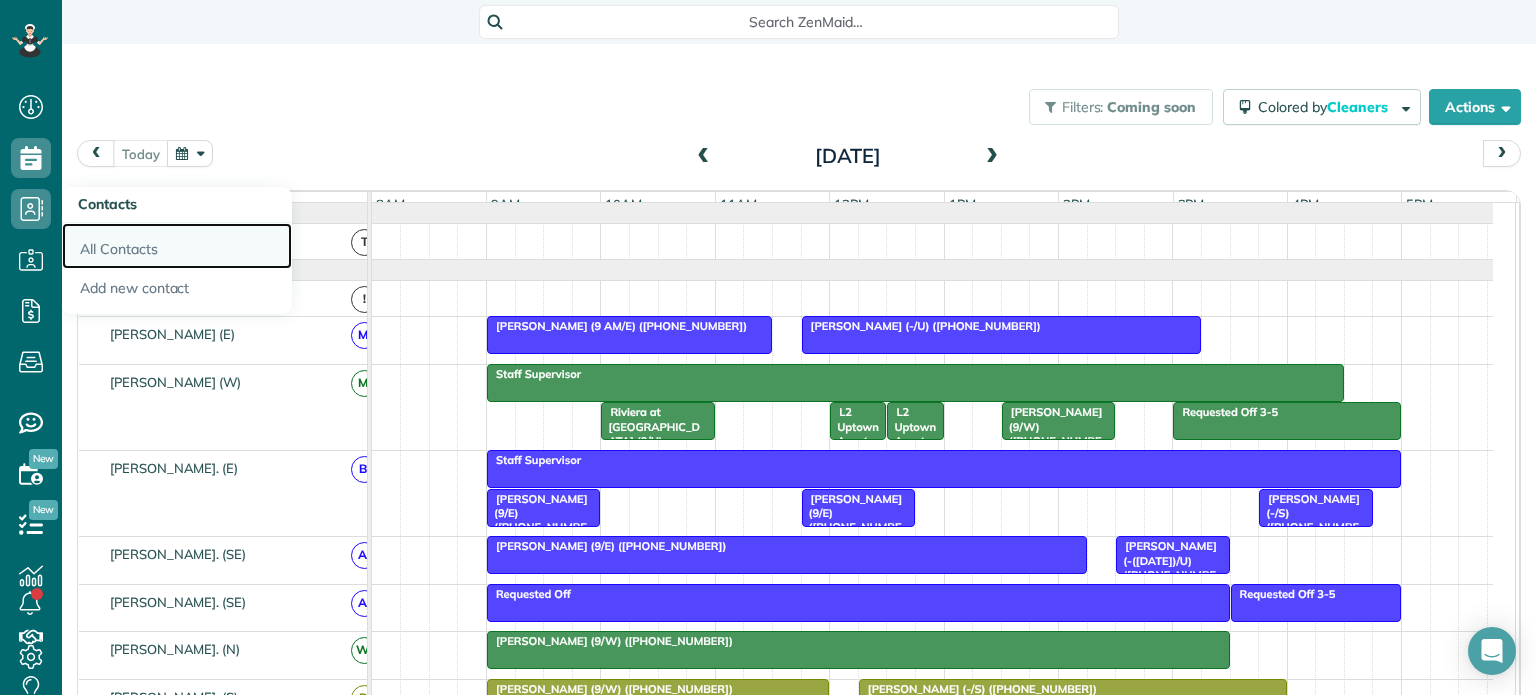 click on "All Contacts" at bounding box center (177, 246) 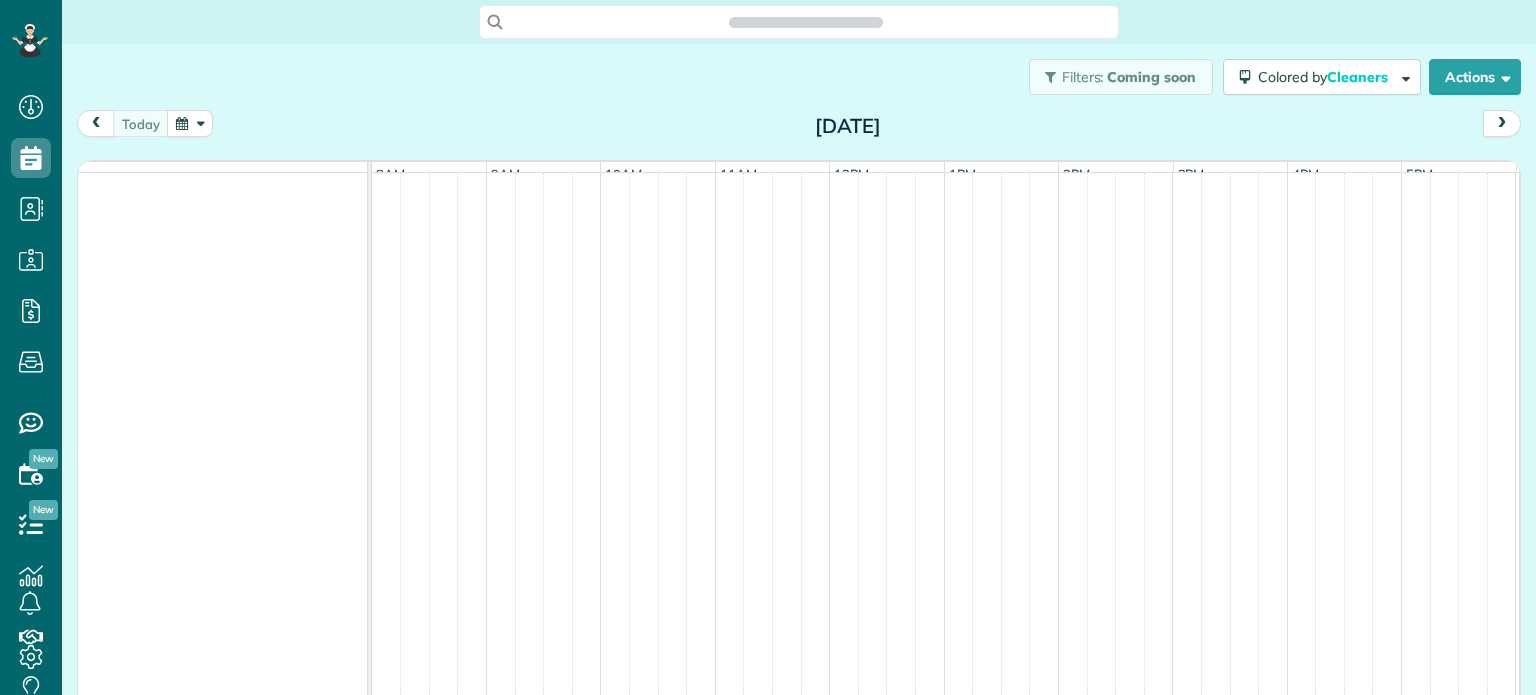 scroll, scrollTop: 0, scrollLeft: 0, axis: both 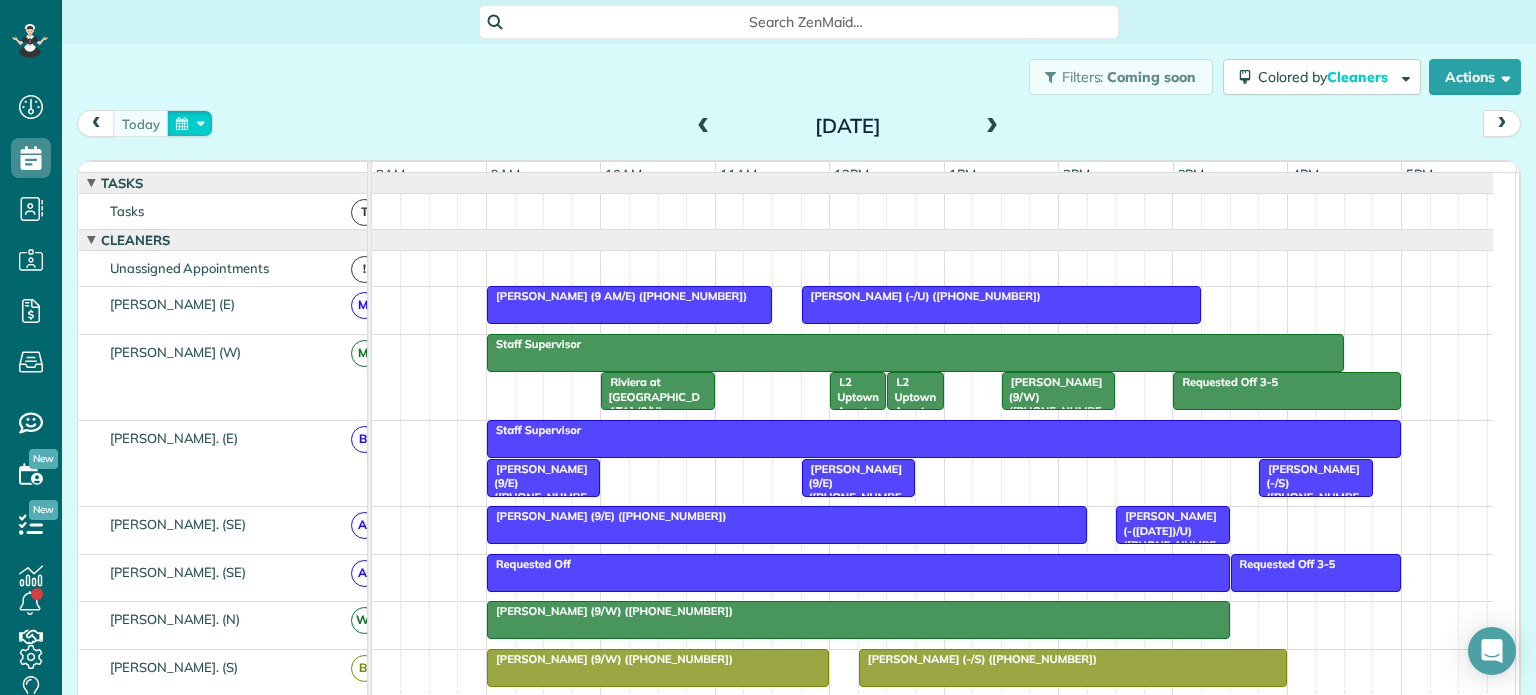 click at bounding box center [190, 123] 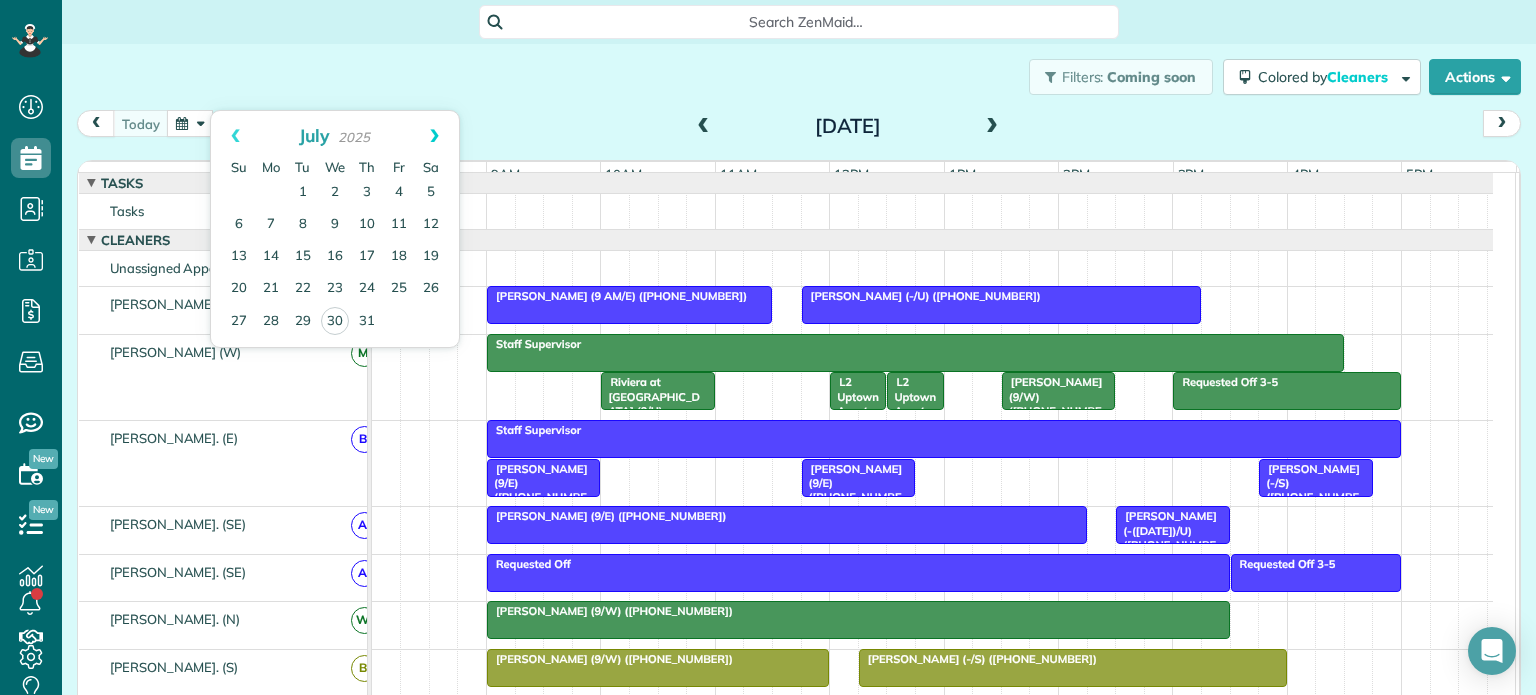click on "Next" at bounding box center [434, 136] 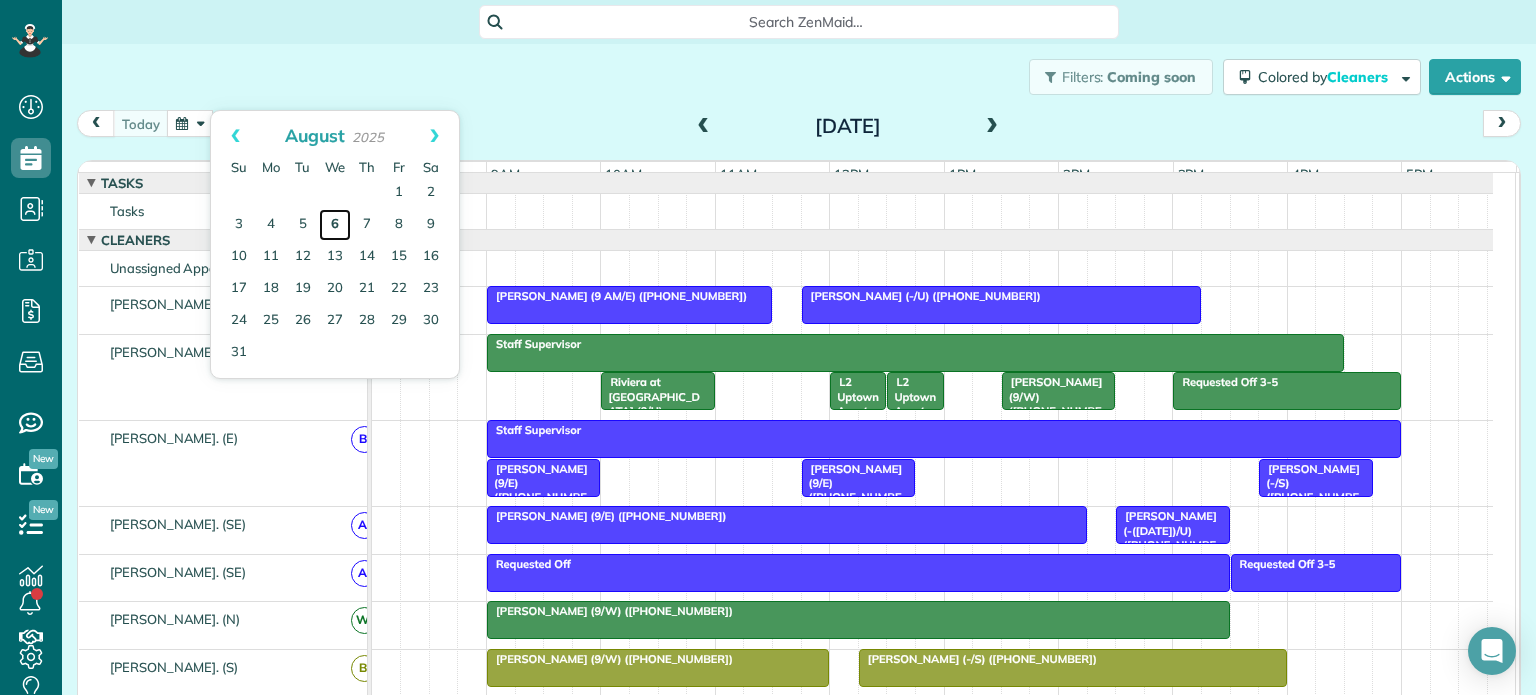 click on "6" at bounding box center [335, 225] 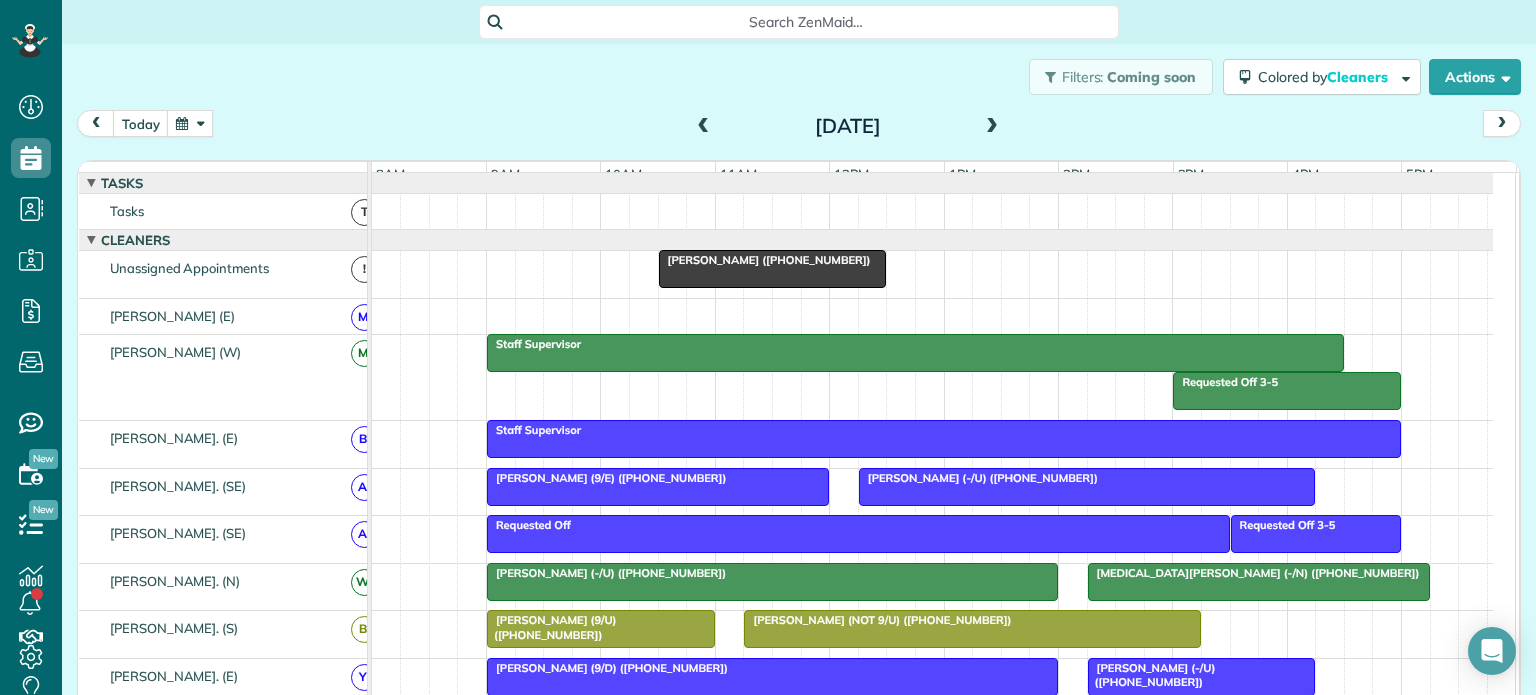 scroll, scrollTop: 120, scrollLeft: 0, axis: vertical 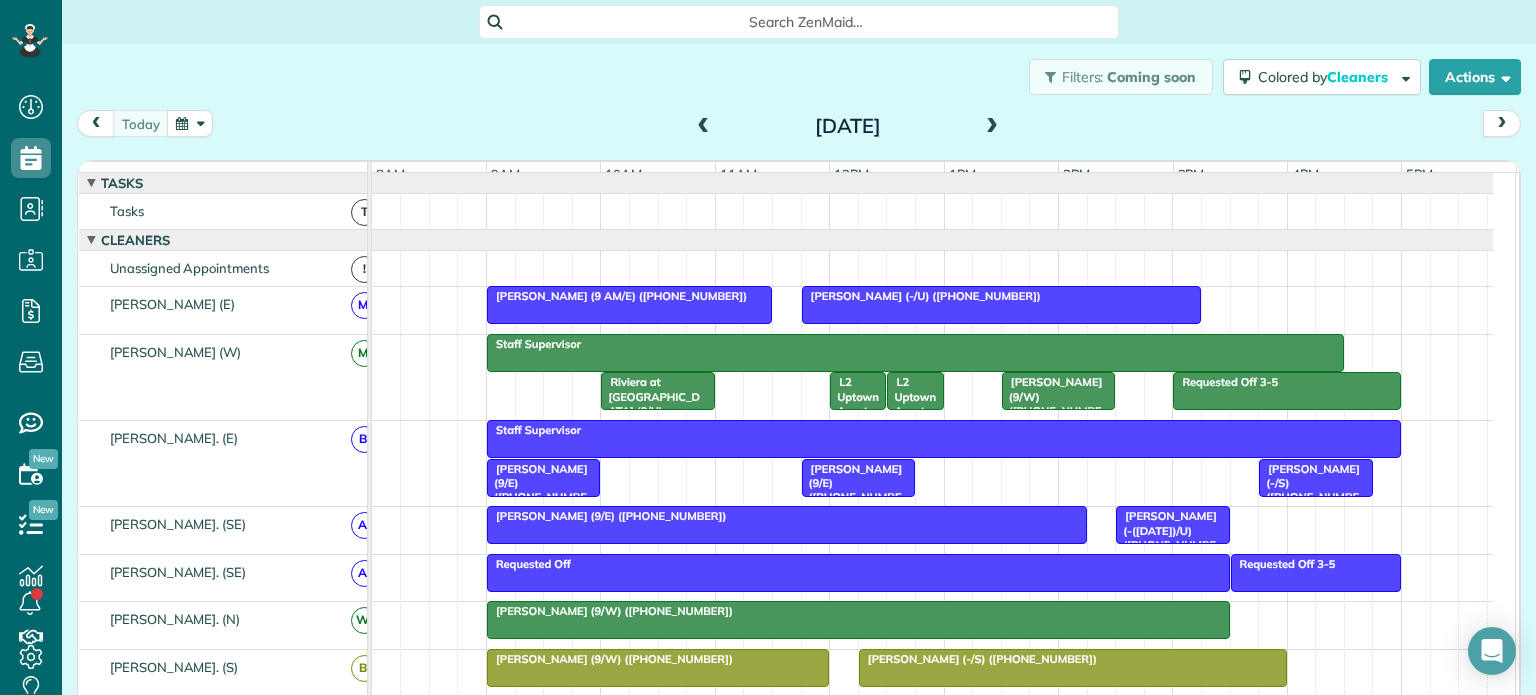 click at bounding box center [190, 123] 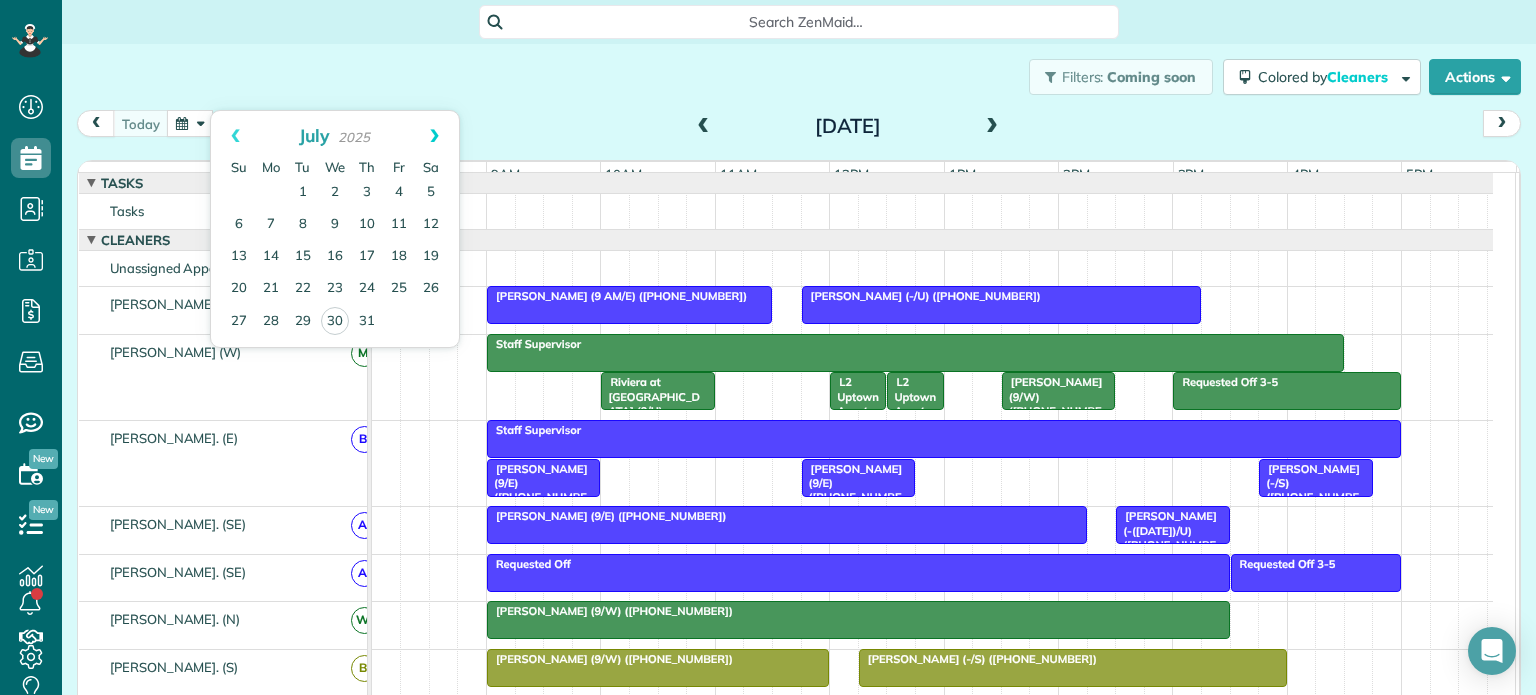 click on "Next" at bounding box center [434, 136] 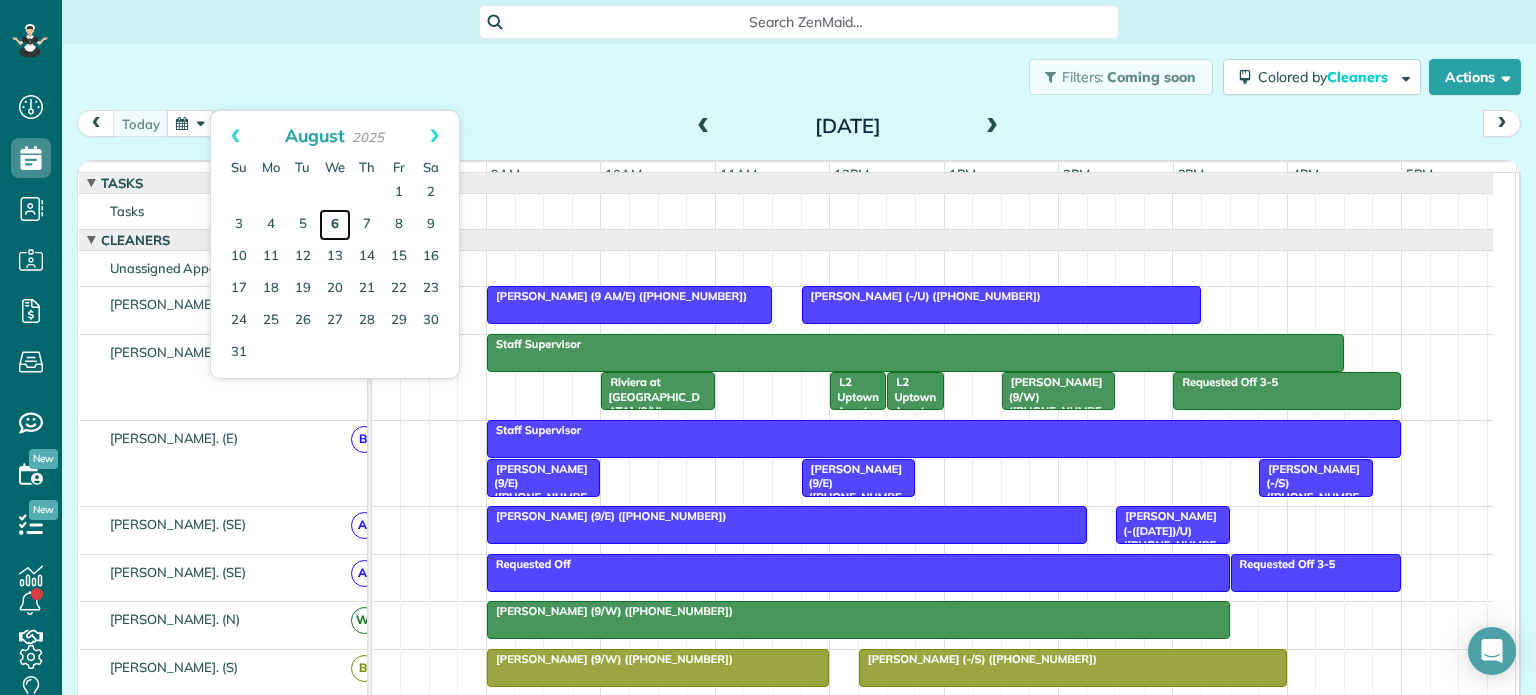 click on "6" at bounding box center (335, 225) 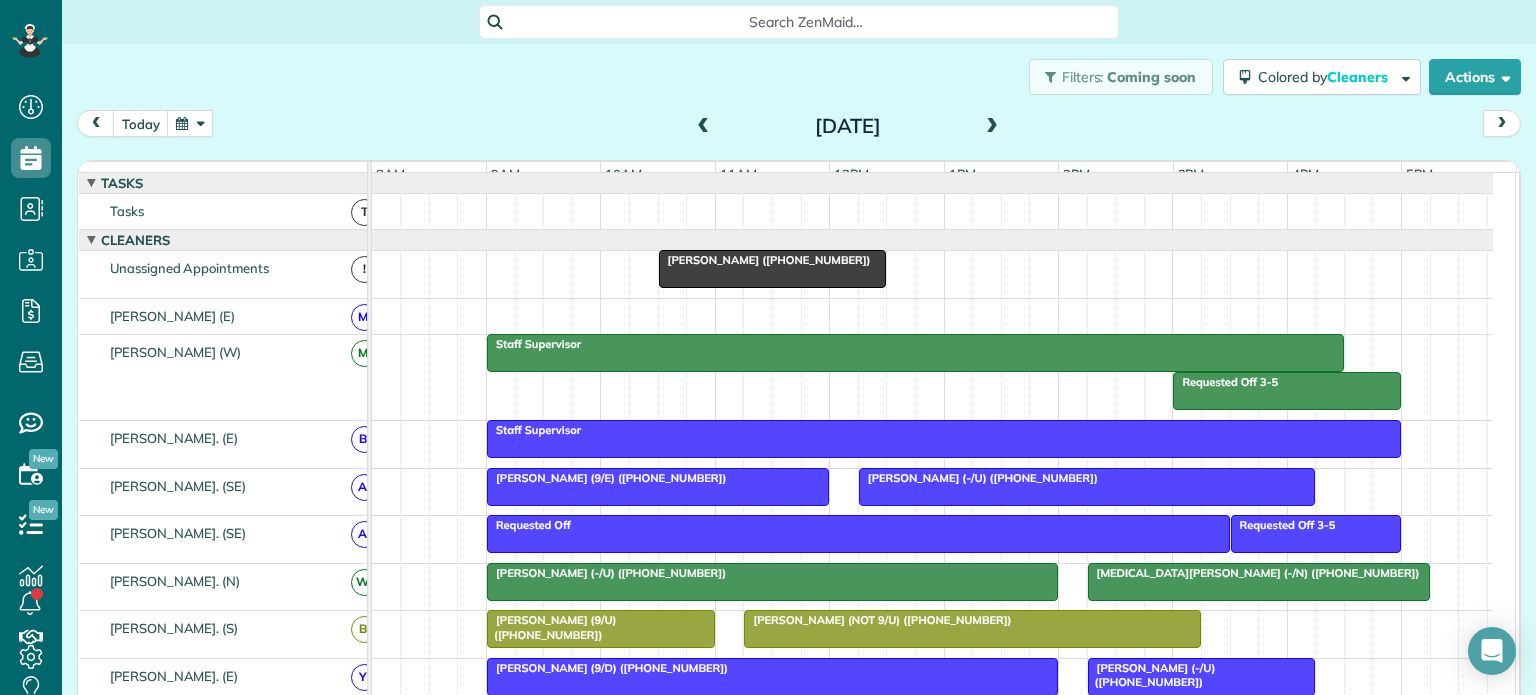scroll, scrollTop: 733, scrollLeft: 0, axis: vertical 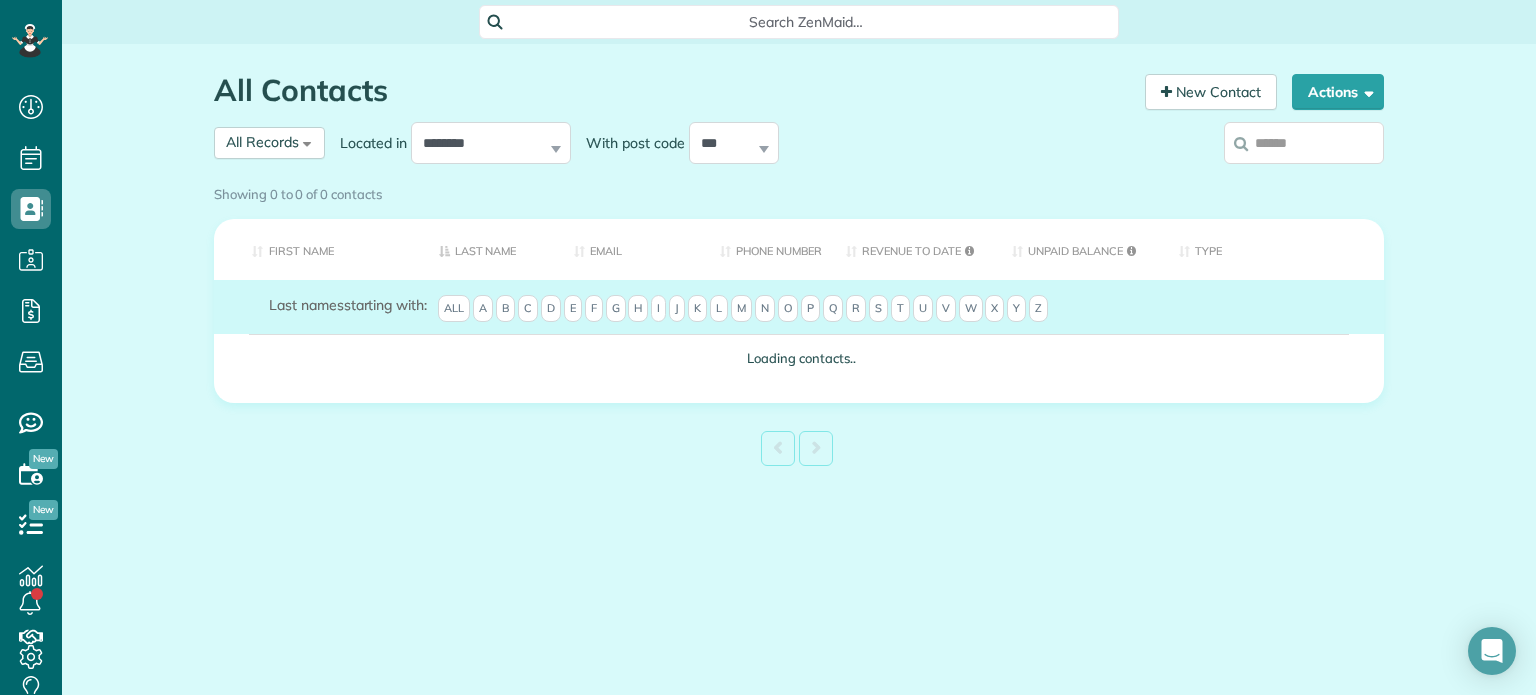 click at bounding box center (1304, 143) 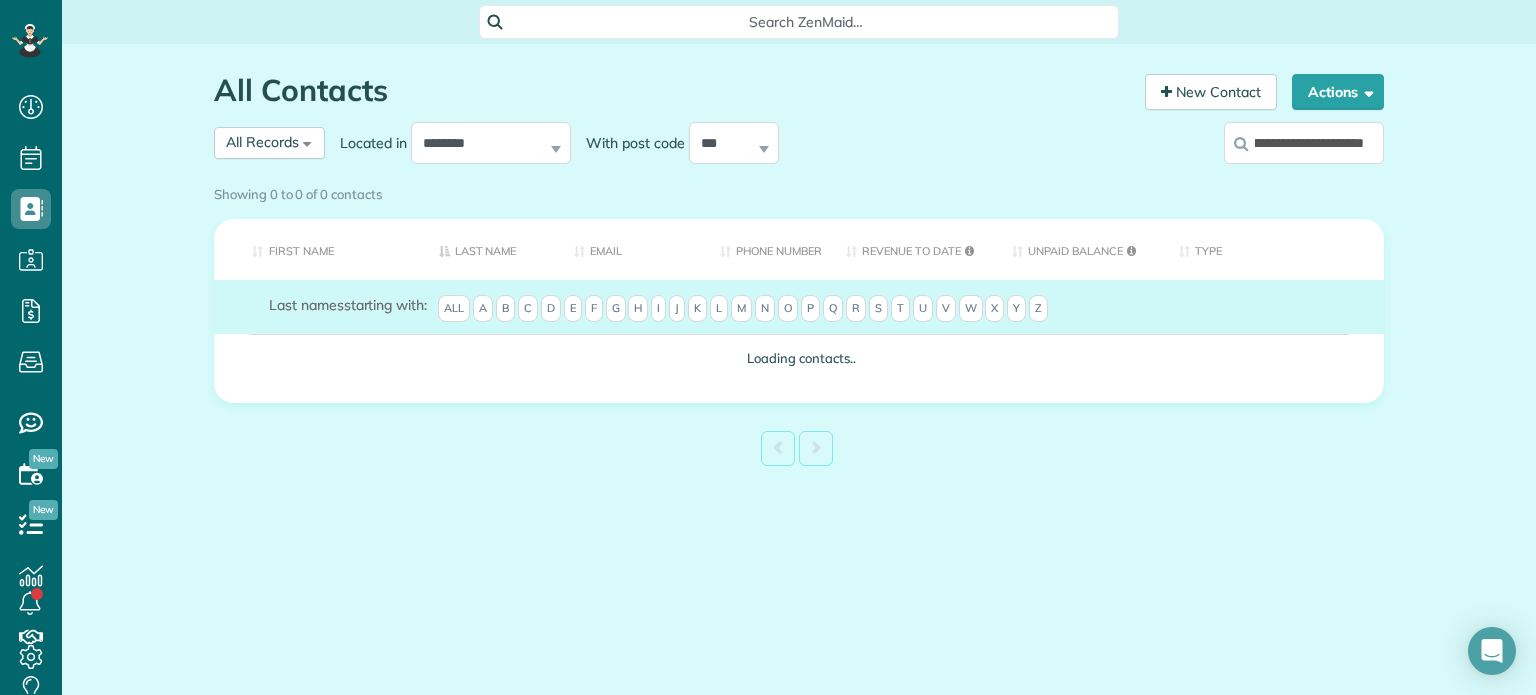 scroll, scrollTop: 0, scrollLeft: 119, axis: horizontal 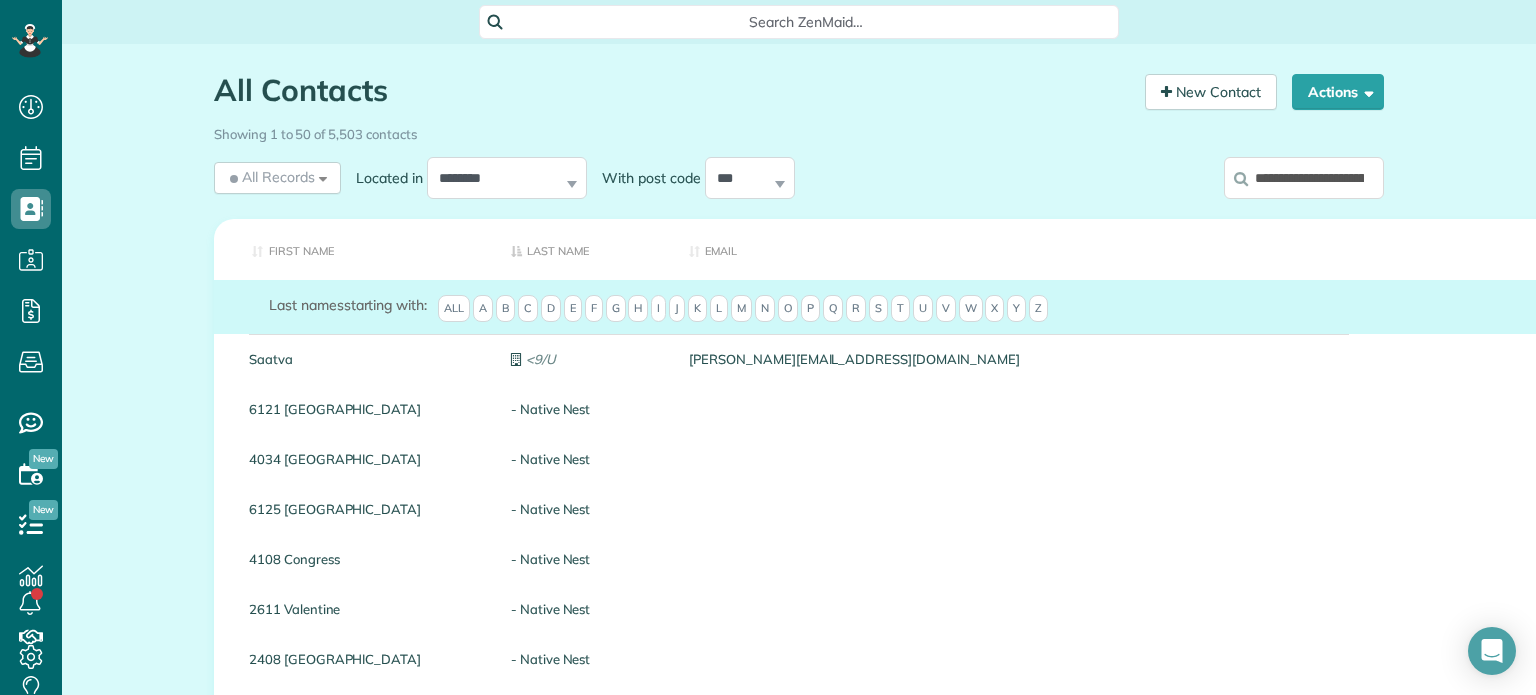 click on "Showing 1 to 50 of 5,503 contacts" at bounding box center (799, 134) 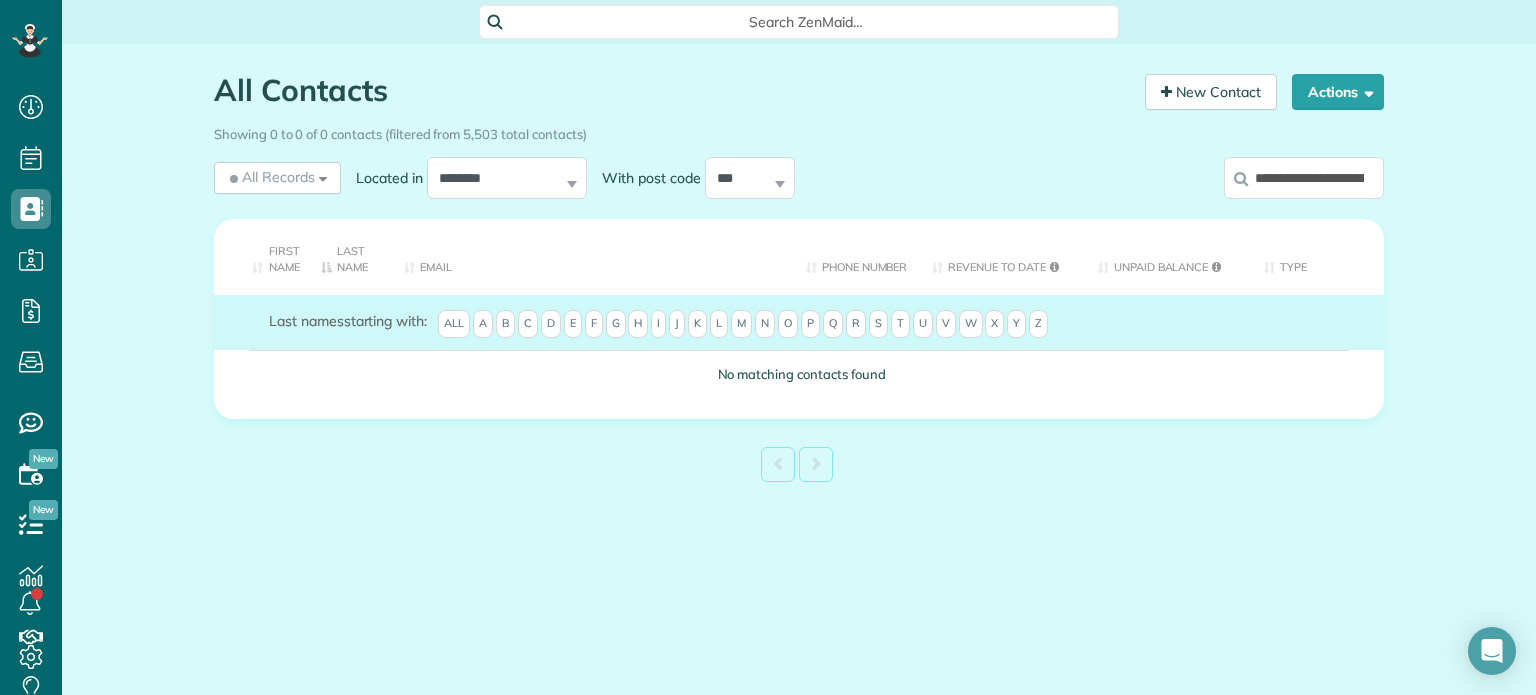 drag, startPoint x: 1300, startPoint y: 175, endPoint x: 1225, endPoint y: 179, distance: 75.10659 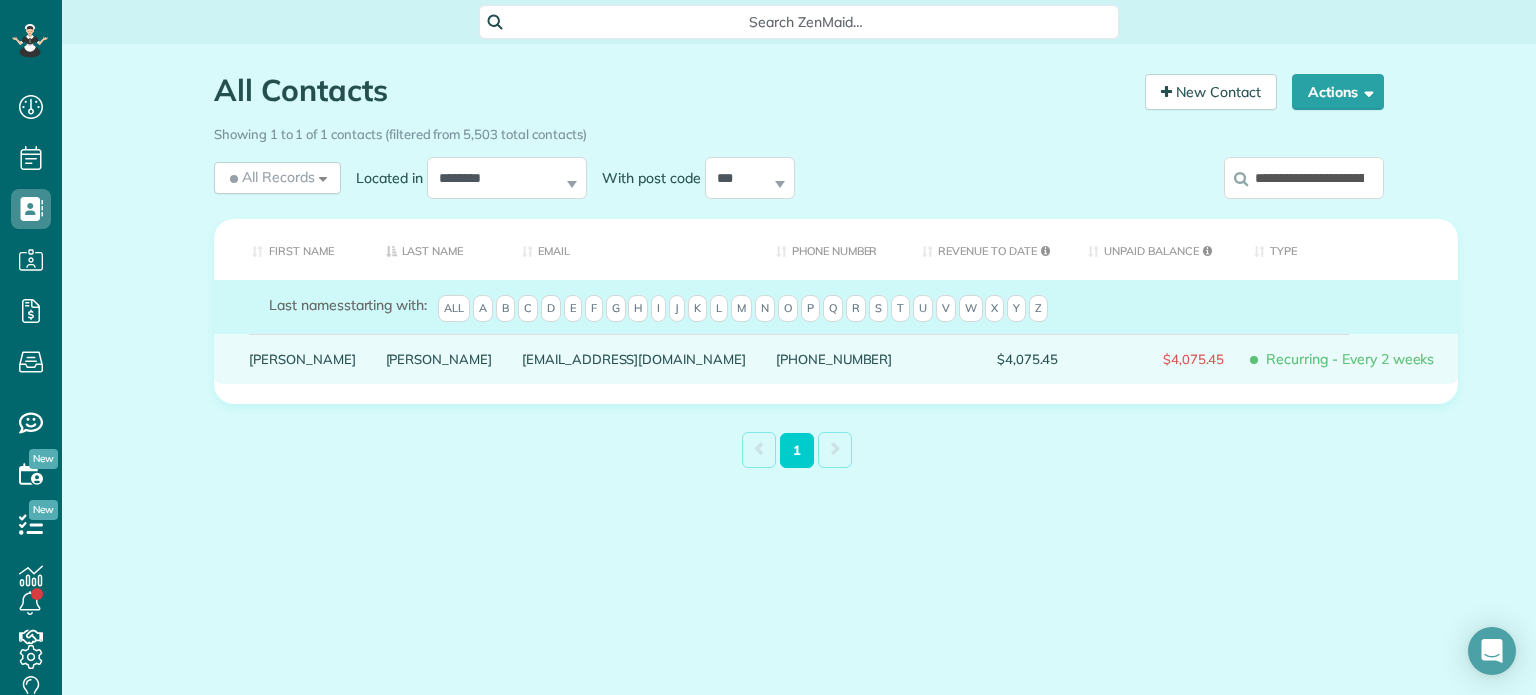 type on "**********" 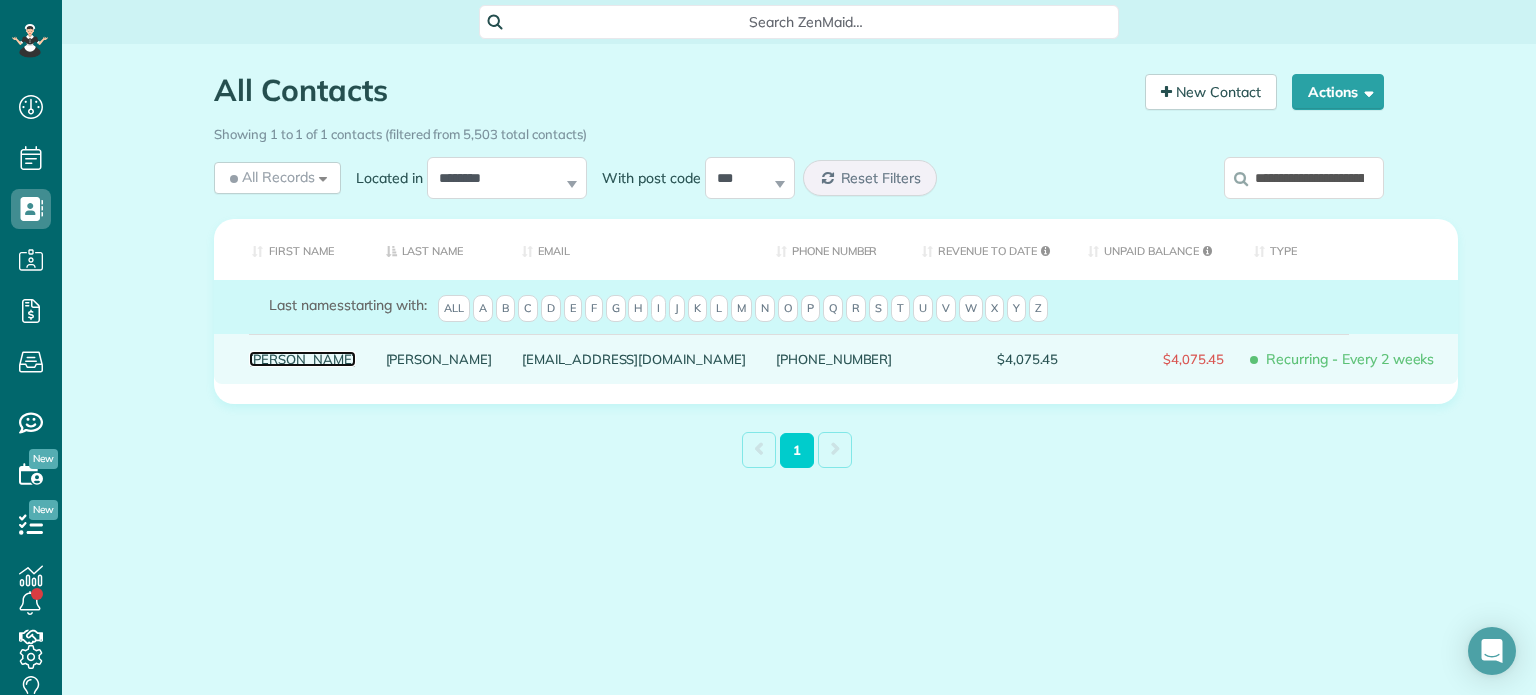 click on "Jasmine" at bounding box center [302, 359] 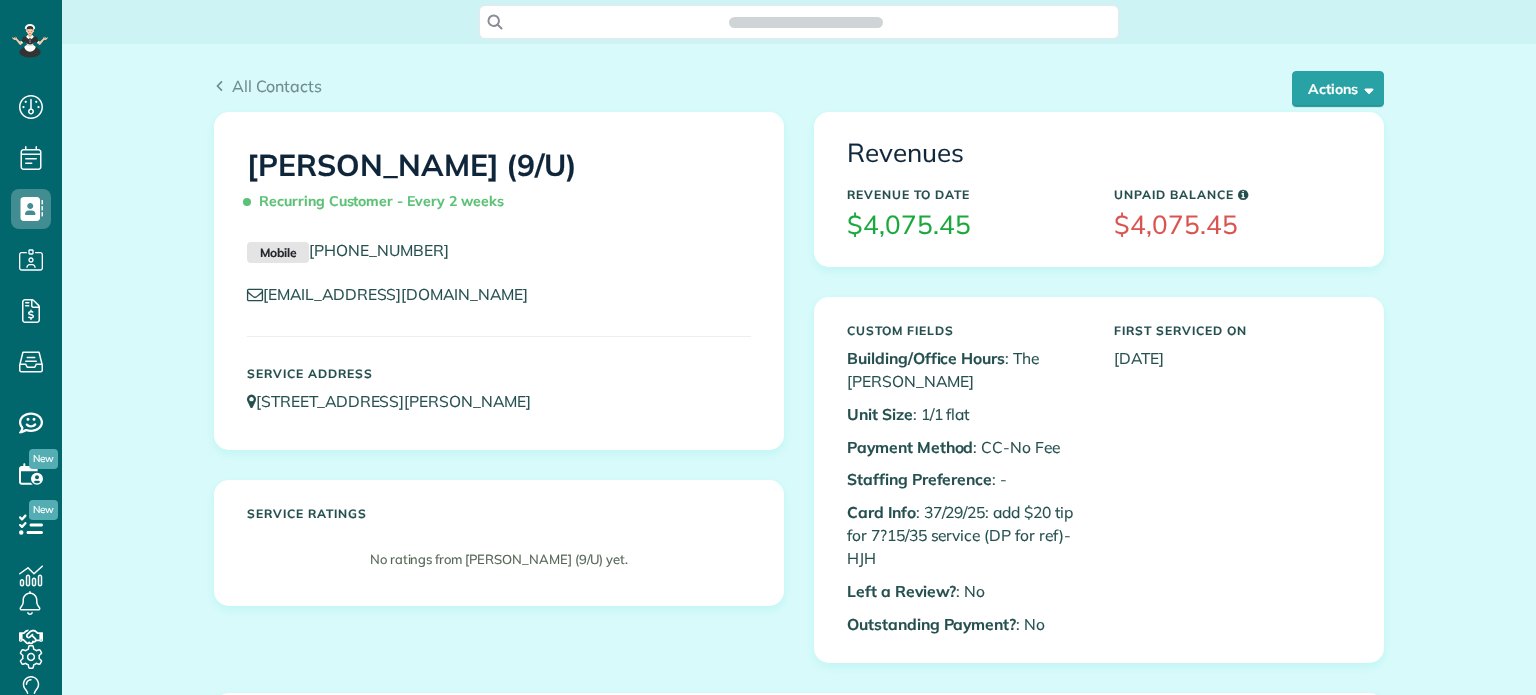 scroll, scrollTop: 0, scrollLeft: 0, axis: both 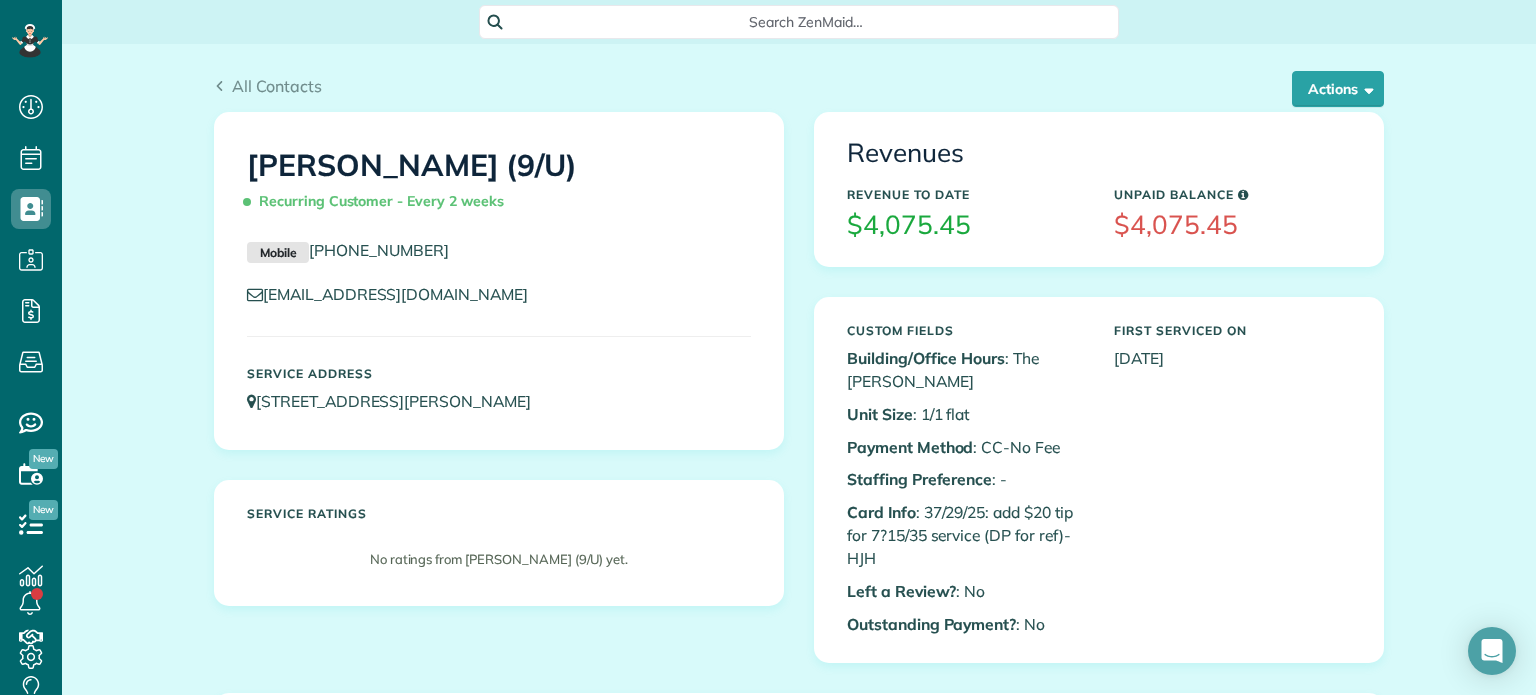 drag, startPoint x: 232, startPoint y: 170, endPoint x: 499, endPoint y: 171, distance: 267.00186 